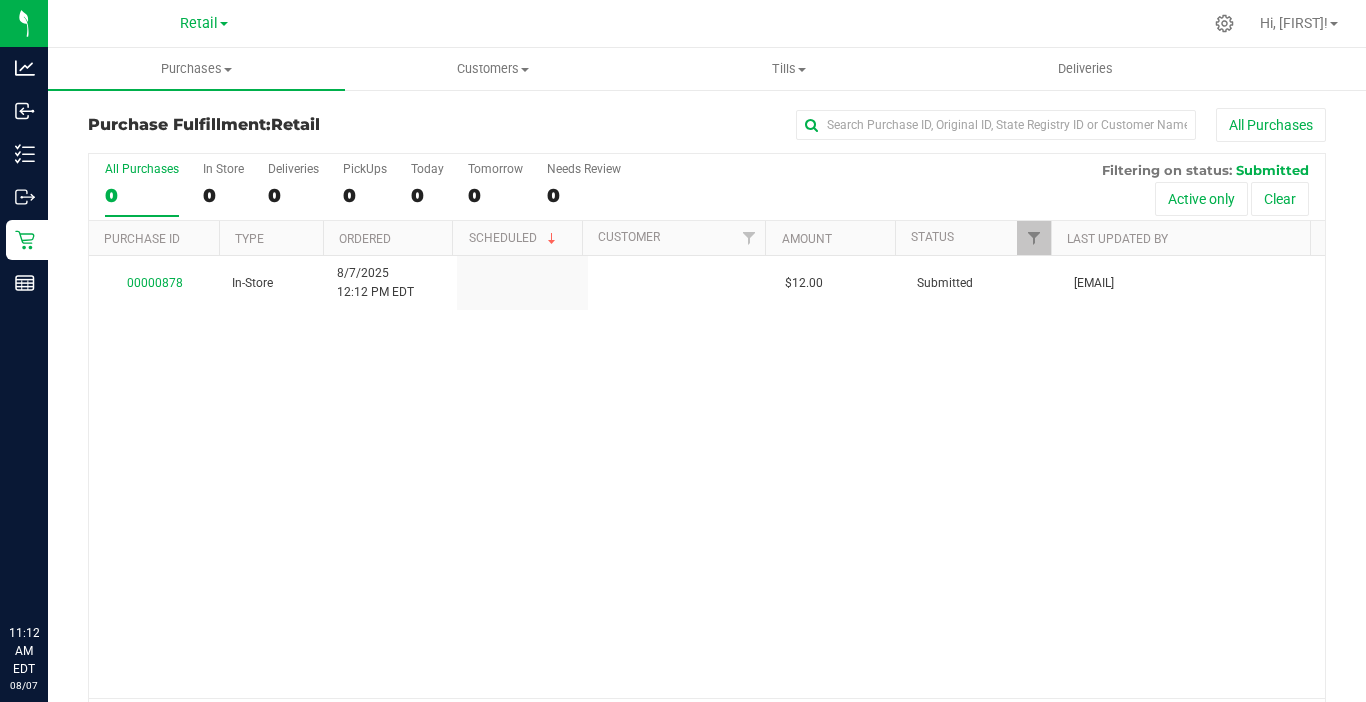 scroll, scrollTop: 0, scrollLeft: 0, axis: both 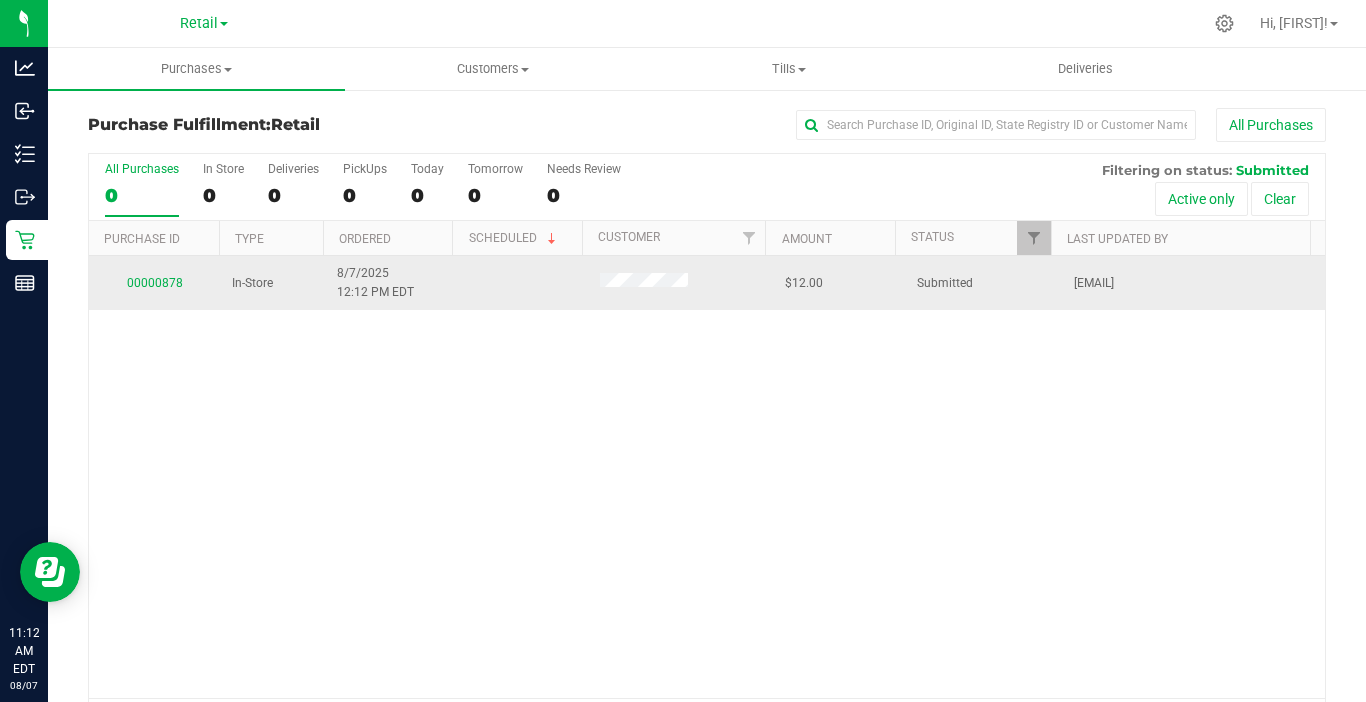 click on "00000878" at bounding box center [154, 283] 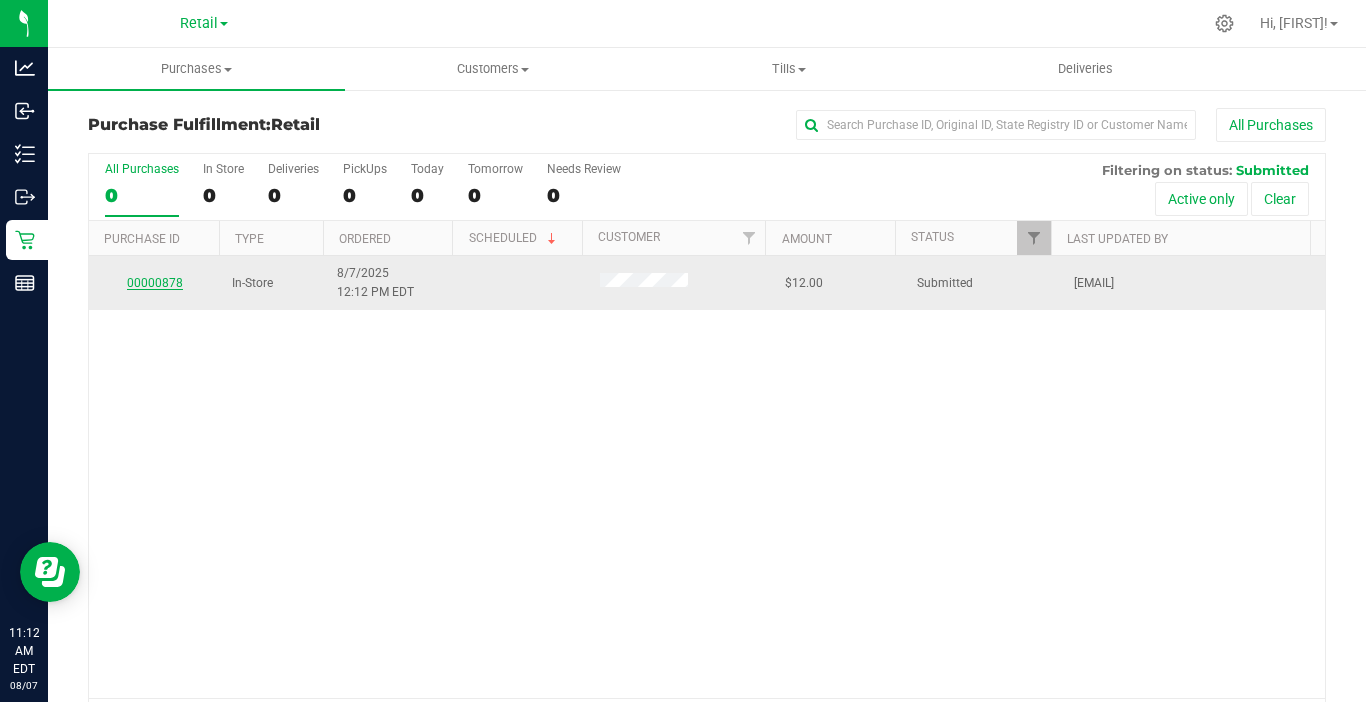 click on "00000878" at bounding box center (155, 283) 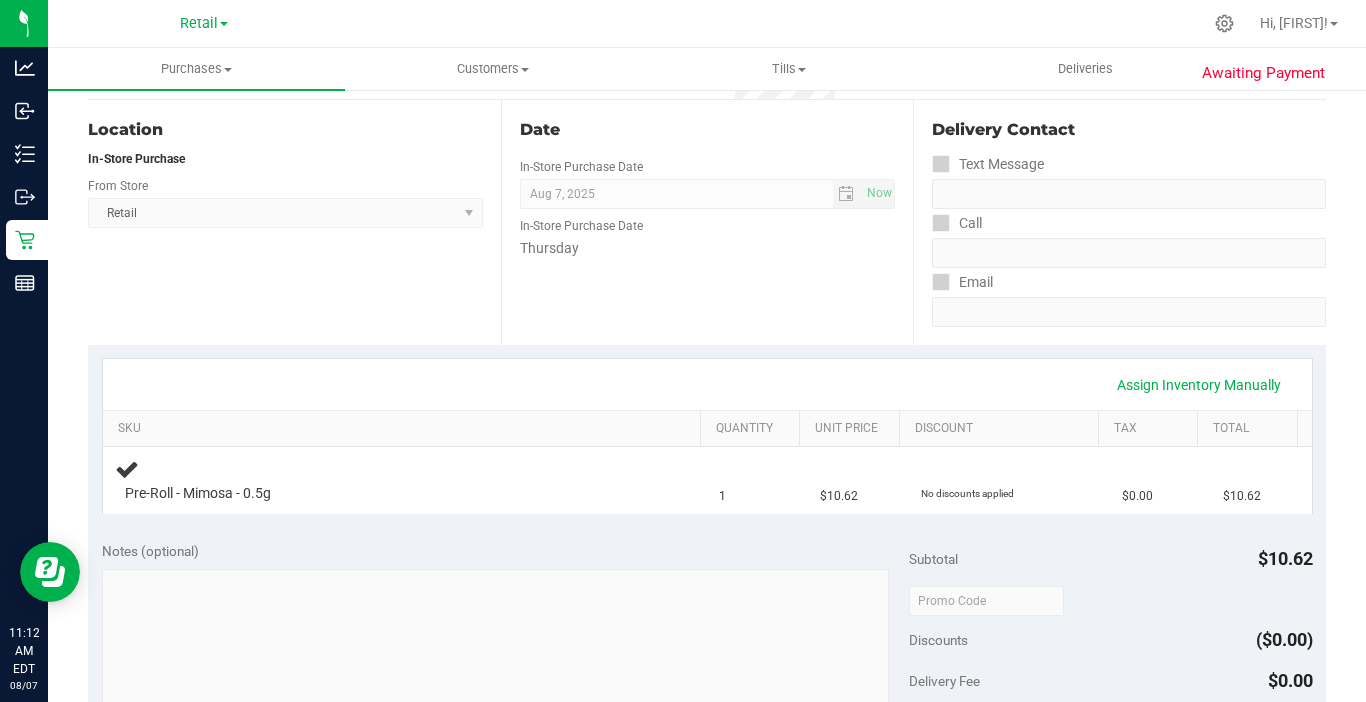 scroll, scrollTop: 200, scrollLeft: 0, axis: vertical 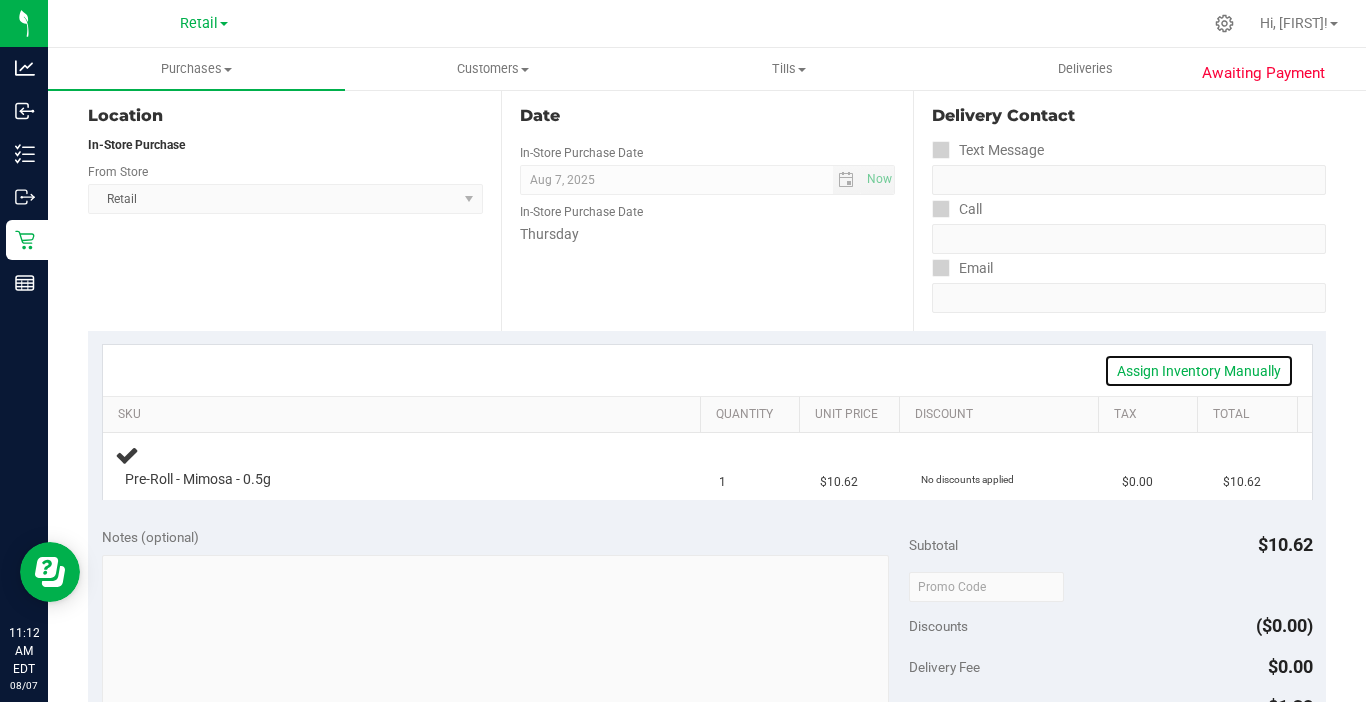 click on "Assign Inventory Manually" at bounding box center [1199, 371] 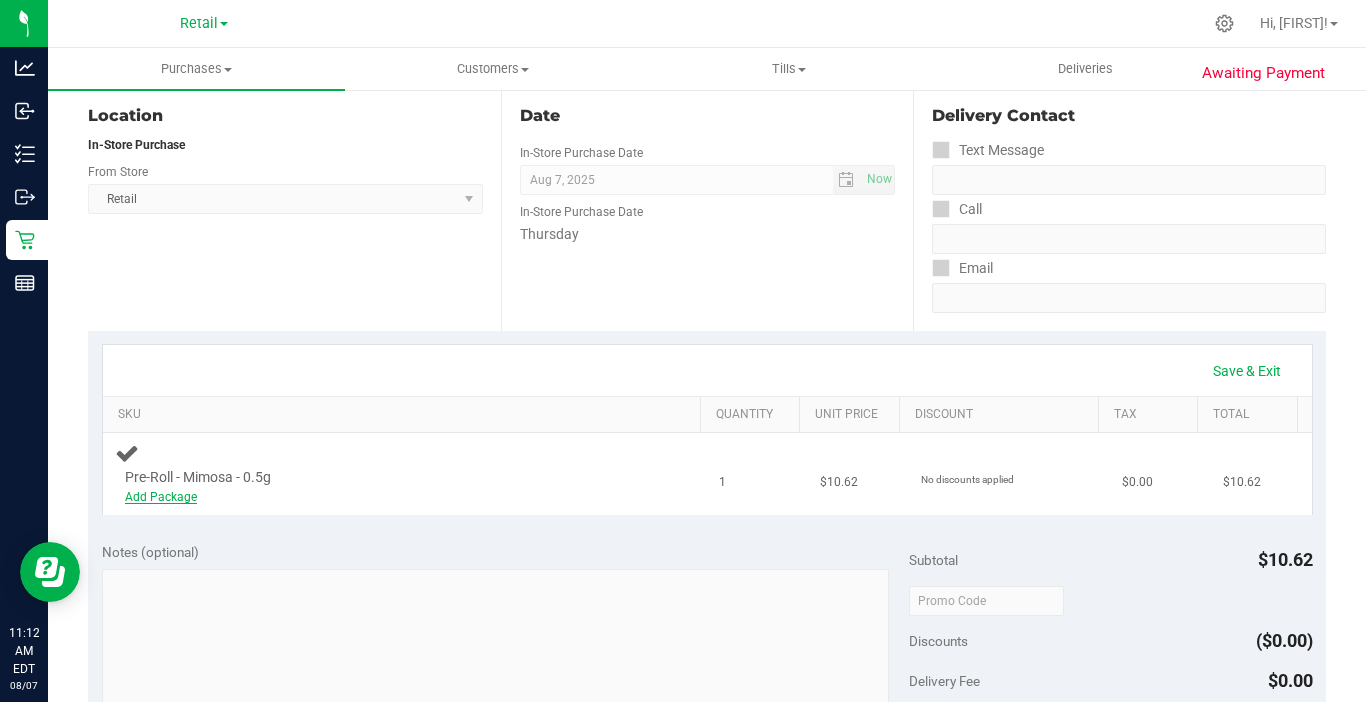 click on "Add Package" at bounding box center (161, 497) 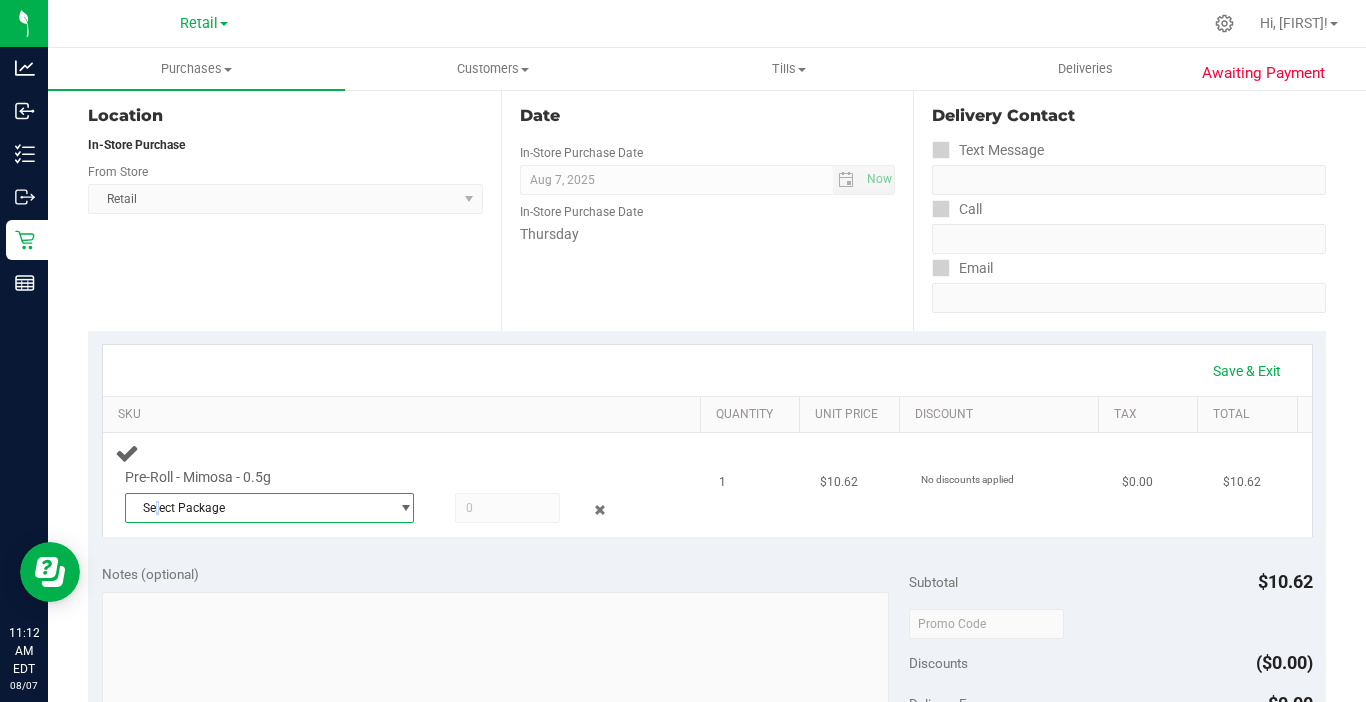 click on "Select Package" at bounding box center [257, 508] 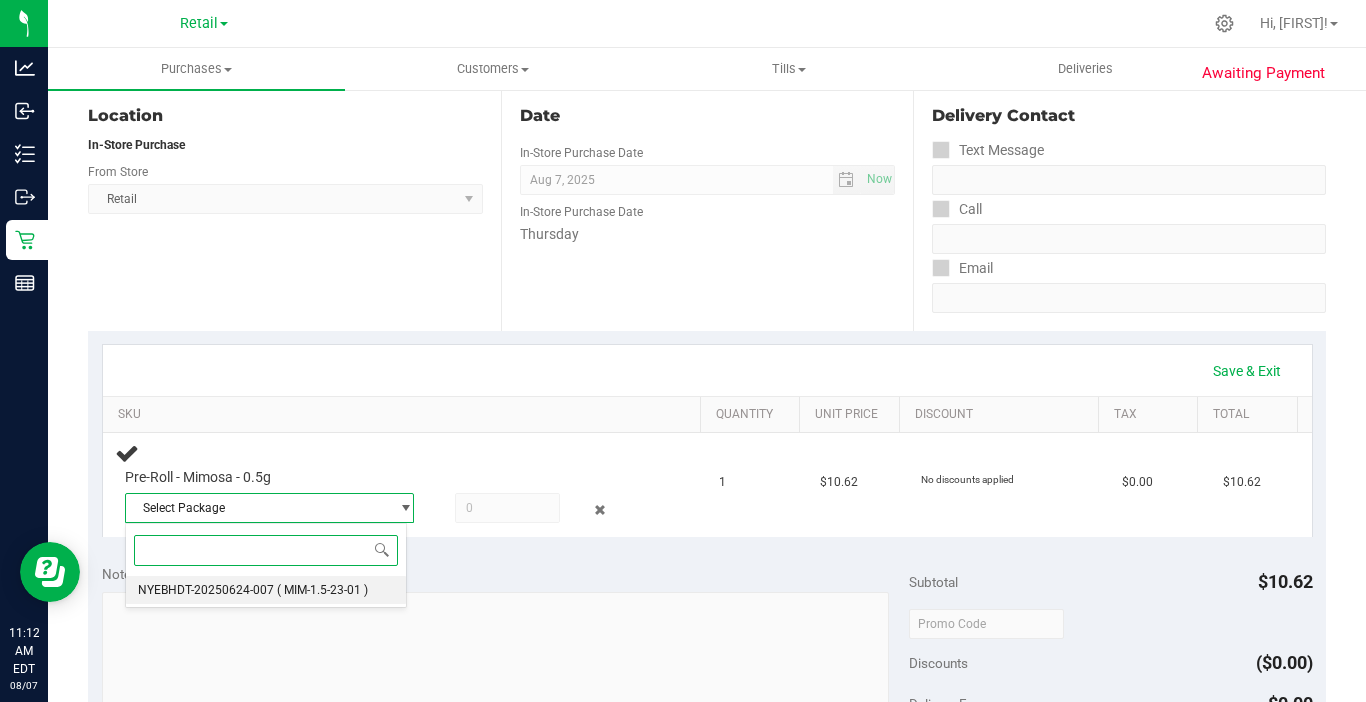 click on "NYEBHDT-20250624-007
(
MIM-1.5-23-01
)" at bounding box center [266, 590] 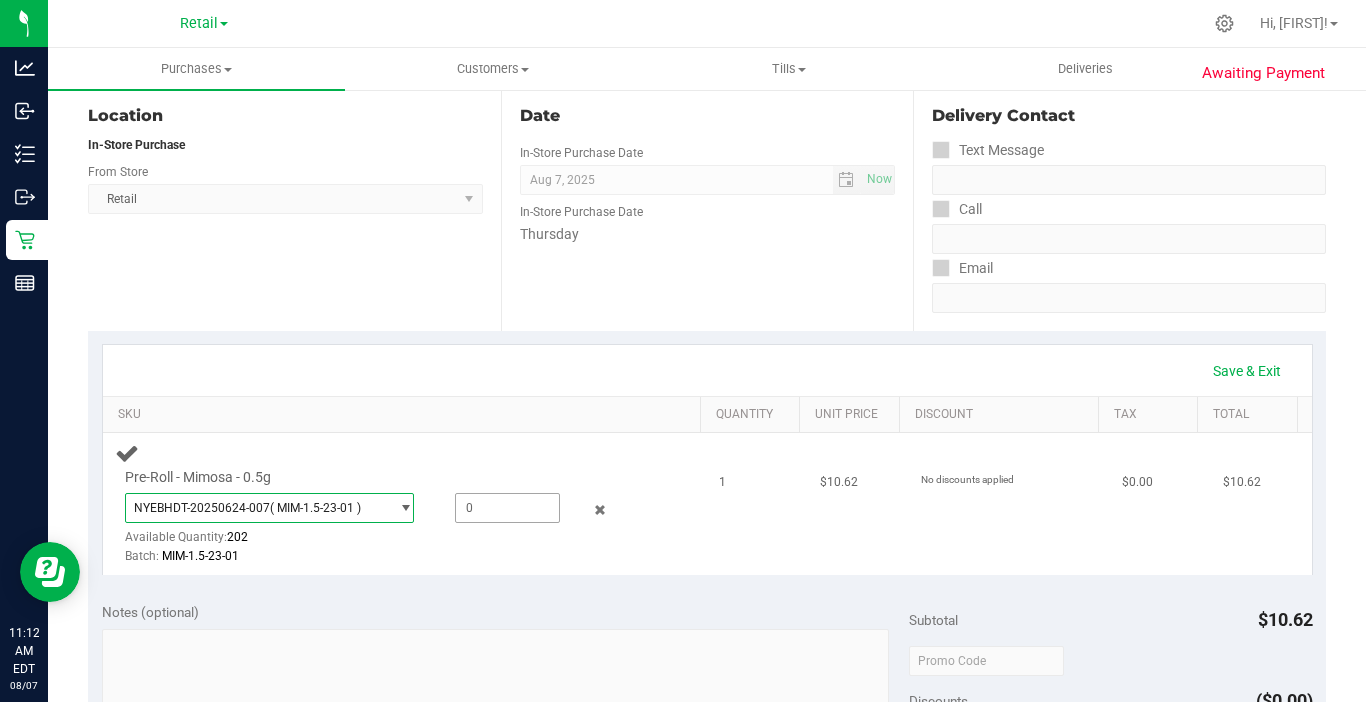 click at bounding box center [507, 508] 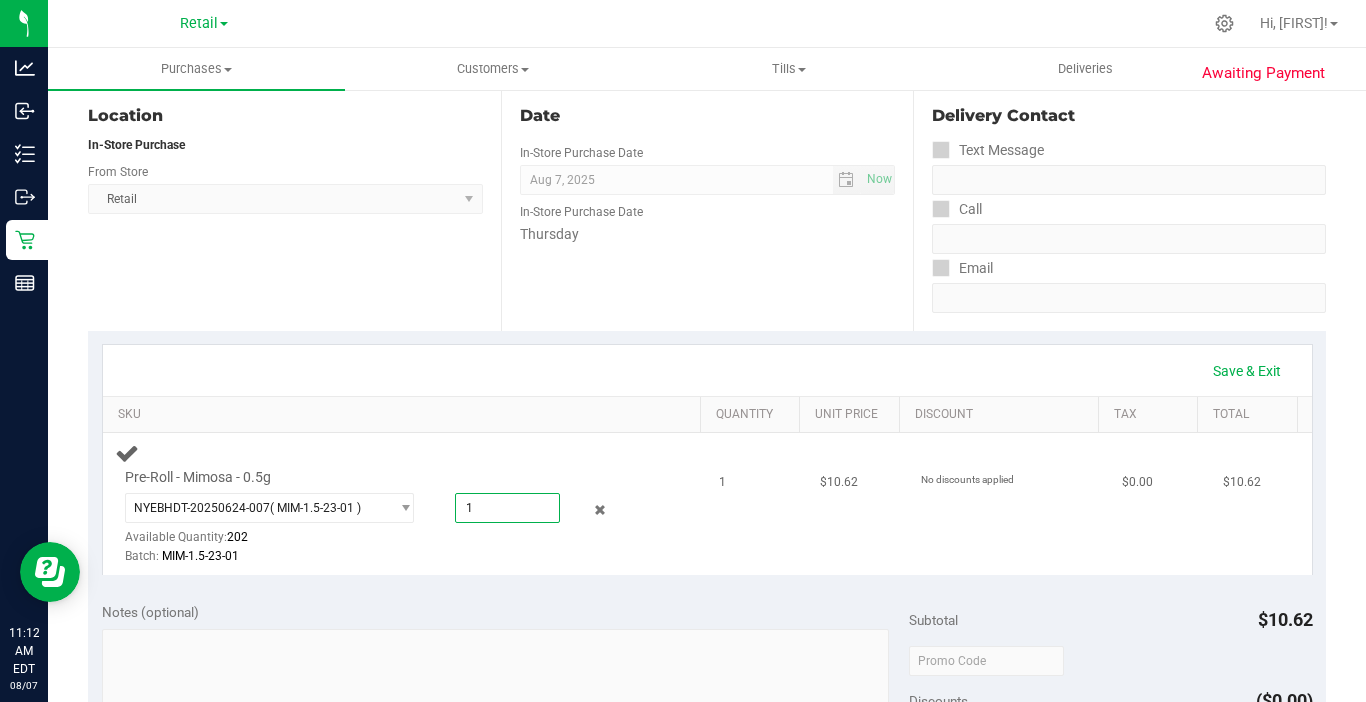 type on "1" 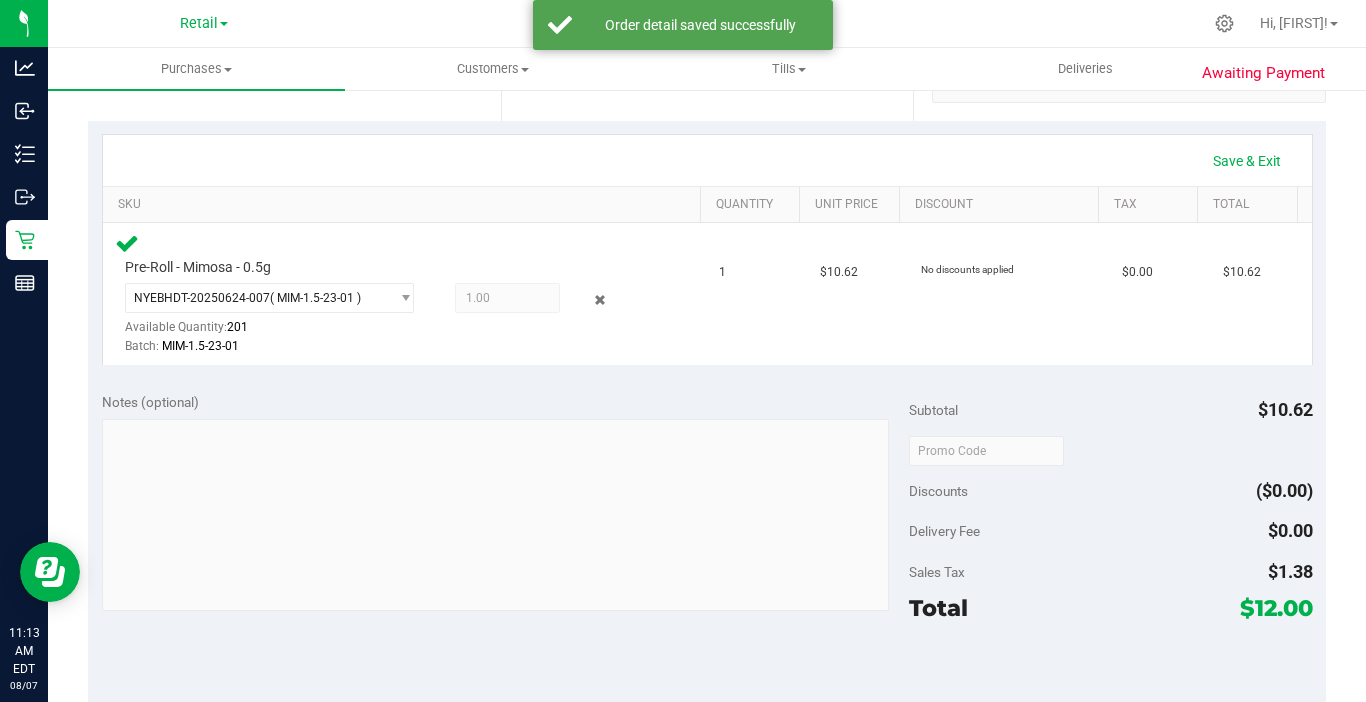 scroll, scrollTop: 600, scrollLeft: 0, axis: vertical 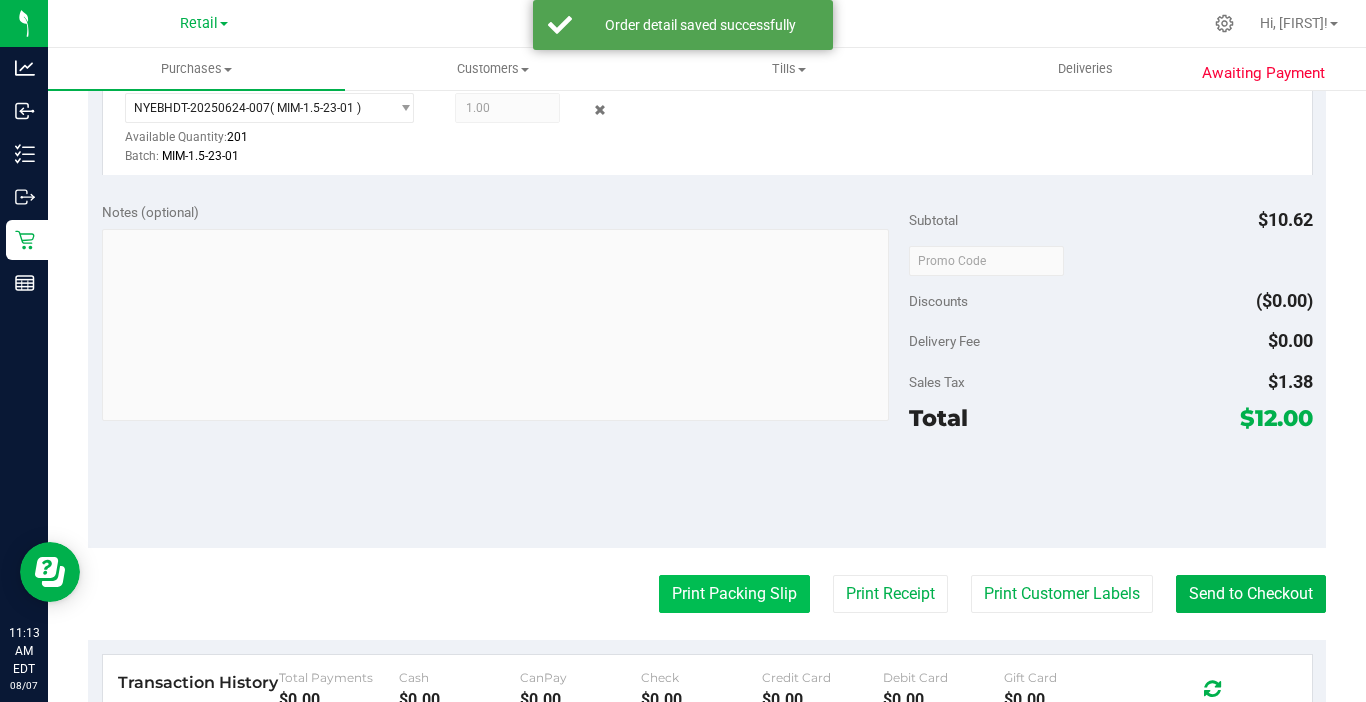 click on "Print Packing Slip" at bounding box center (734, 594) 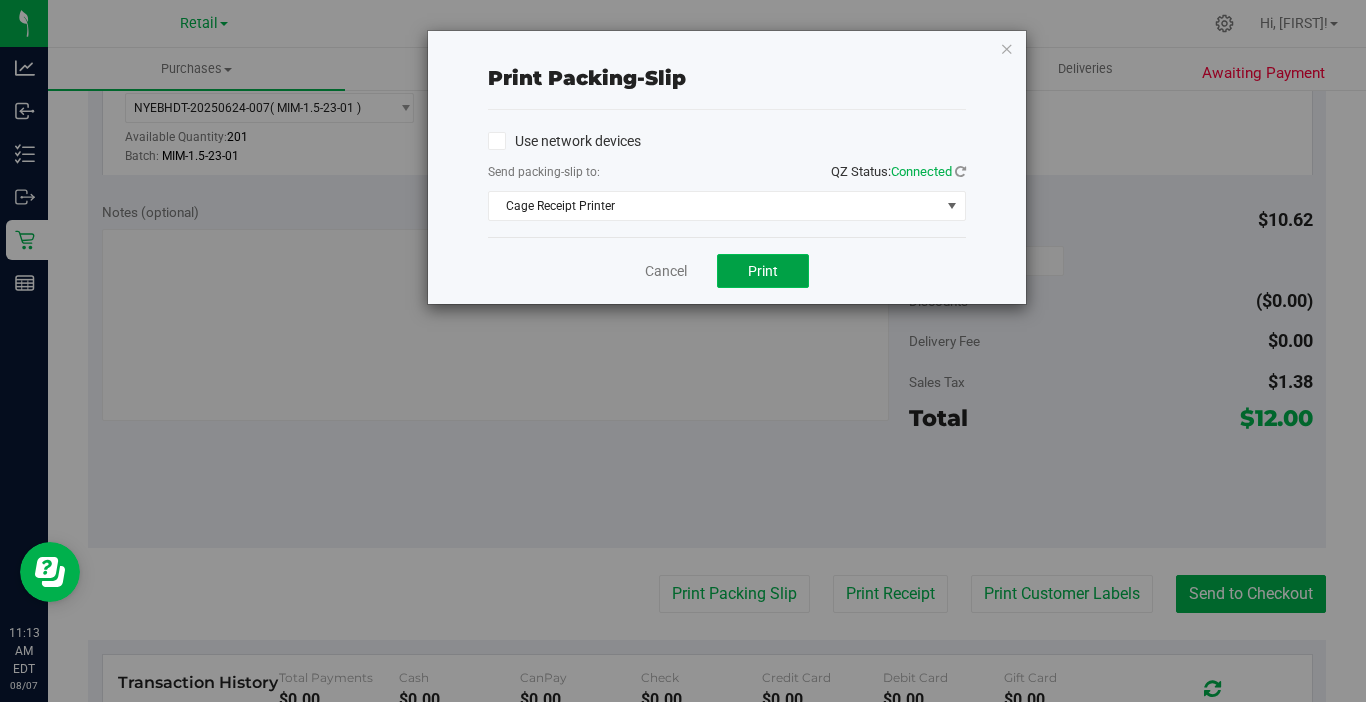 click on "Print" at bounding box center (763, 271) 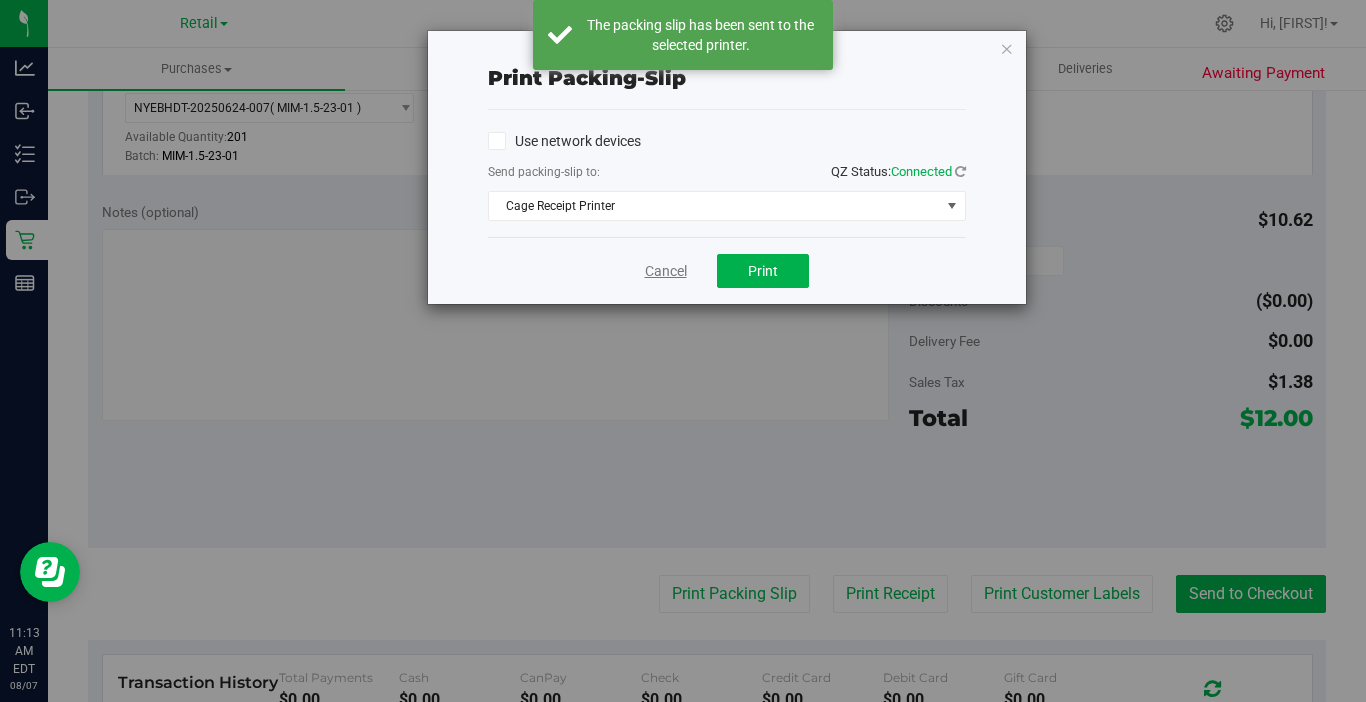click on "Cancel" at bounding box center [666, 271] 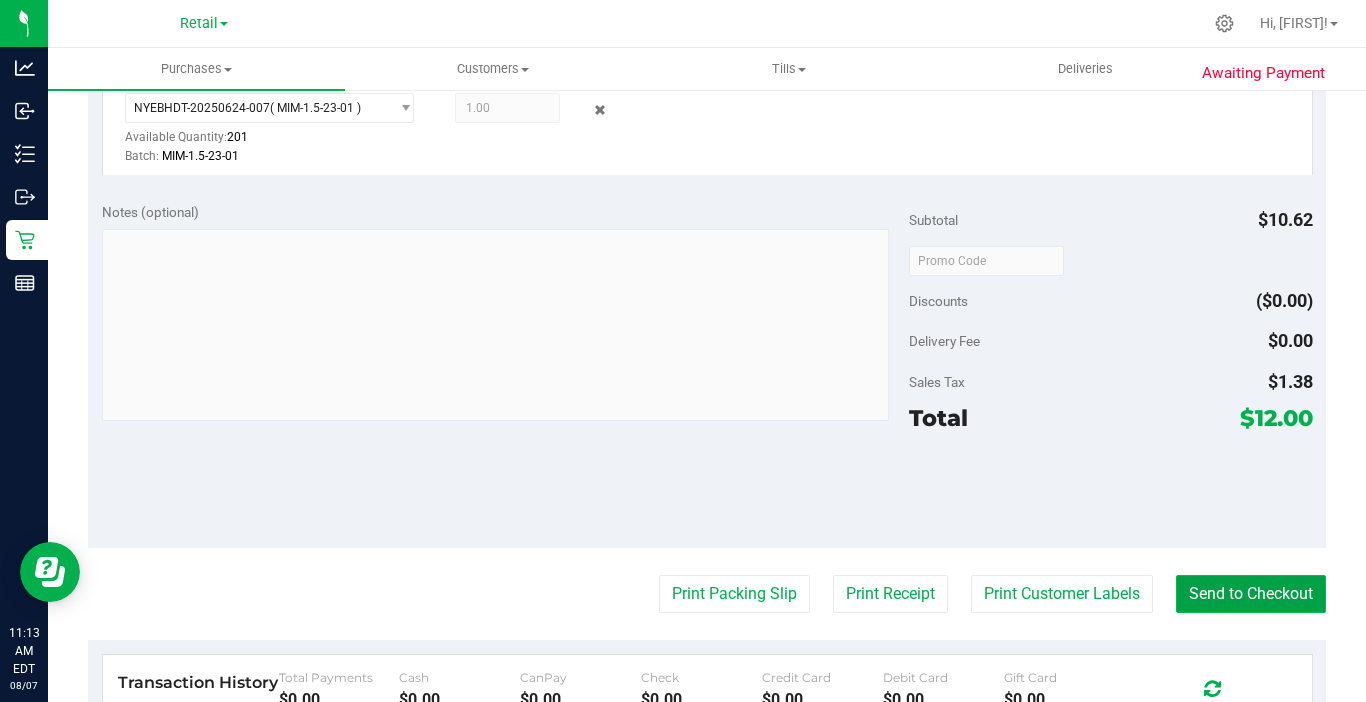 click on "Send to Checkout" at bounding box center (1251, 594) 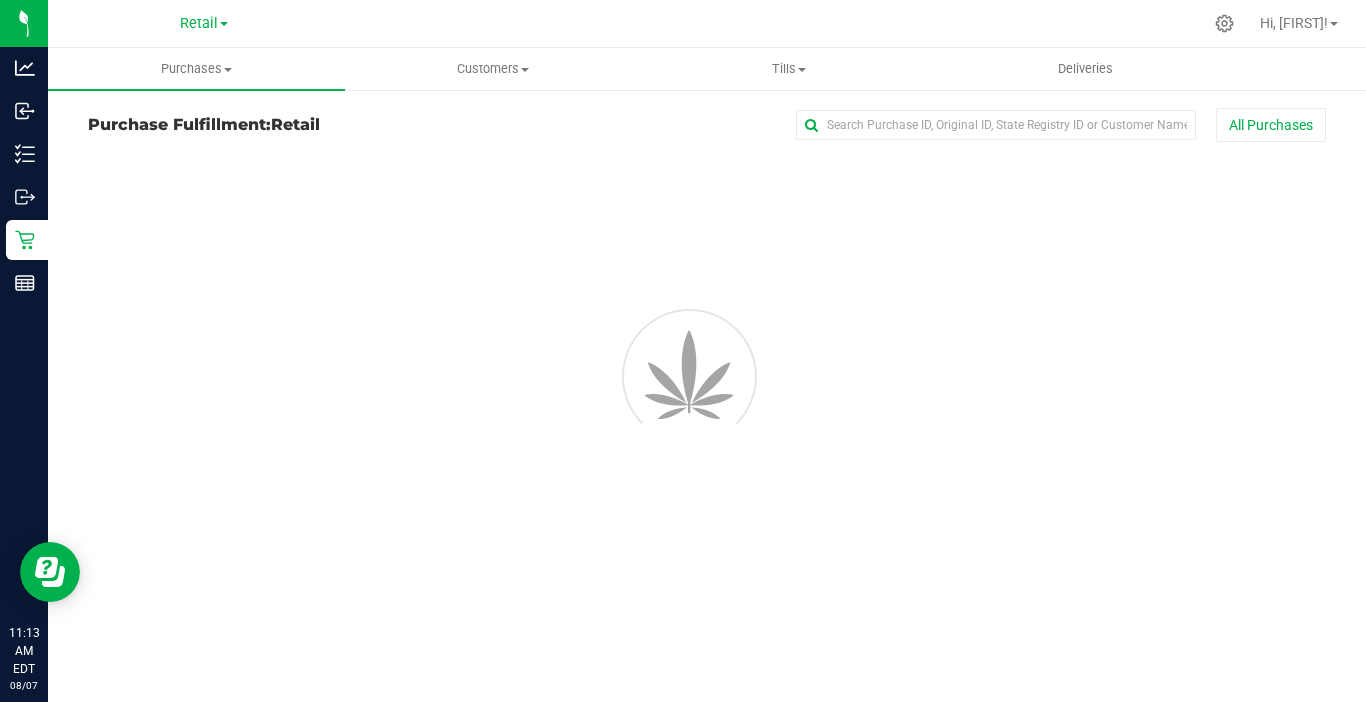 scroll, scrollTop: 0, scrollLeft: 0, axis: both 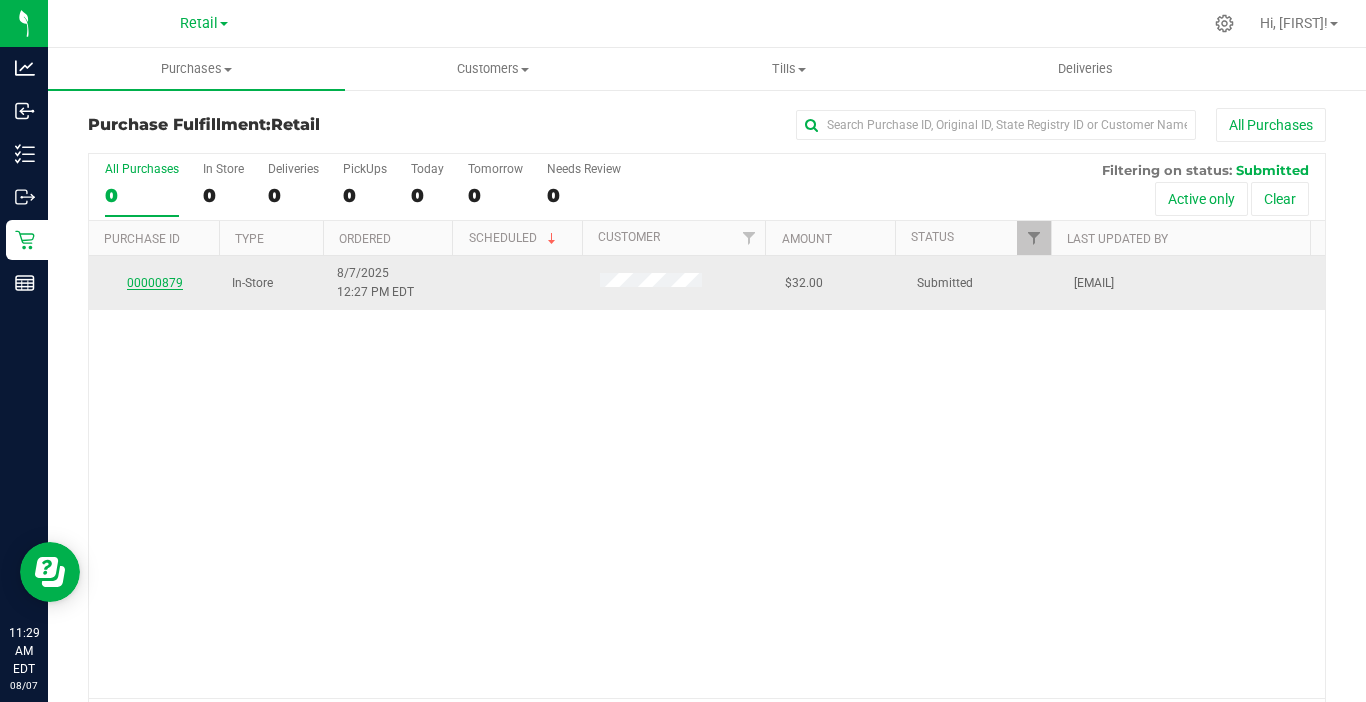 click on "00000879" at bounding box center (155, 283) 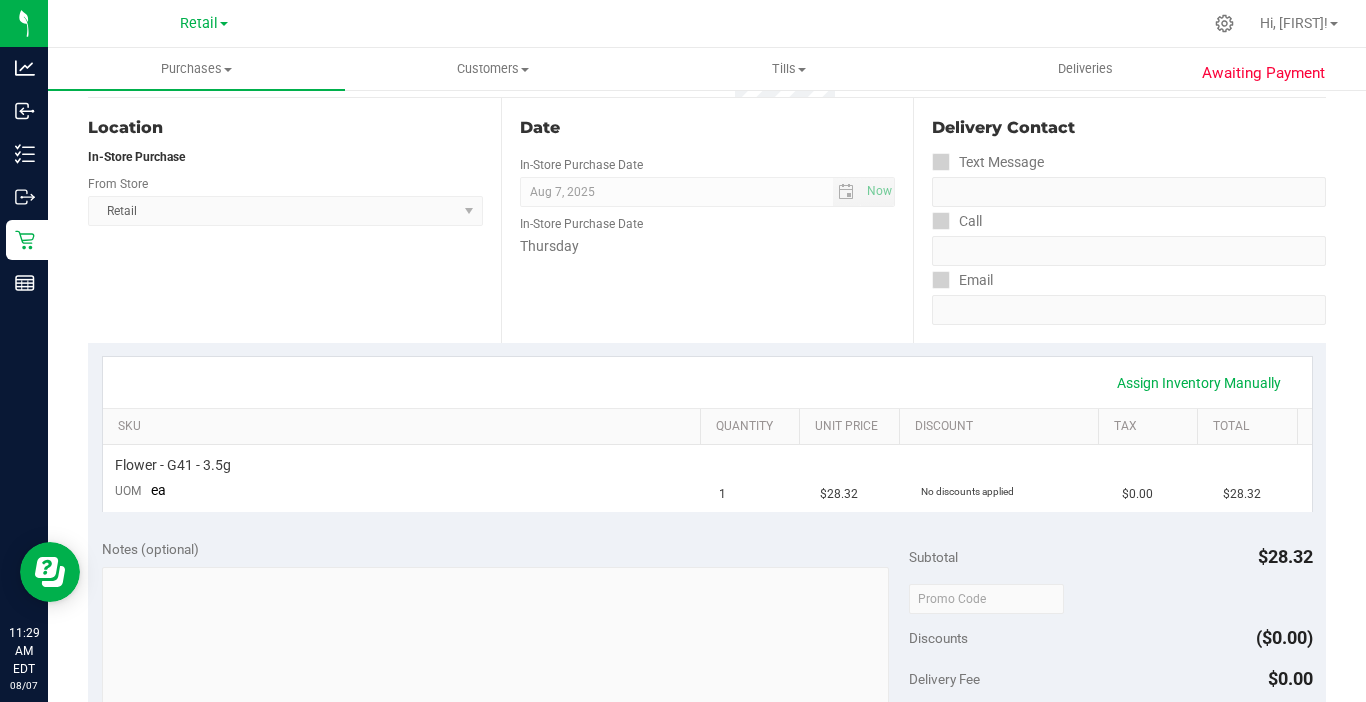 scroll, scrollTop: 200, scrollLeft: 0, axis: vertical 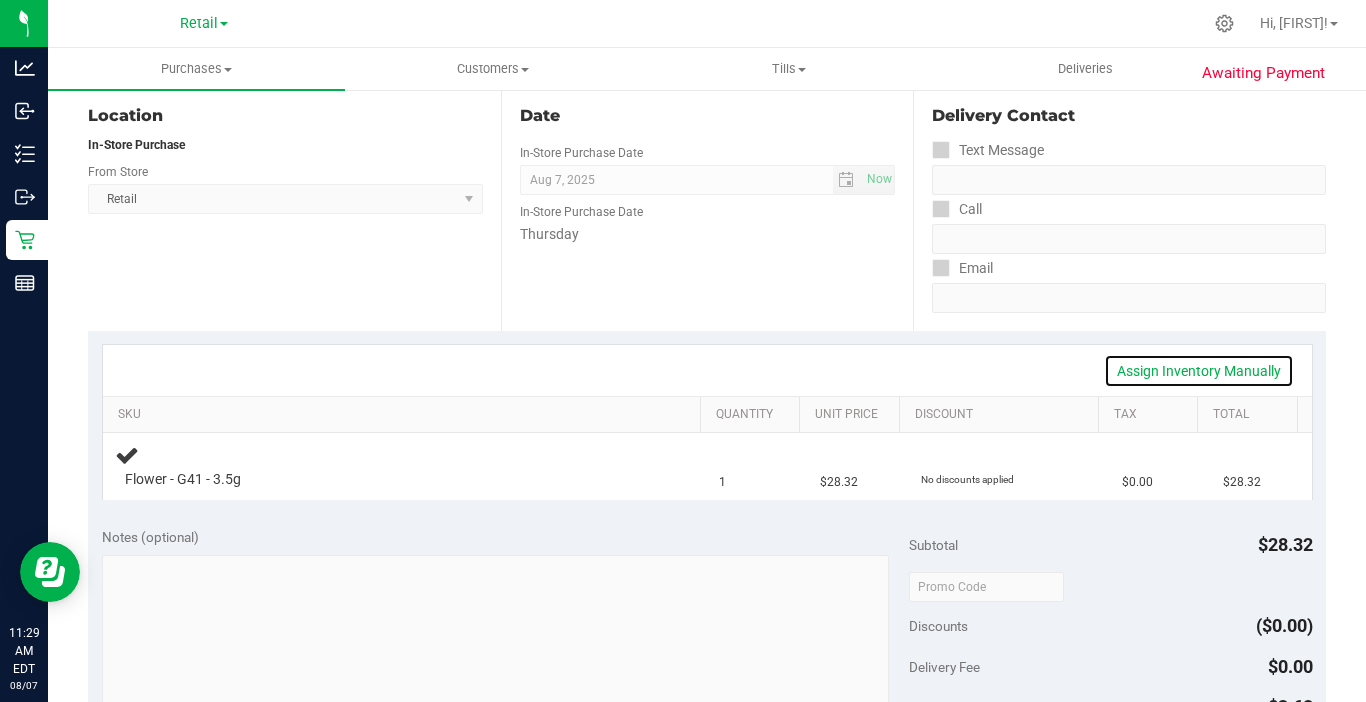 click on "Assign Inventory Manually" at bounding box center (1199, 371) 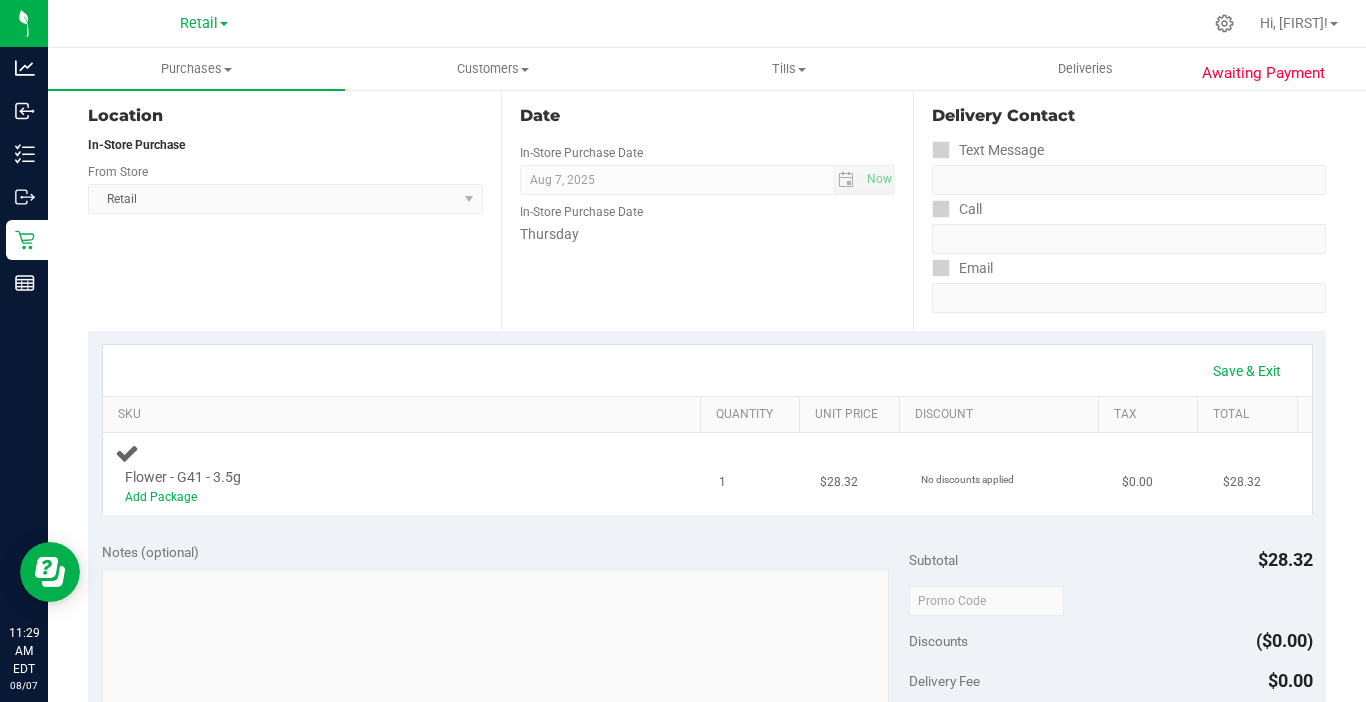 click on "Flower - G41 - 3.5g" at bounding box center [183, 477] 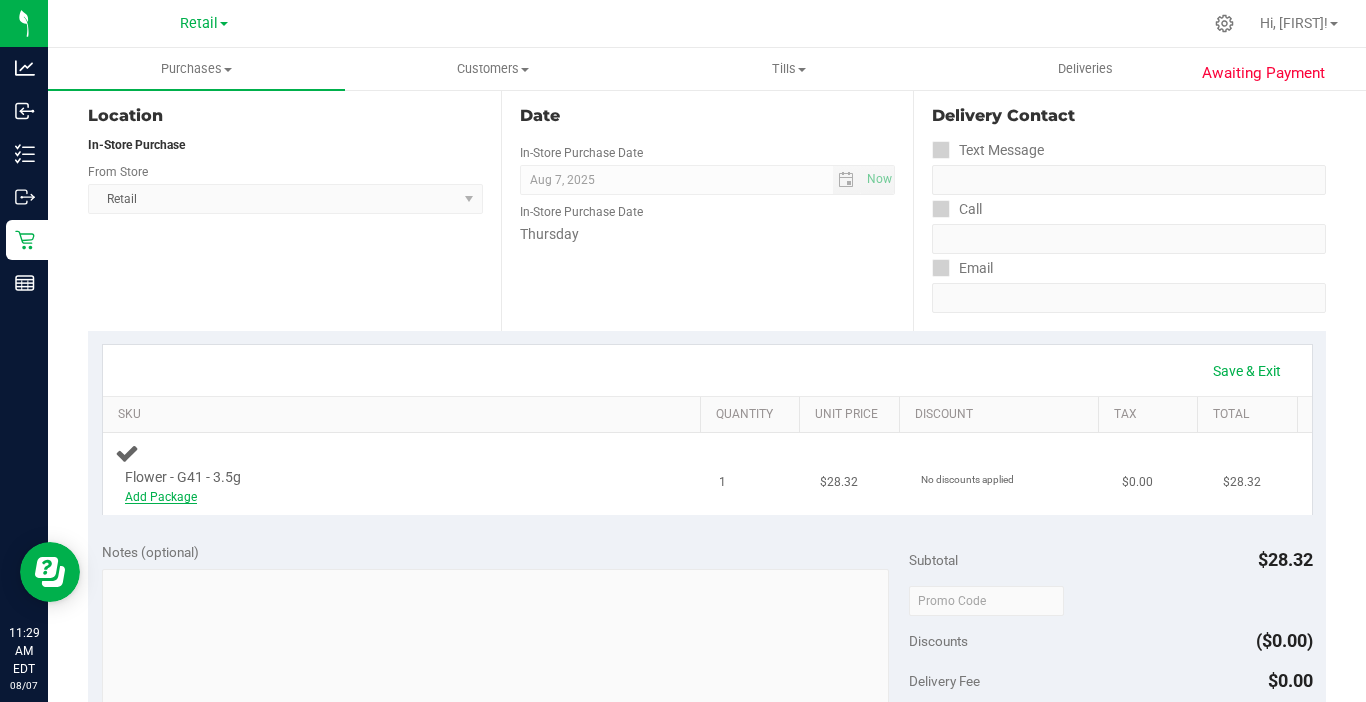 click on "Add Package" at bounding box center [161, 497] 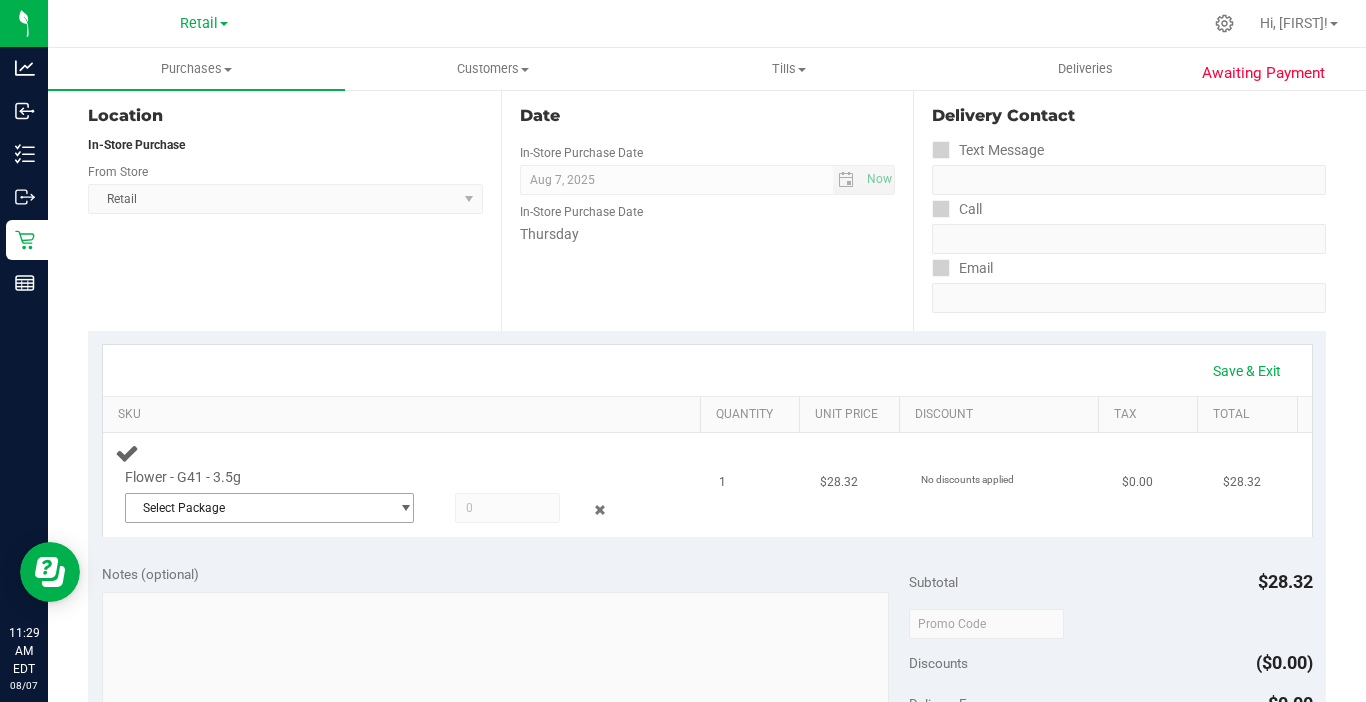 click on "Select Package" at bounding box center [257, 508] 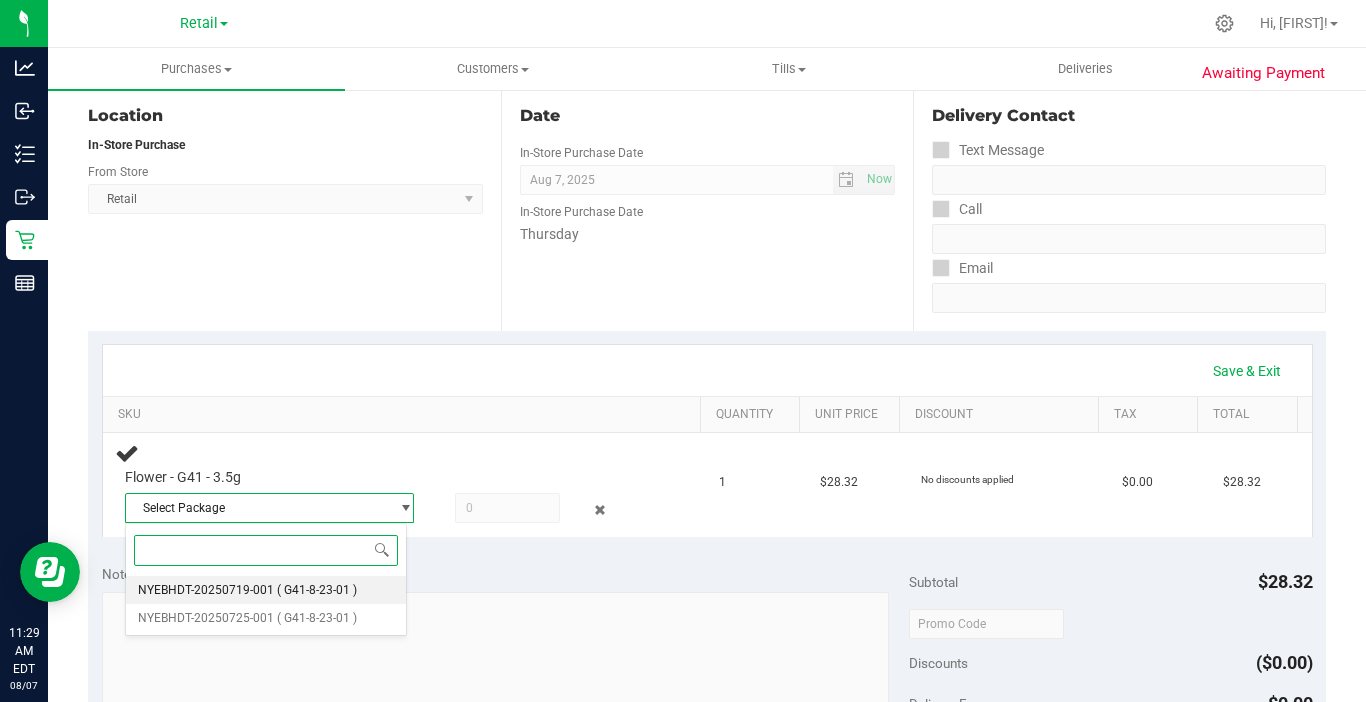 drag, startPoint x: 266, startPoint y: 592, endPoint x: 343, endPoint y: 547, distance: 89.1852 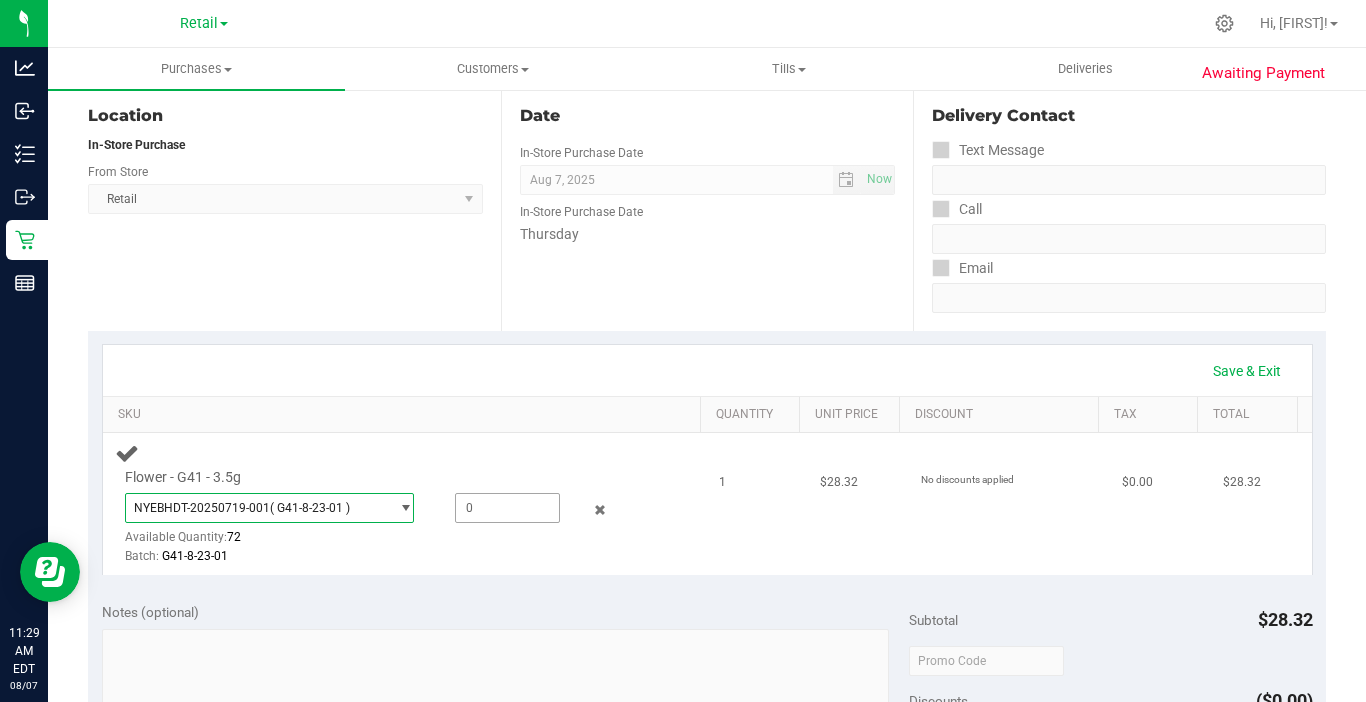 click at bounding box center [507, 508] 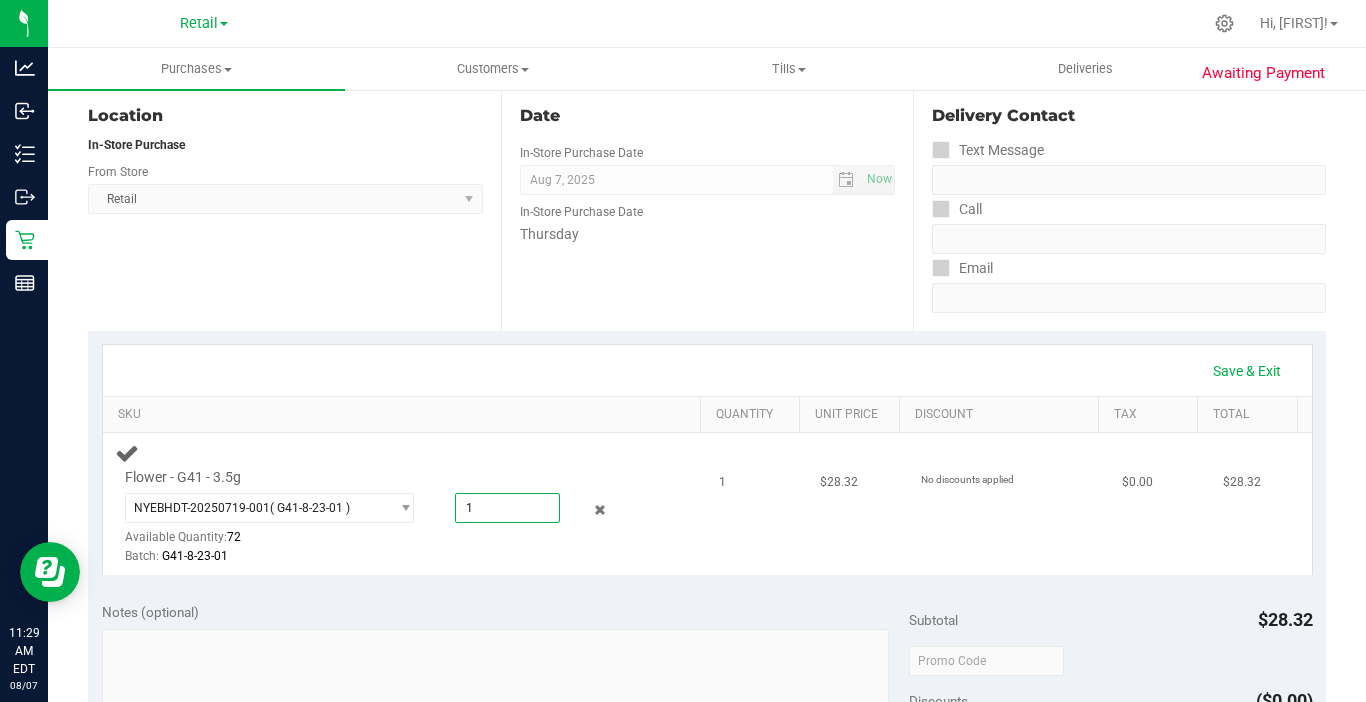 type on "1" 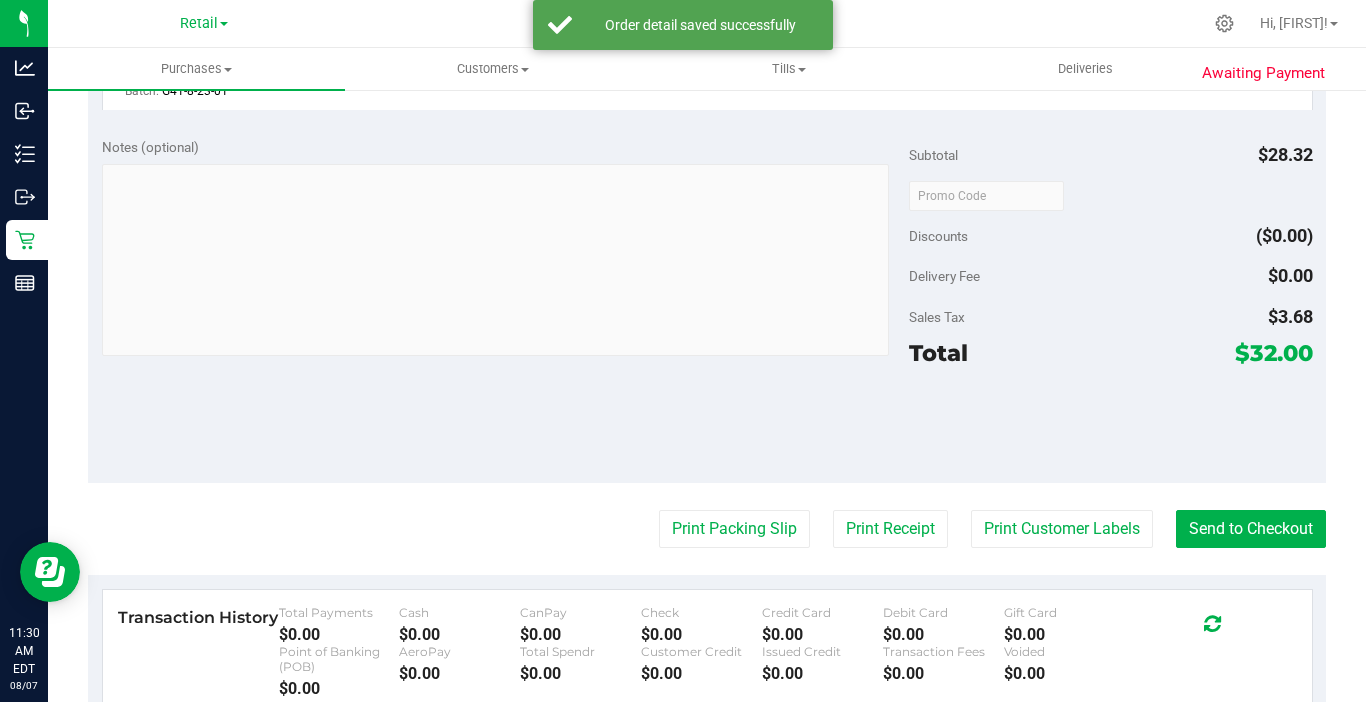 scroll, scrollTop: 700, scrollLeft: 0, axis: vertical 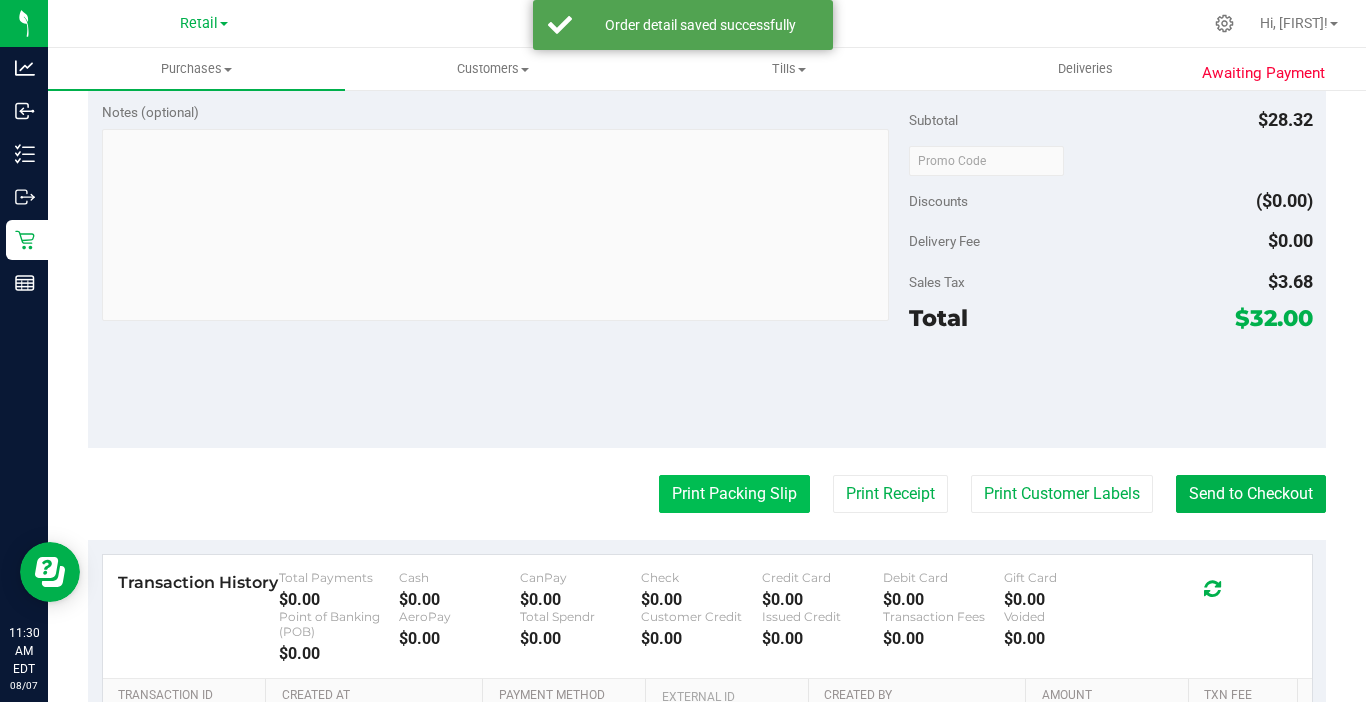 click on "Print Packing Slip" at bounding box center [734, 494] 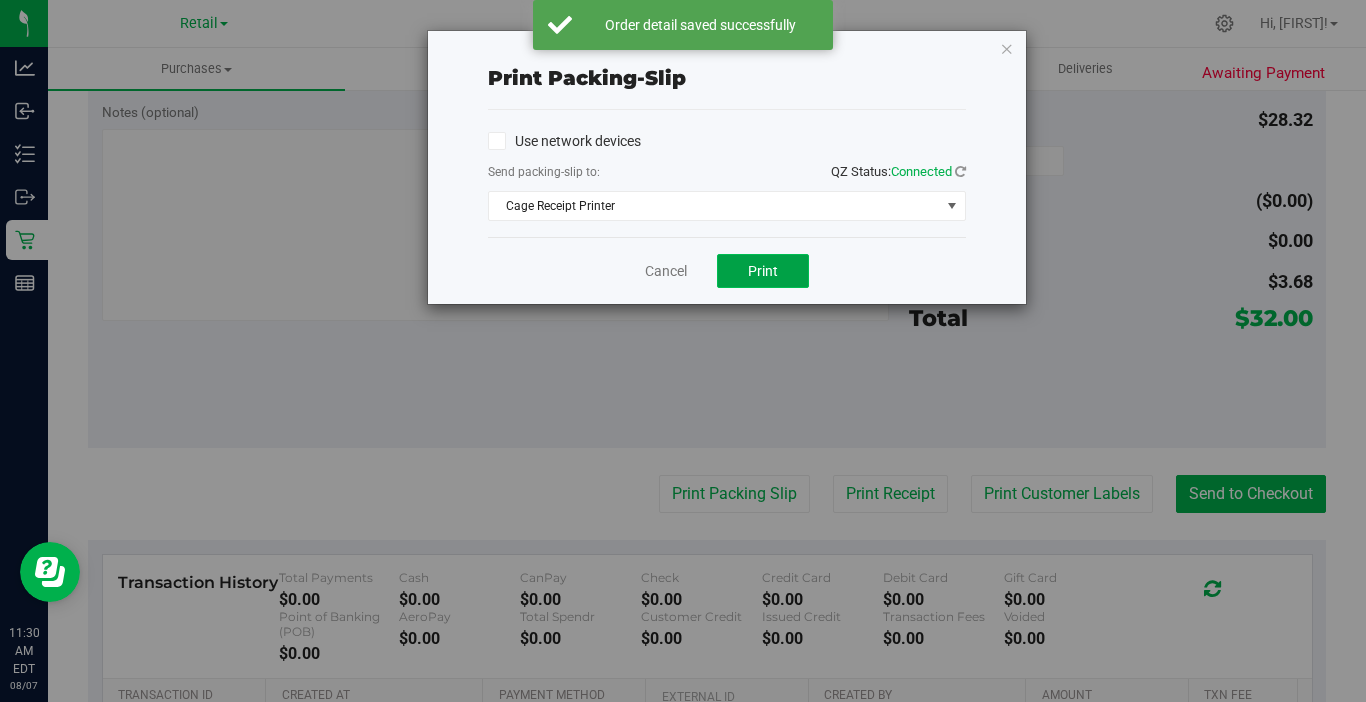 click on "Print" at bounding box center (763, 271) 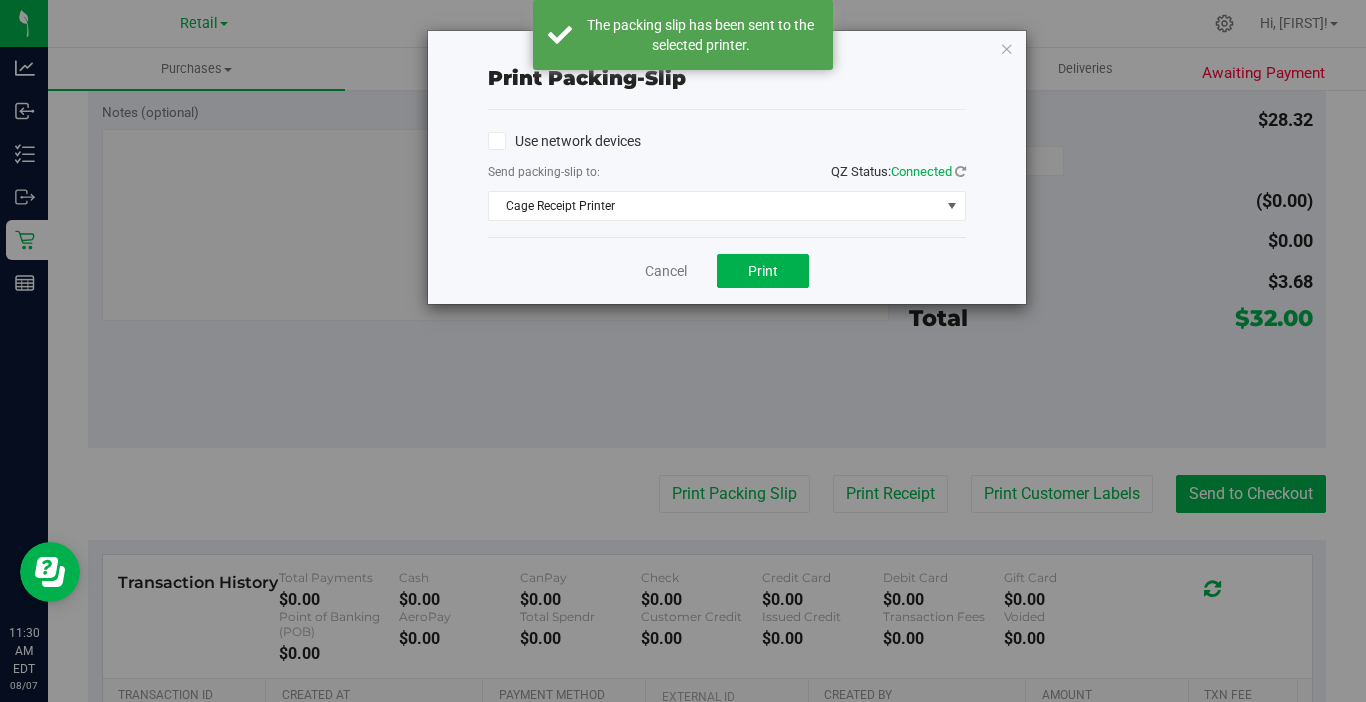 click on "Print packing-slip
Use network devices
Send packing-slip to:
QZ Status:   Connected
Cage Receipt Printer Choose printer Cage Receipt Printer EPSON WF-2960 Series Fax Microsoft Print to PDF Microsoft XPS Document Writer OneNote for Windows 10 POS Receipt Printer T310 Printer (LAN) Trading Post Receipt
Cancel
Print" at bounding box center [690, 351] 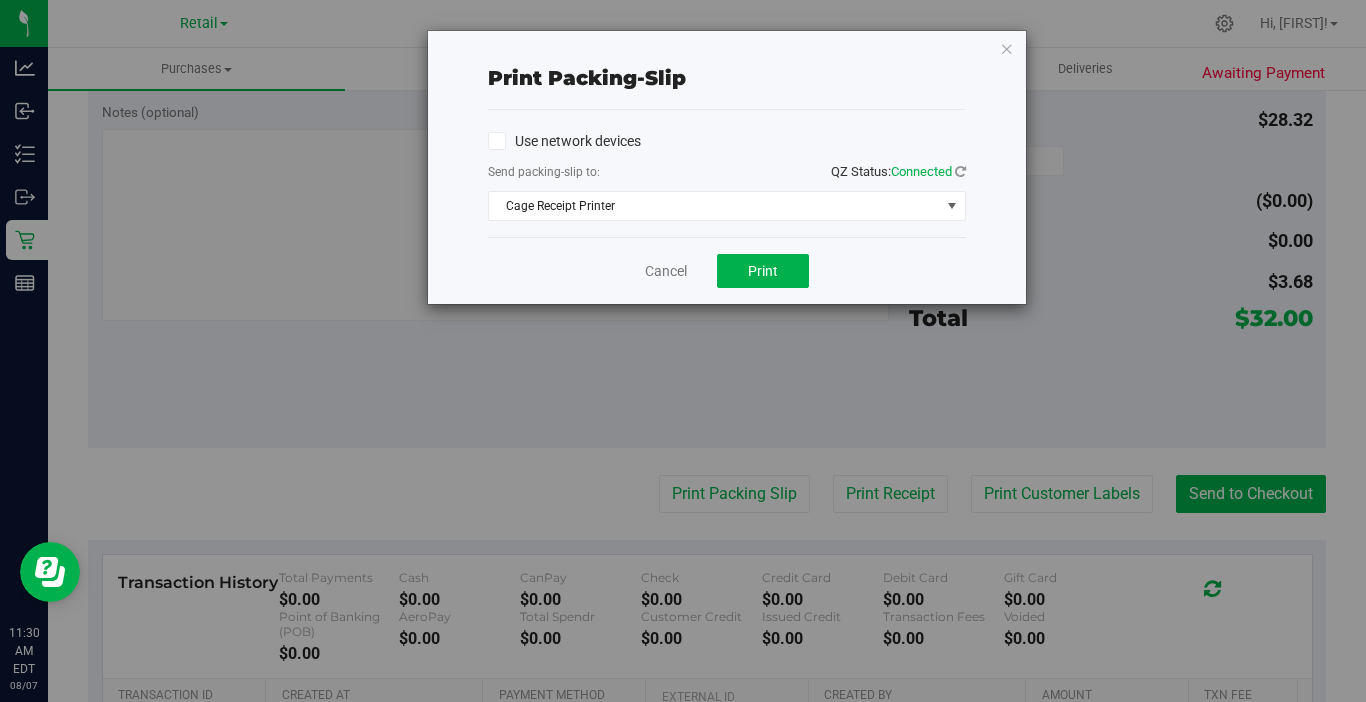 click on "Print packing-slip
Use network devices
Send packing-slip to:
QZ Status:   Connected
Cage Receipt Printer Choose printer Cage Receipt Printer EPSON WF-2960 Series Fax Microsoft Print to PDF Microsoft XPS Document Writer OneNote for Windows 10 POS Receipt Printer T310 Printer (LAN) Trading Post Receipt
Cancel
Print" at bounding box center [690, 351] 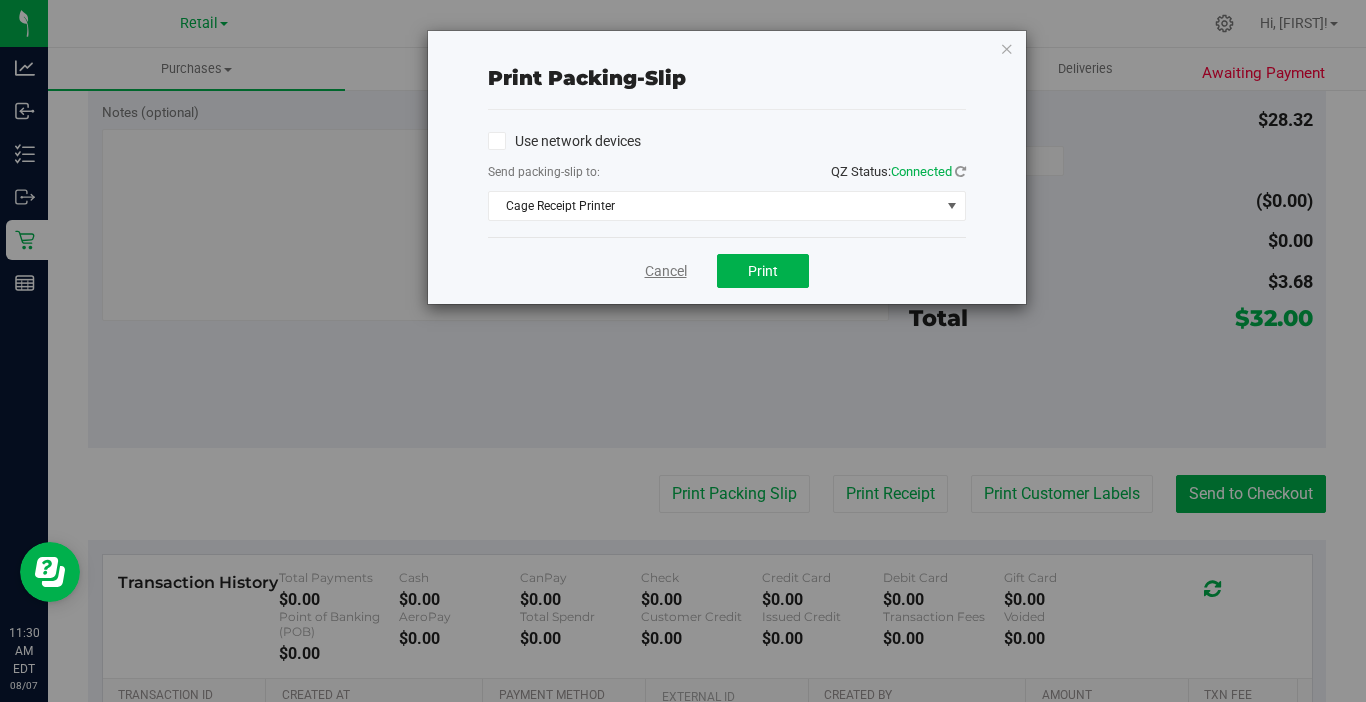 click on "Cancel" at bounding box center [666, 271] 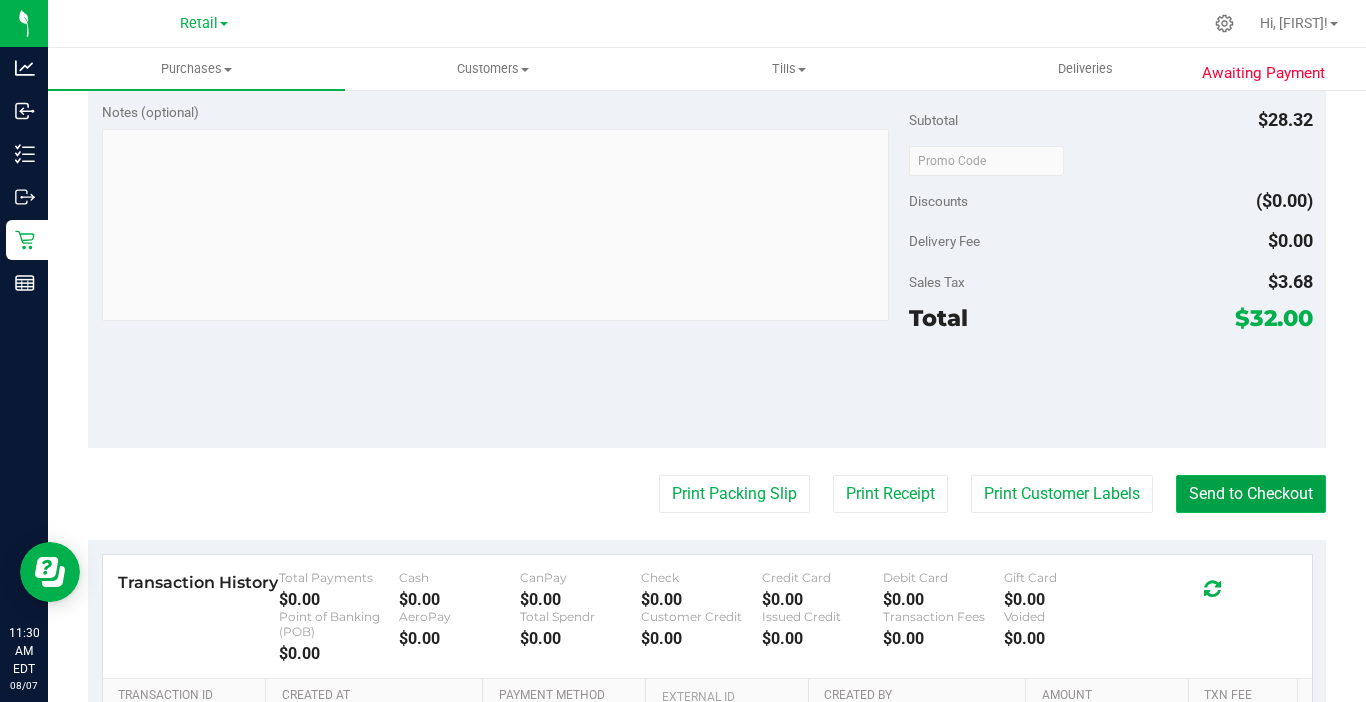 click on "Send to Checkout" at bounding box center (1251, 494) 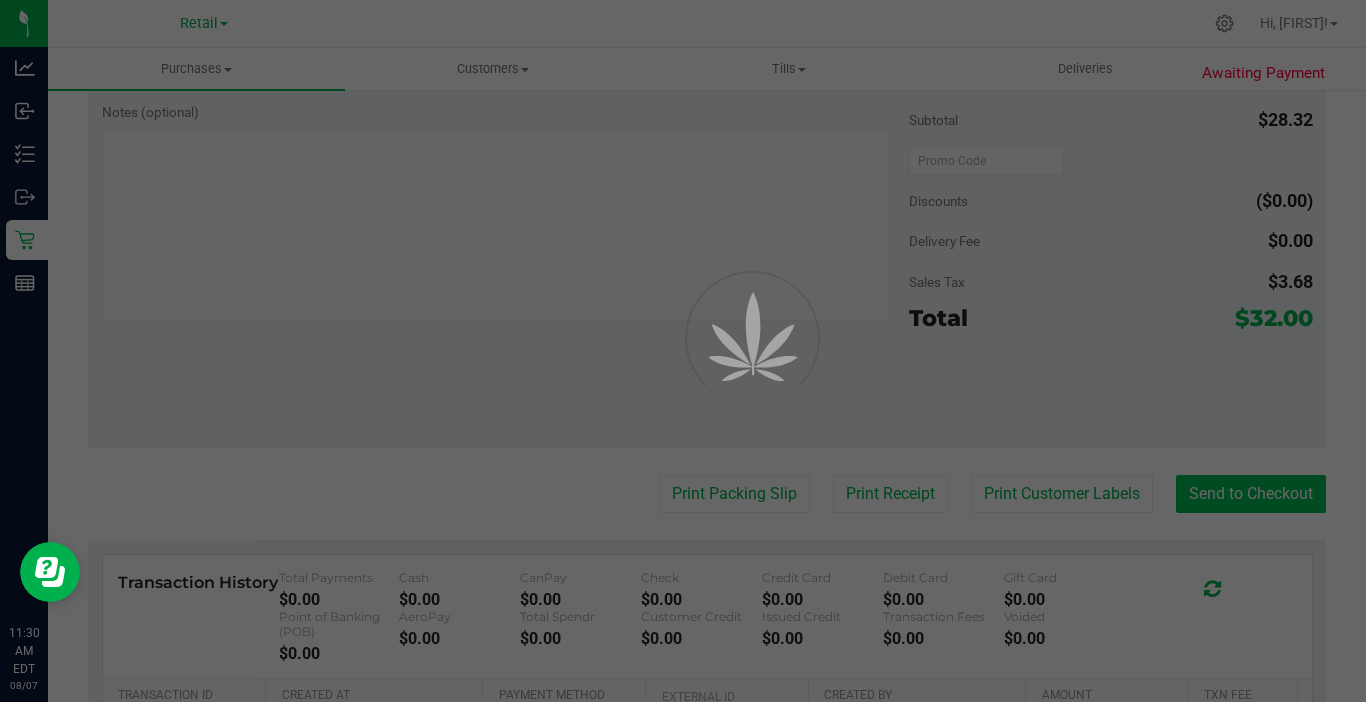 scroll, scrollTop: 0, scrollLeft: 0, axis: both 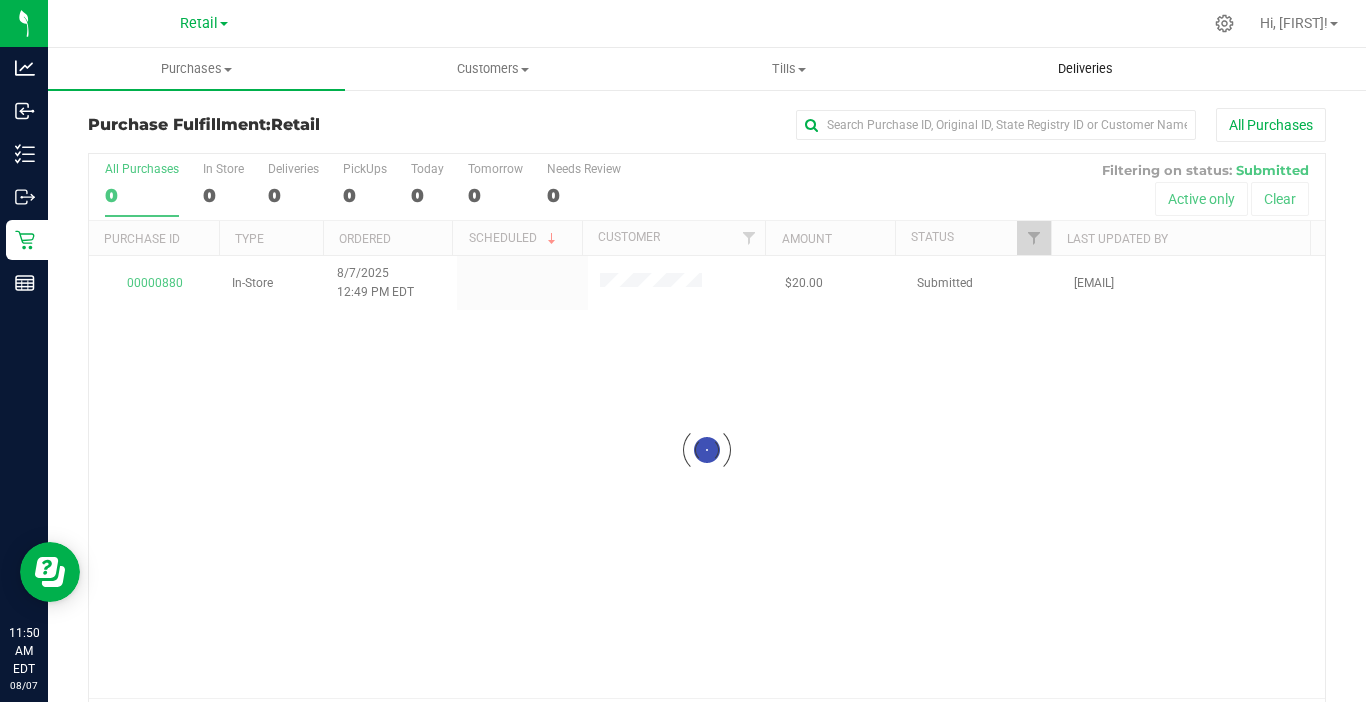 click on "Deliveries" at bounding box center [1086, 69] 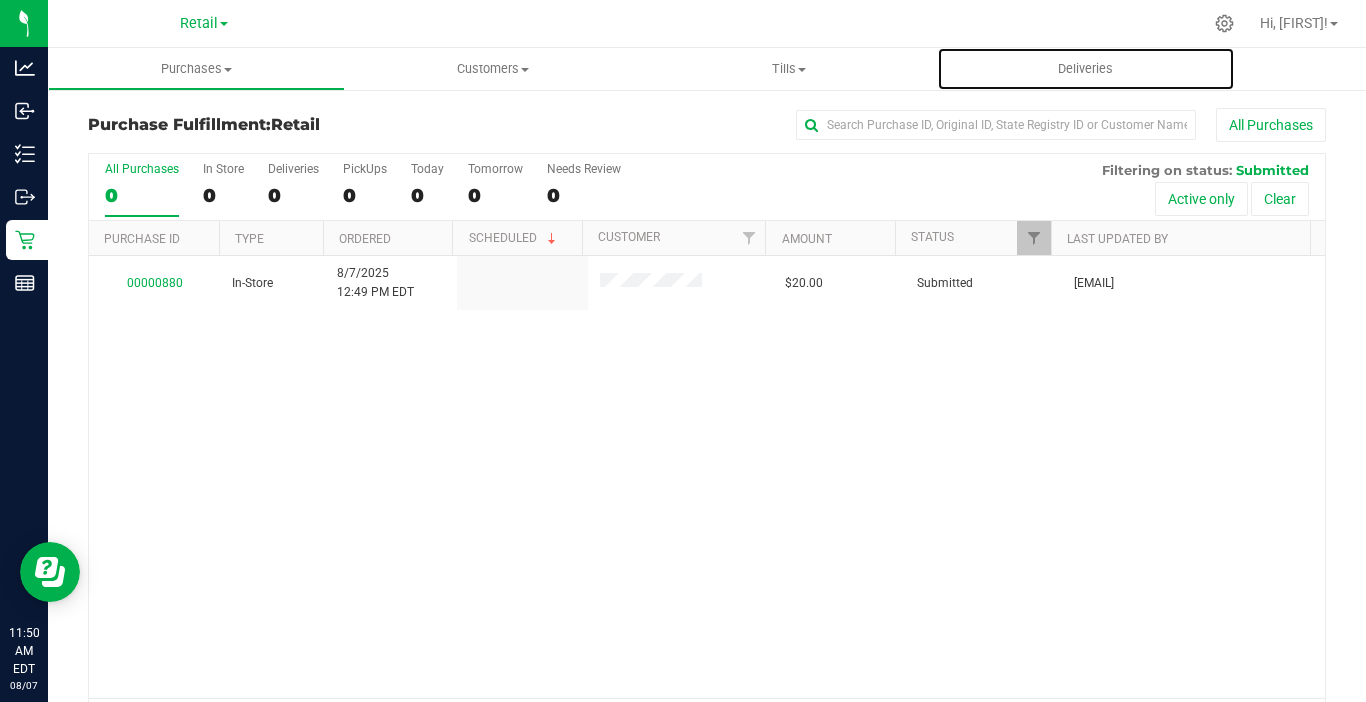 click on "Deliveries" at bounding box center (1086, 69) 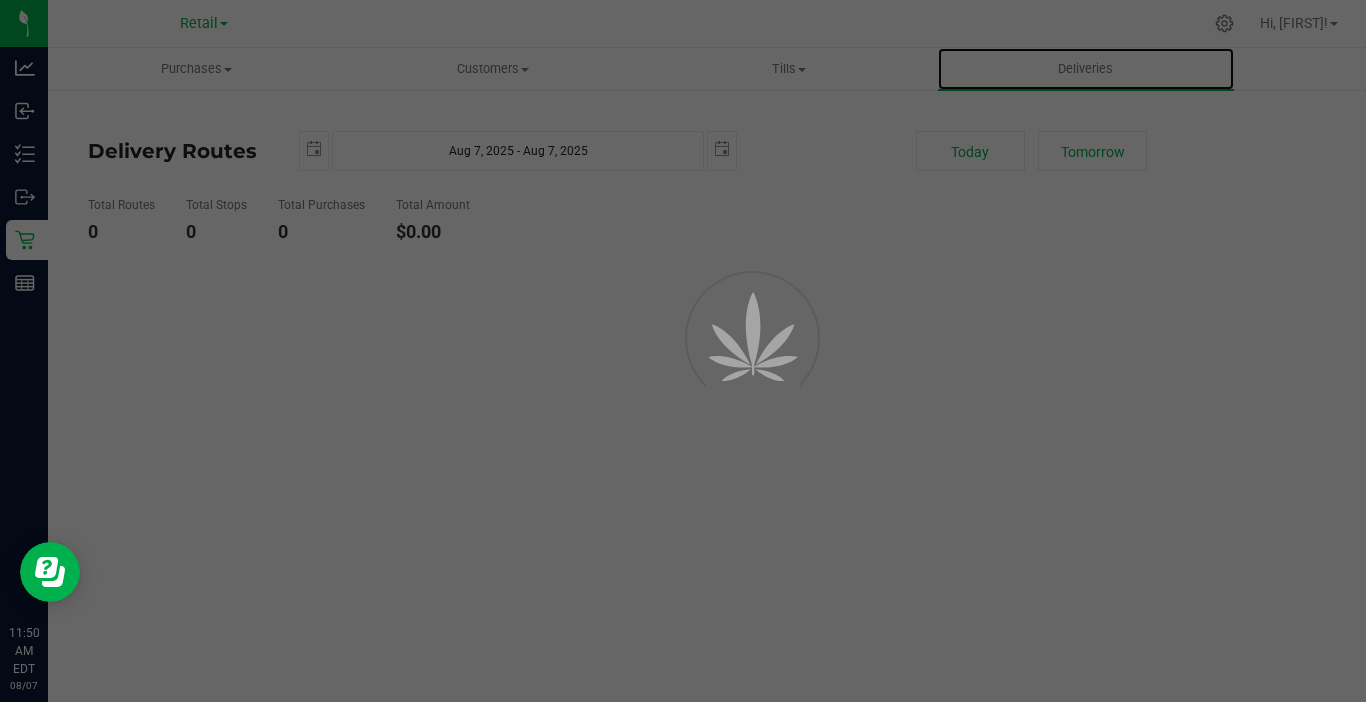 click on "Deliveries" at bounding box center (1086, 69) 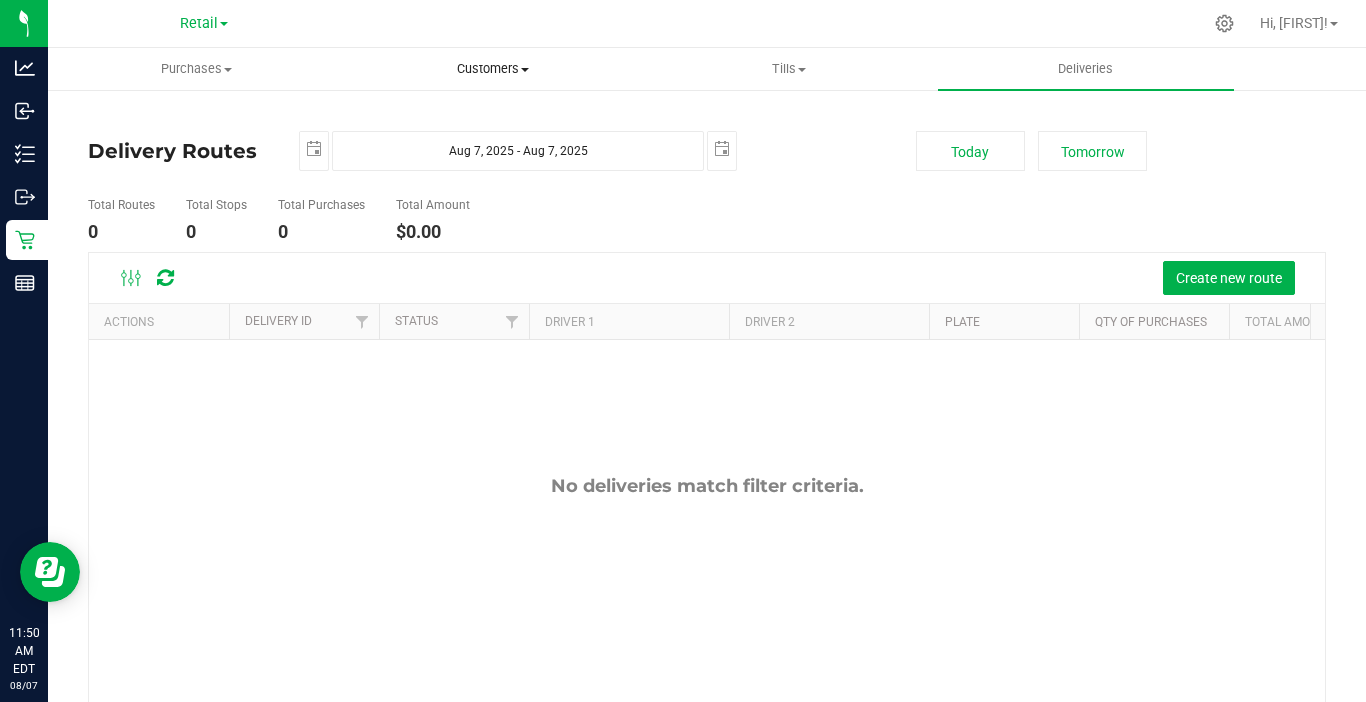 click on "Delivery Routes
2025-08-07
Aug 7, 2025 - Aug 7, 2025
2025-08-07
Today
Tomorrow
Total Routes
0
Total Stops
0
Total Purchases
0
Total Amount
$0.00
Create new route
Actions" at bounding box center [707, 481] 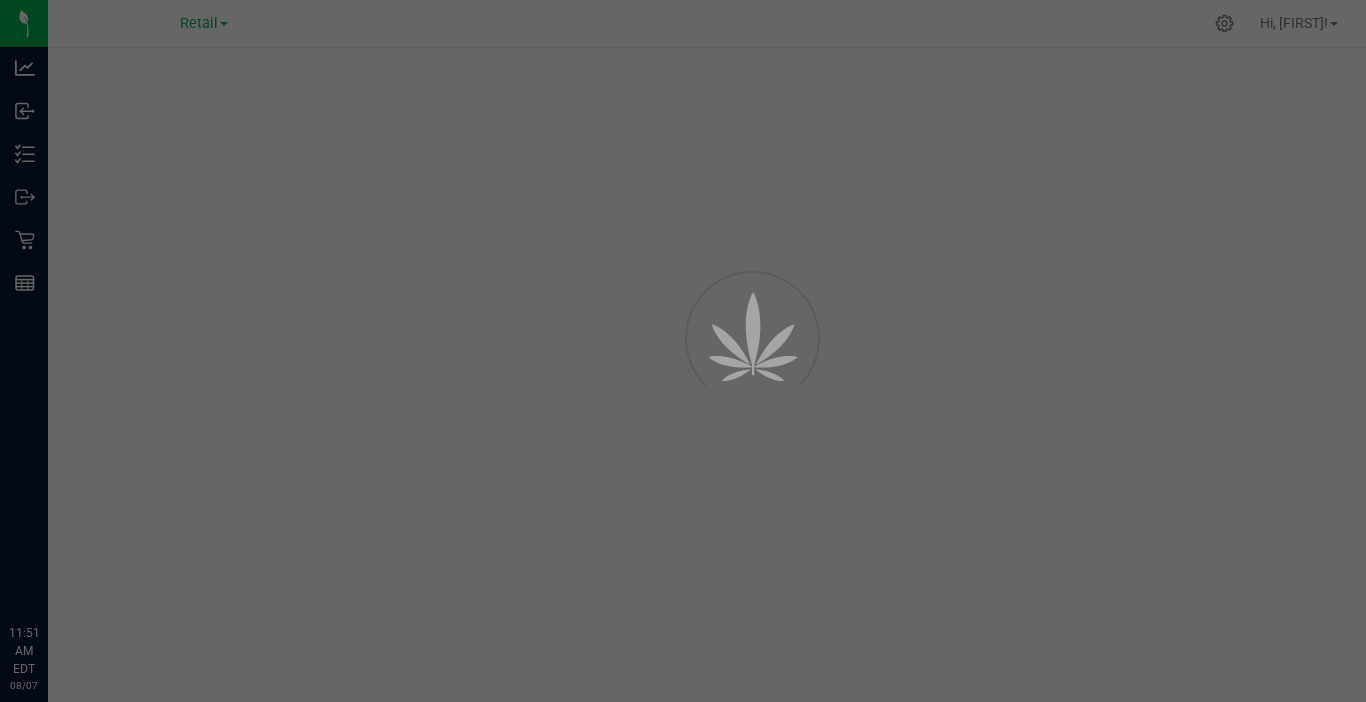 scroll, scrollTop: 0, scrollLeft: 0, axis: both 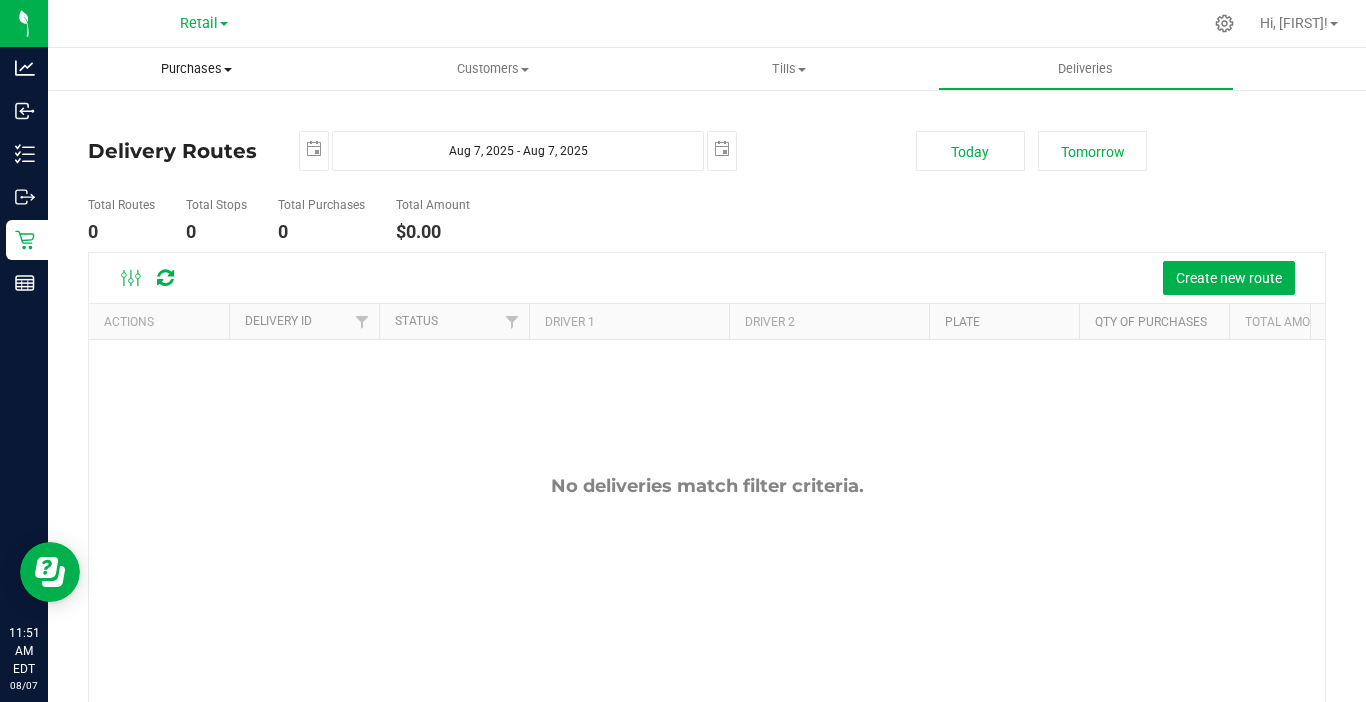 click on "Purchases" at bounding box center (196, 69) 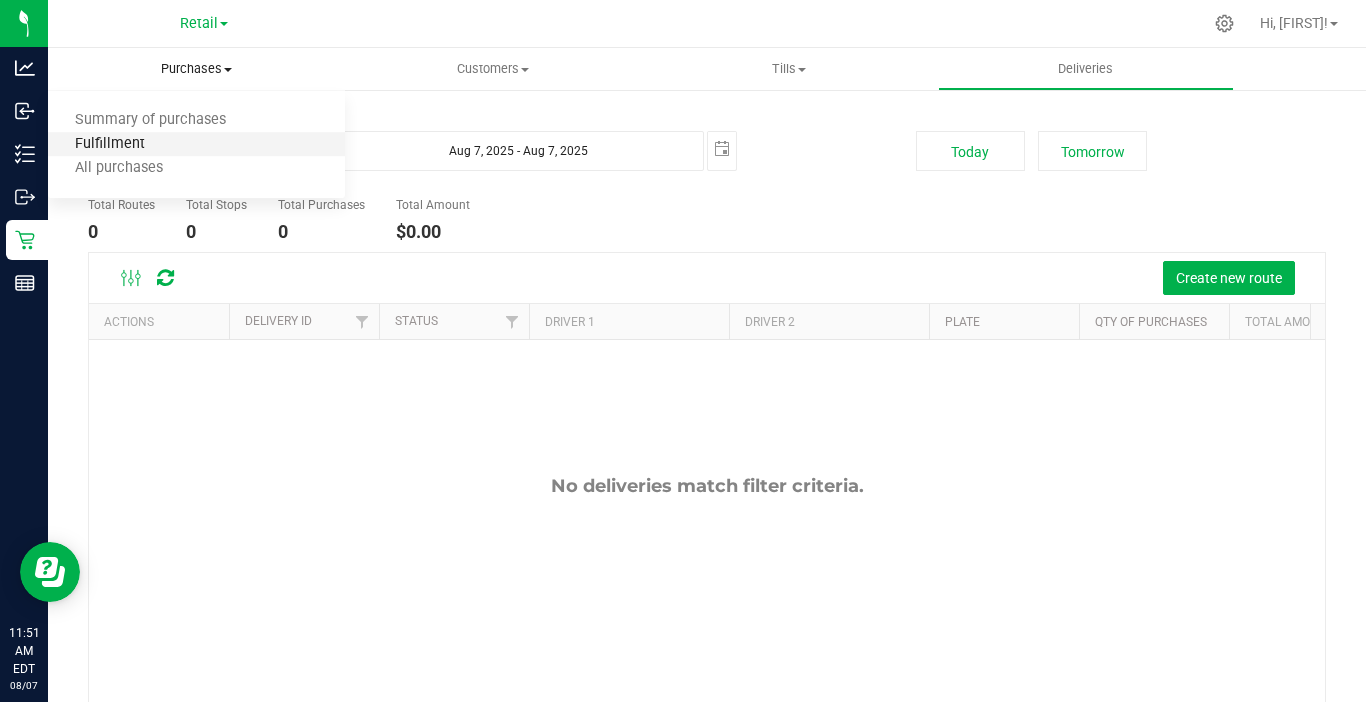 click on "Fulfillment" at bounding box center (110, 144) 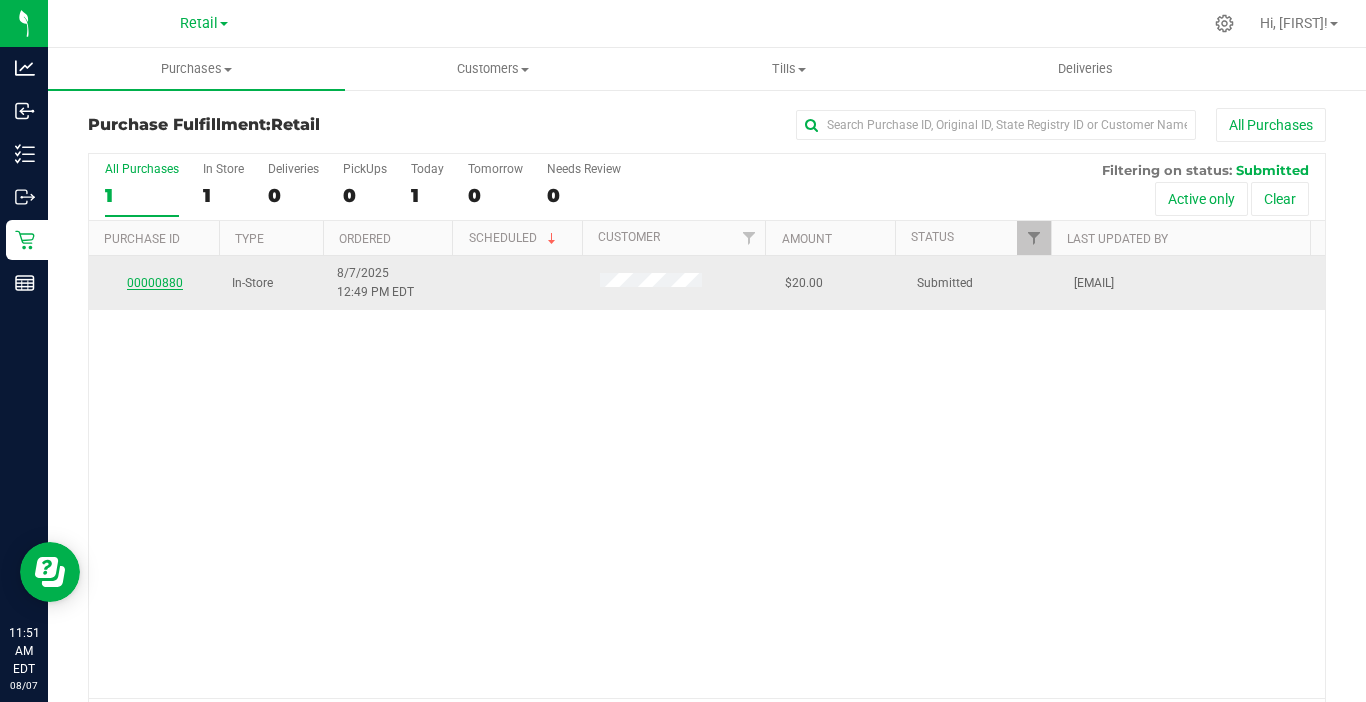 click on "00000880" at bounding box center [155, 283] 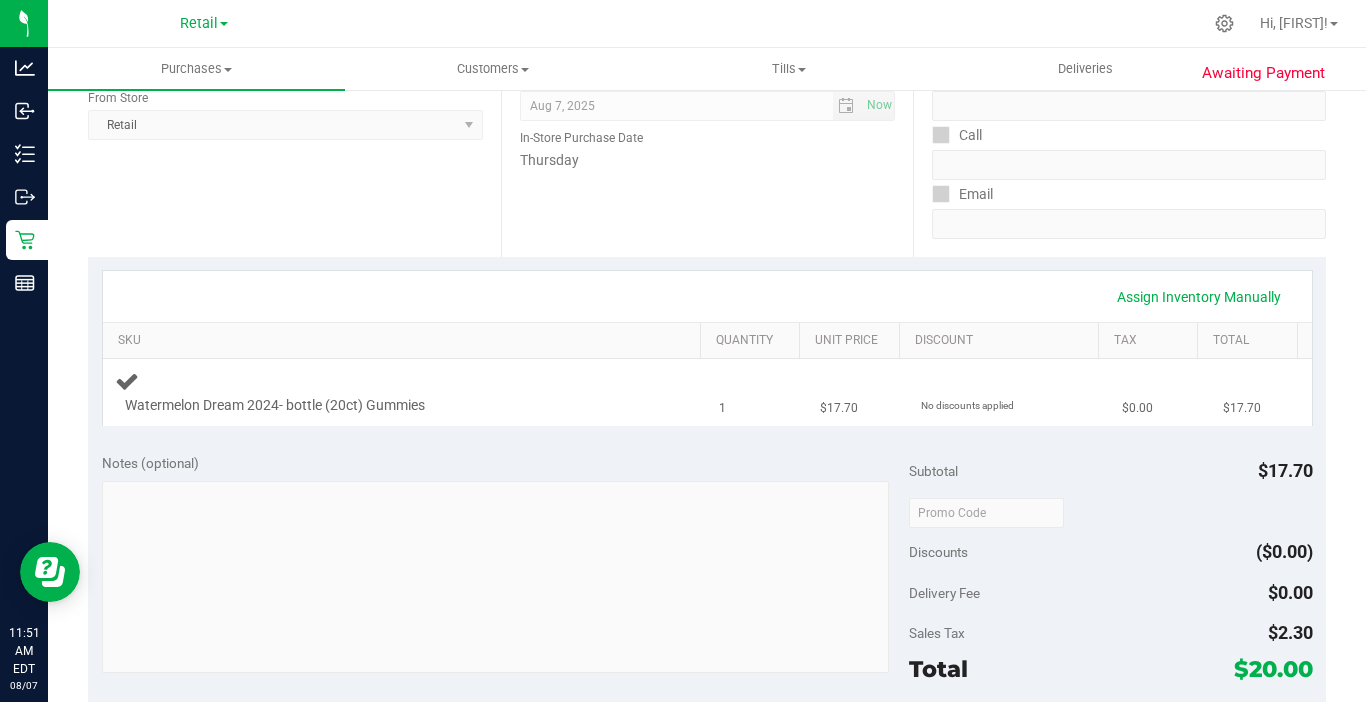 scroll, scrollTop: 300, scrollLeft: 0, axis: vertical 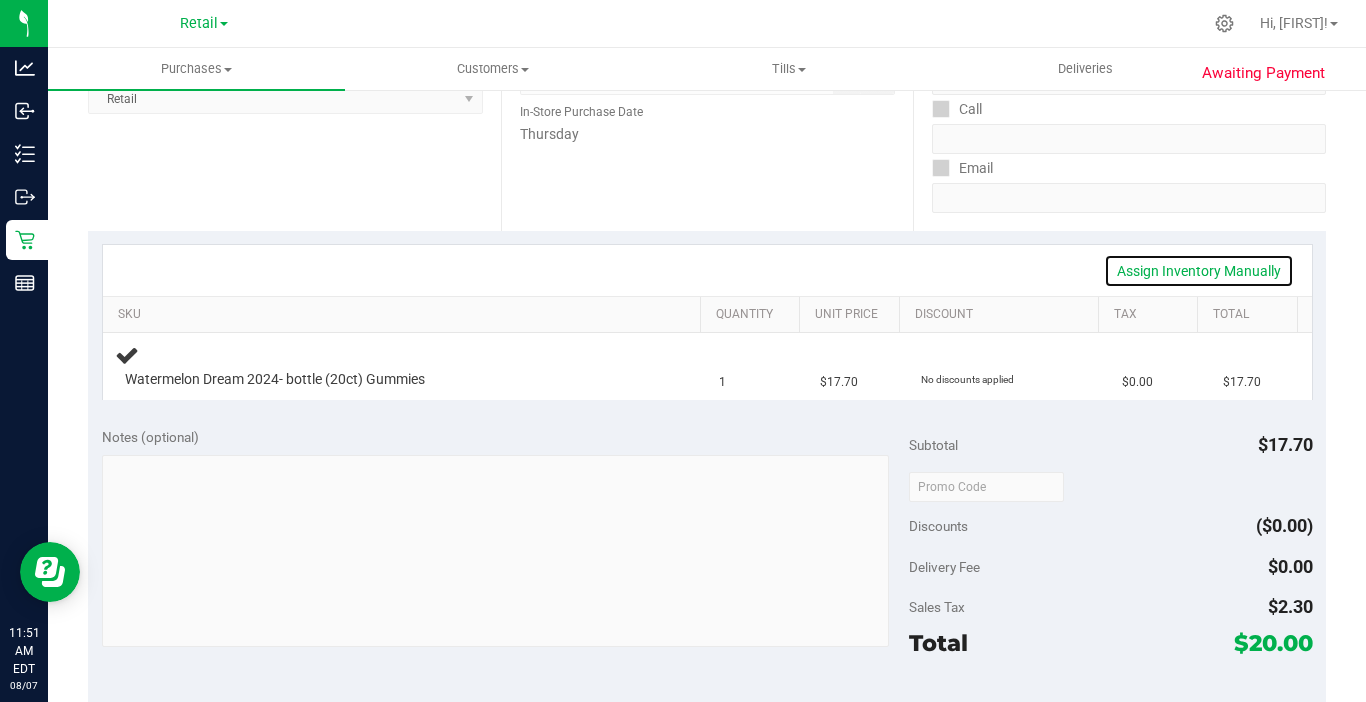 click on "Assign Inventory Manually" at bounding box center (1199, 271) 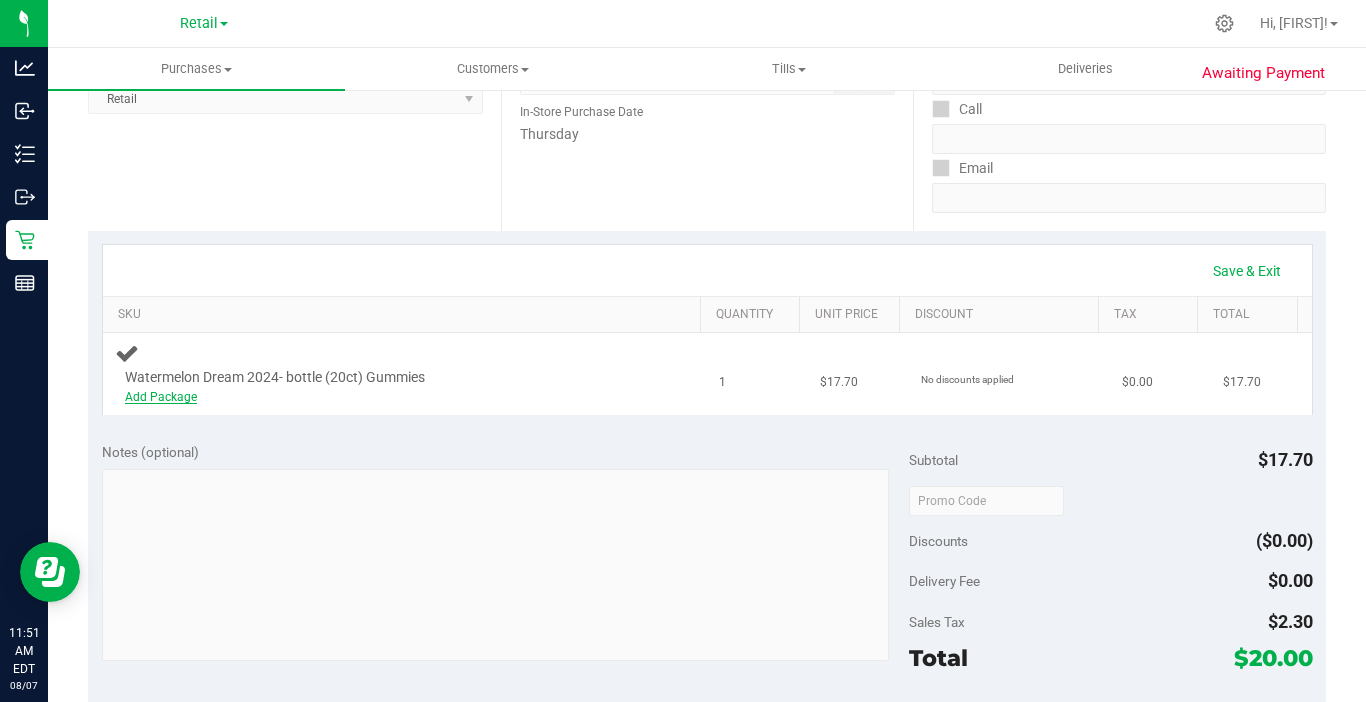 click on "Add Package" at bounding box center (161, 397) 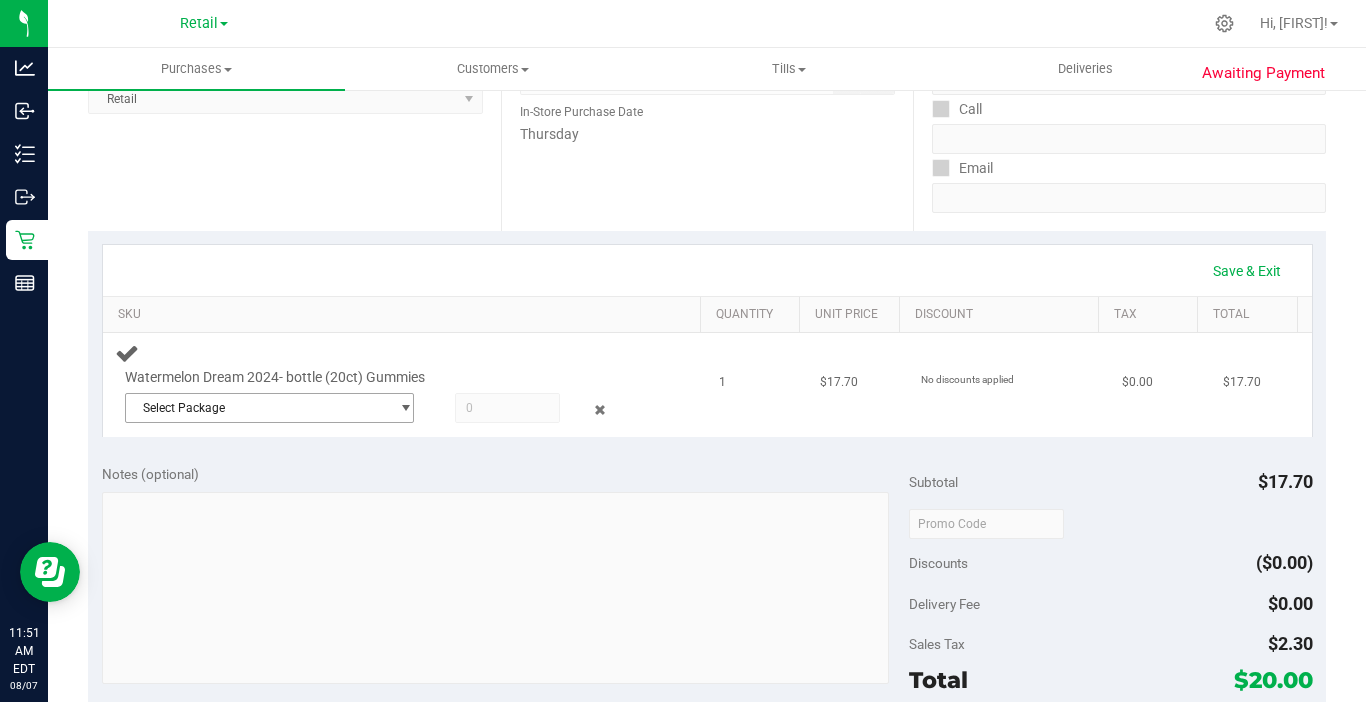 drag, startPoint x: 214, startPoint y: 402, endPoint x: 217, endPoint y: 412, distance: 10.440307 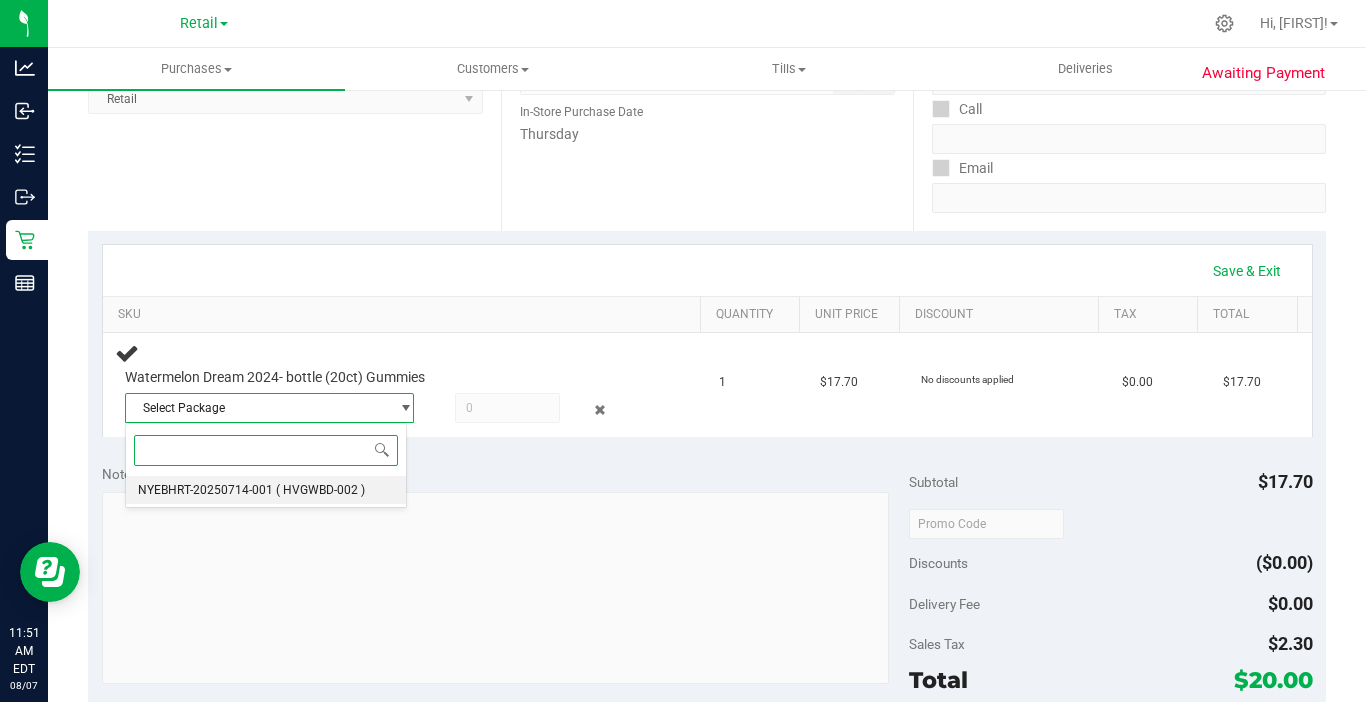 click on "NYEBHRT-20250714-001
(
HVGWBD-002
)" at bounding box center (266, 490) 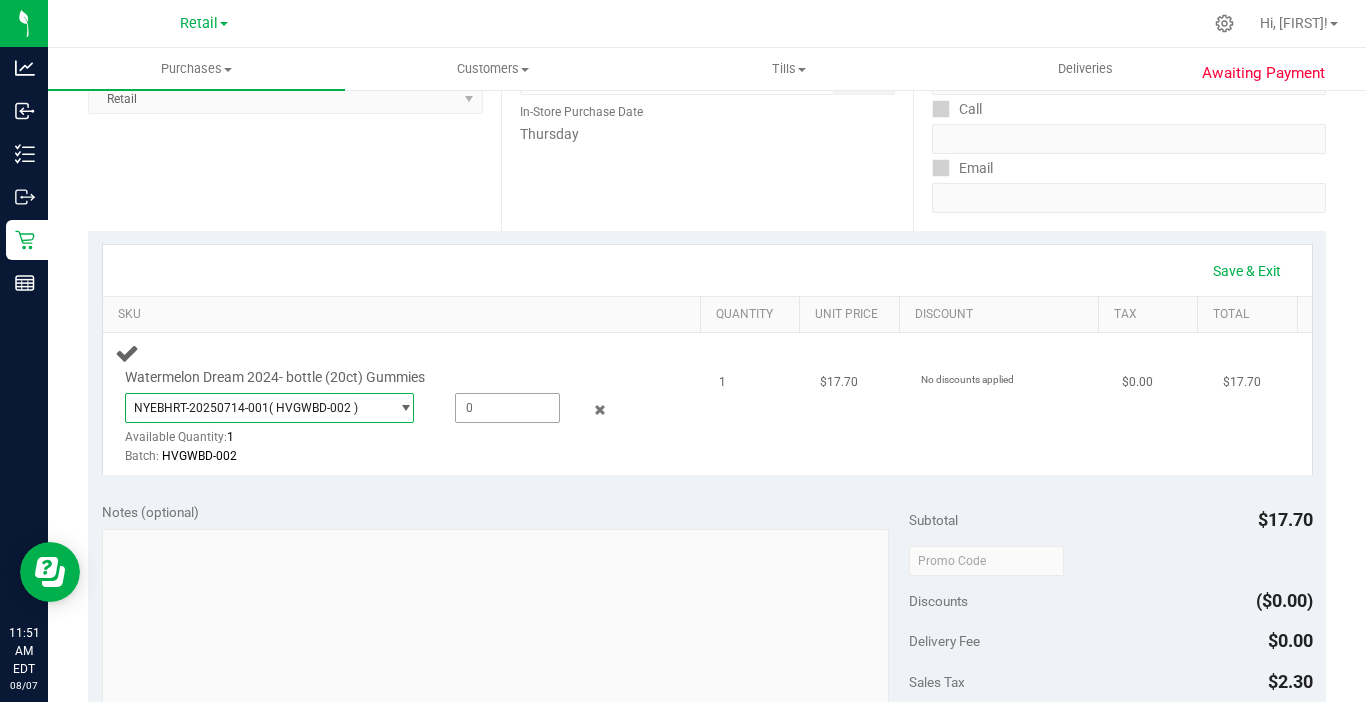 click at bounding box center (507, 408) 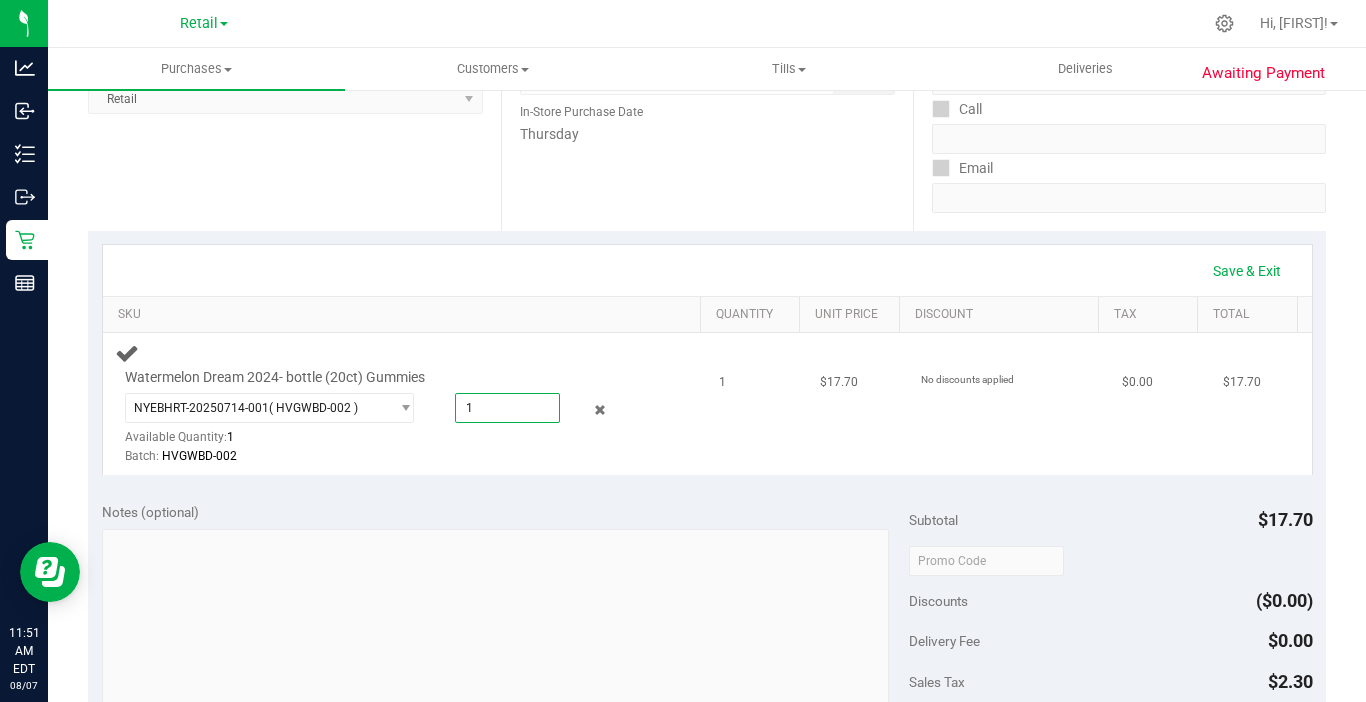type on "1" 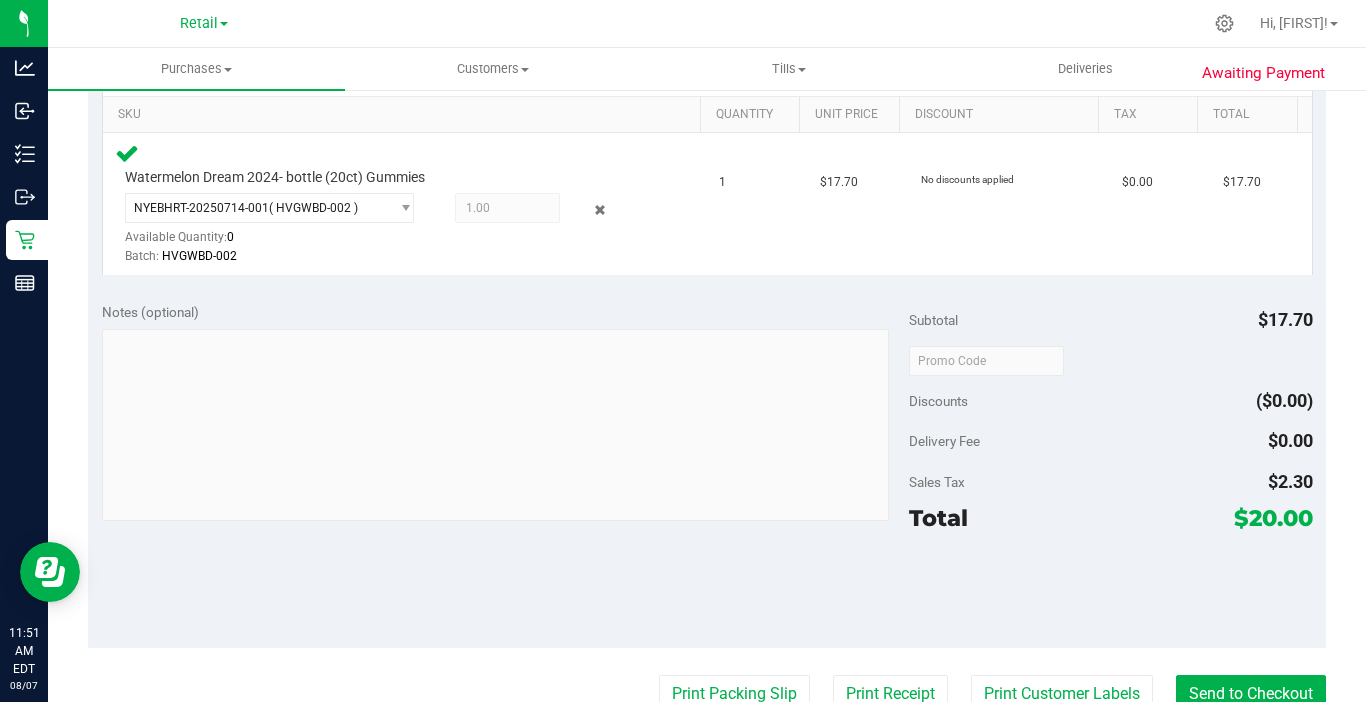 scroll, scrollTop: 600, scrollLeft: 0, axis: vertical 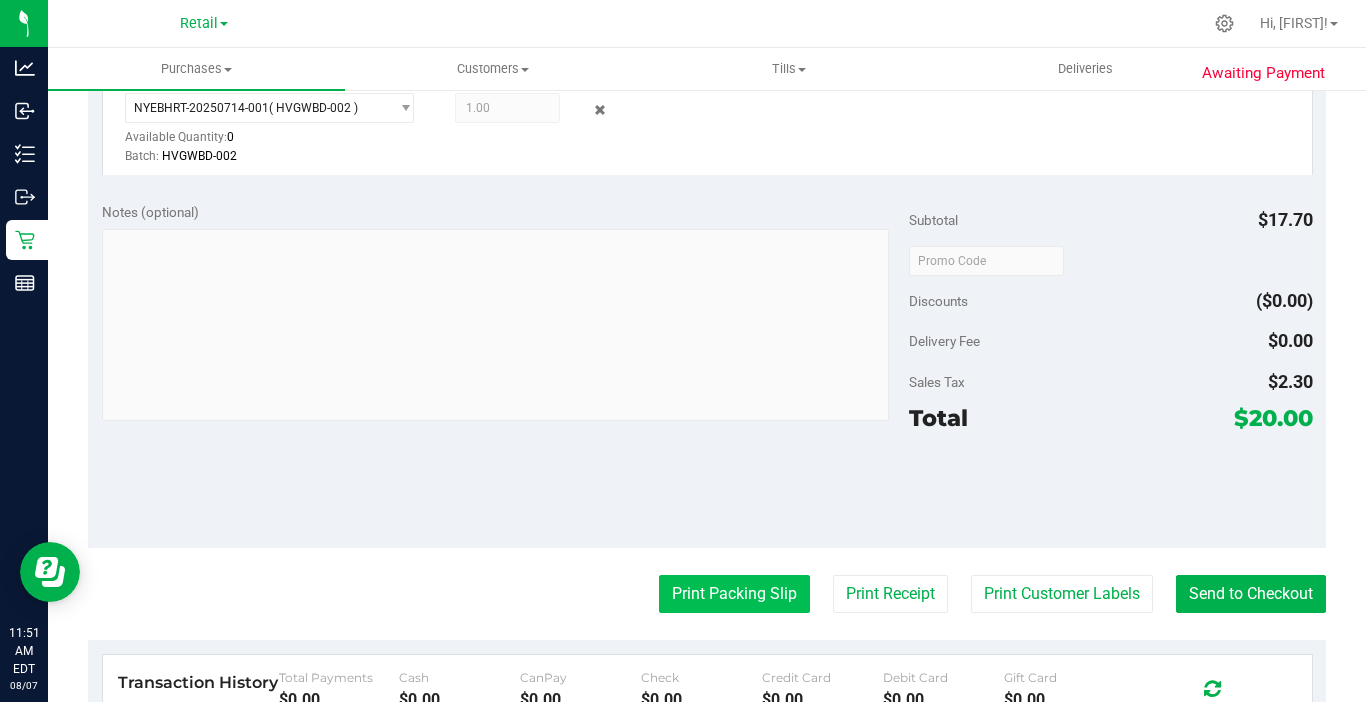 click on "Print Packing Slip" at bounding box center [734, 594] 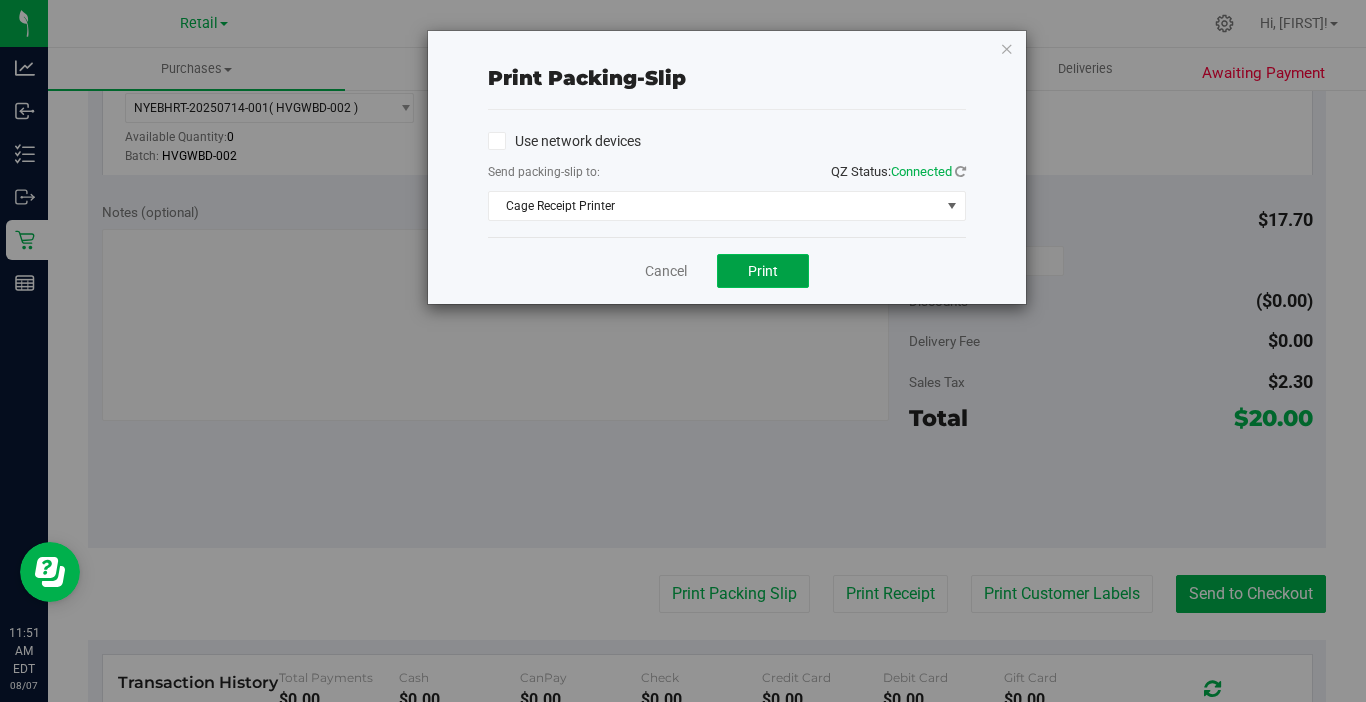 click on "Print" at bounding box center (763, 271) 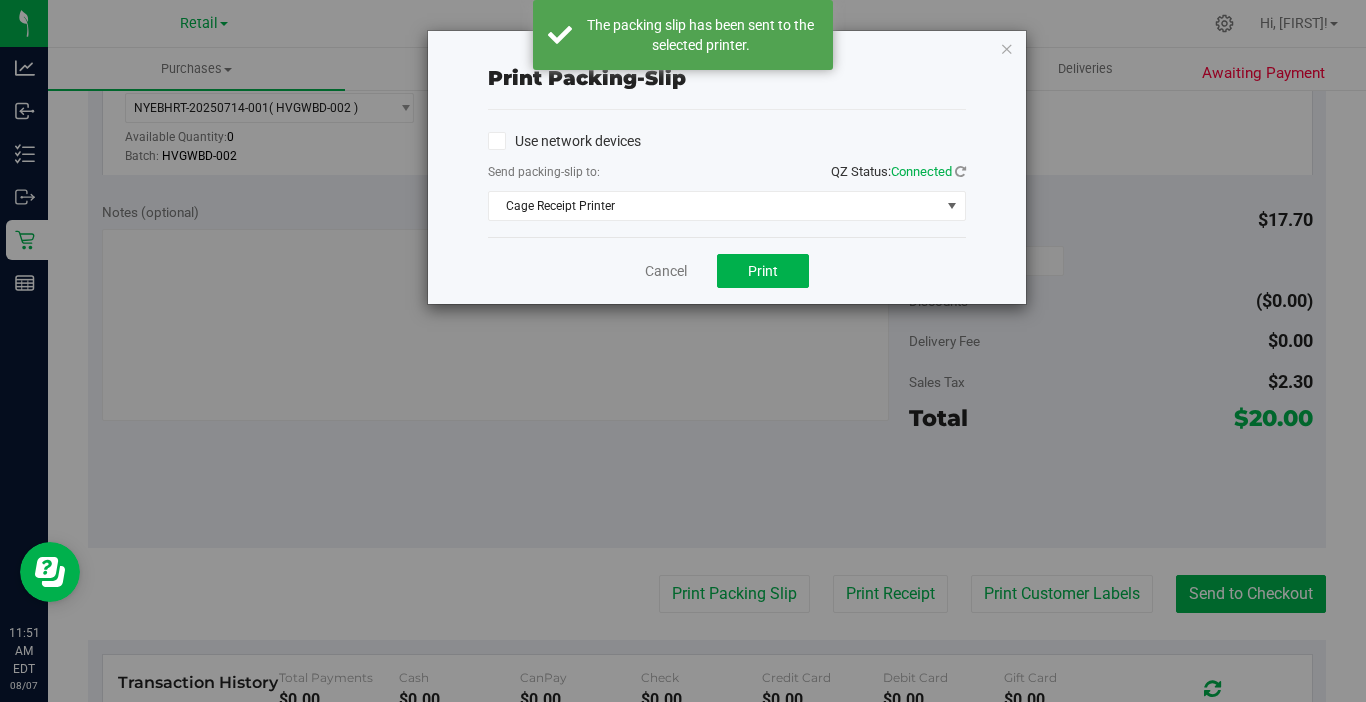 click on "Cancel
Print" at bounding box center [727, 270] 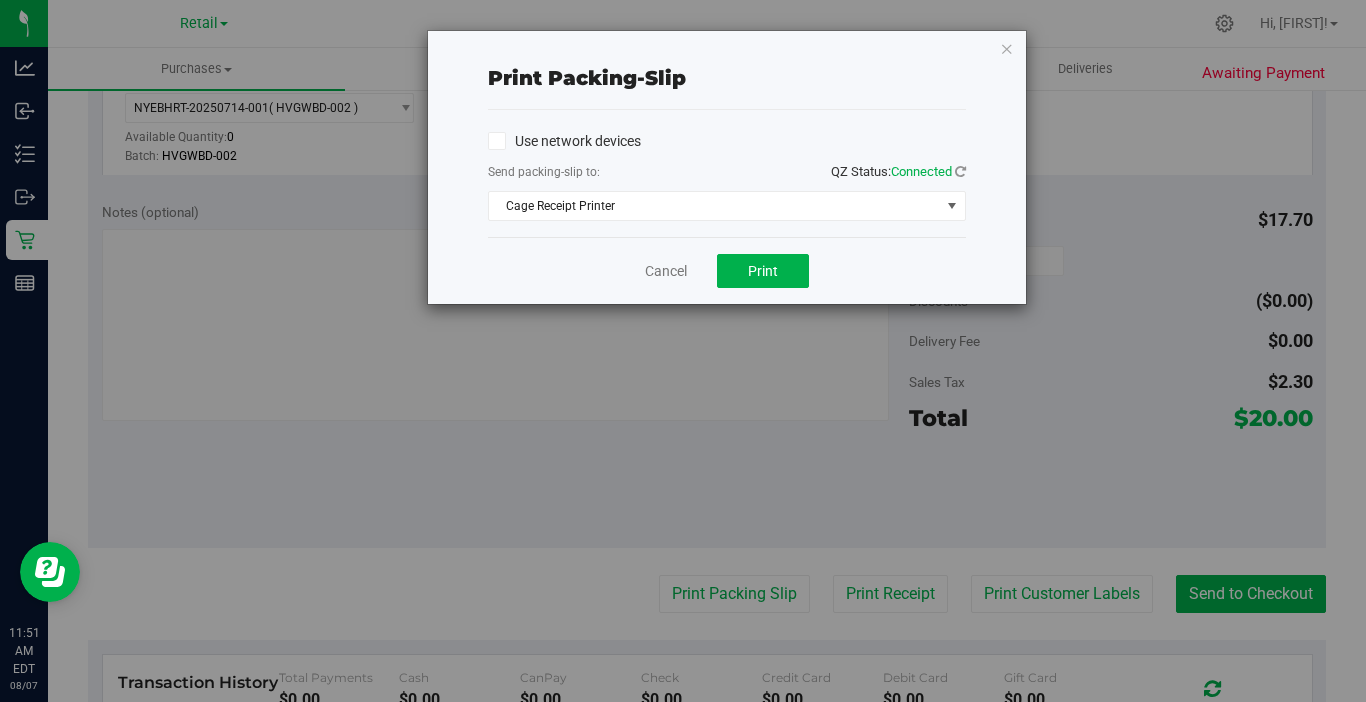 click on "Print packing-slip
Use network devices
Send packing-slip to:
QZ Status:   Connected
Cage Receipt Printer Choose printer Cage Receipt Printer EPSON WF-2960 Series Fax Microsoft Print to PDF Microsoft XPS Document Writer OneNote for Windows 10 POS Receipt Printer T310 Printer (LAN) Trading Post Receipt
Cancel
Print" at bounding box center (690, 351) 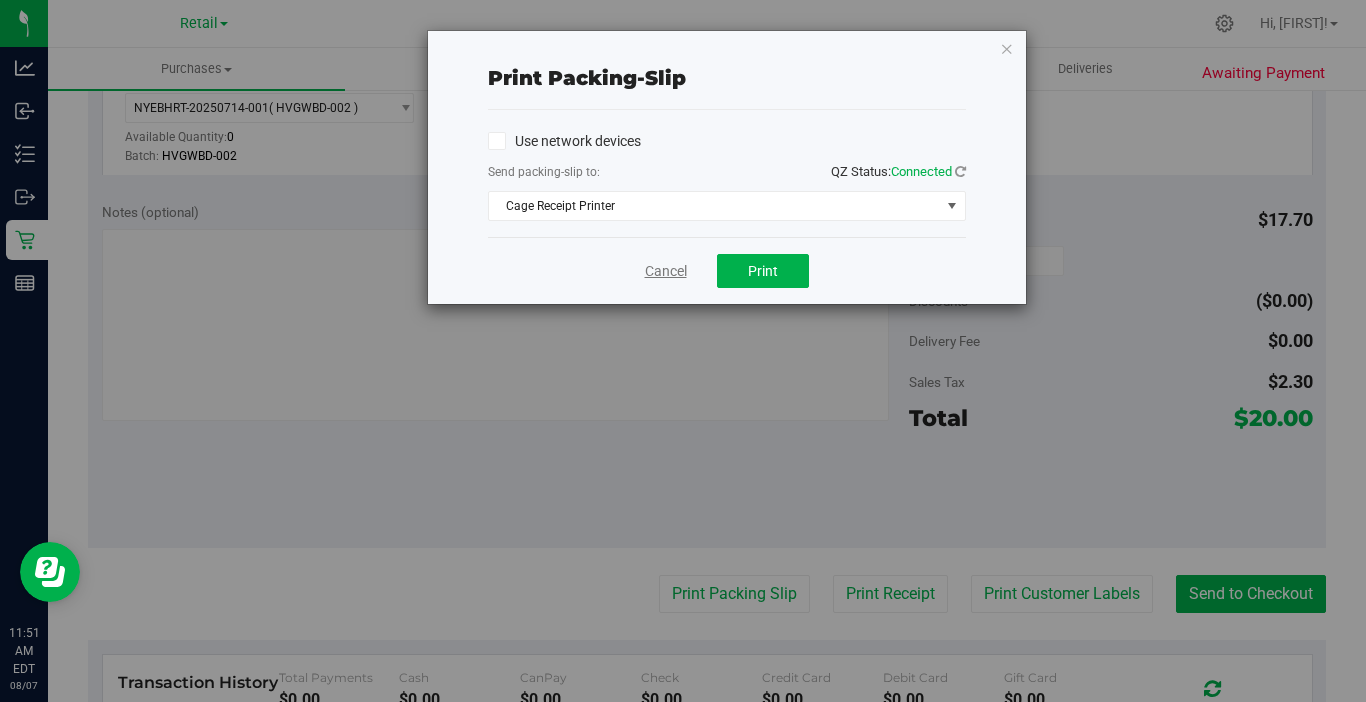 click on "Cancel" at bounding box center [666, 271] 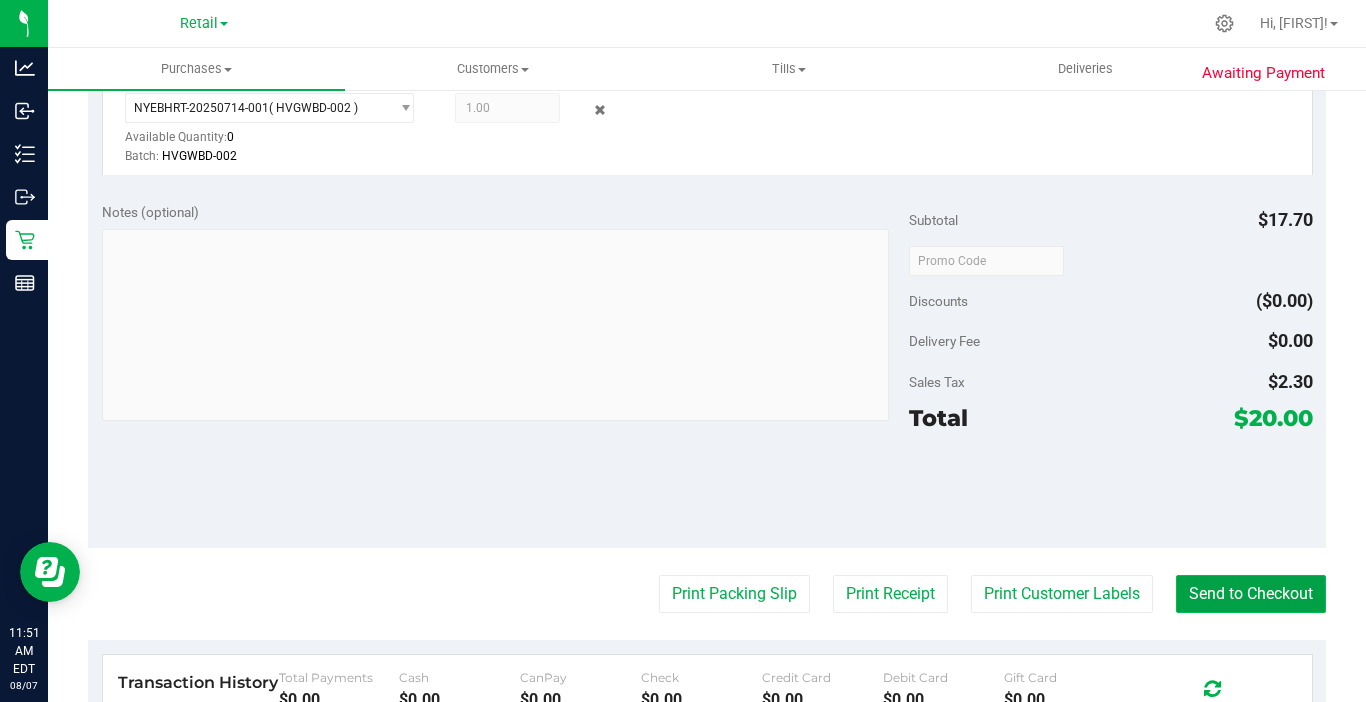 click on "Send to Checkout" at bounding box center (1251, 594) 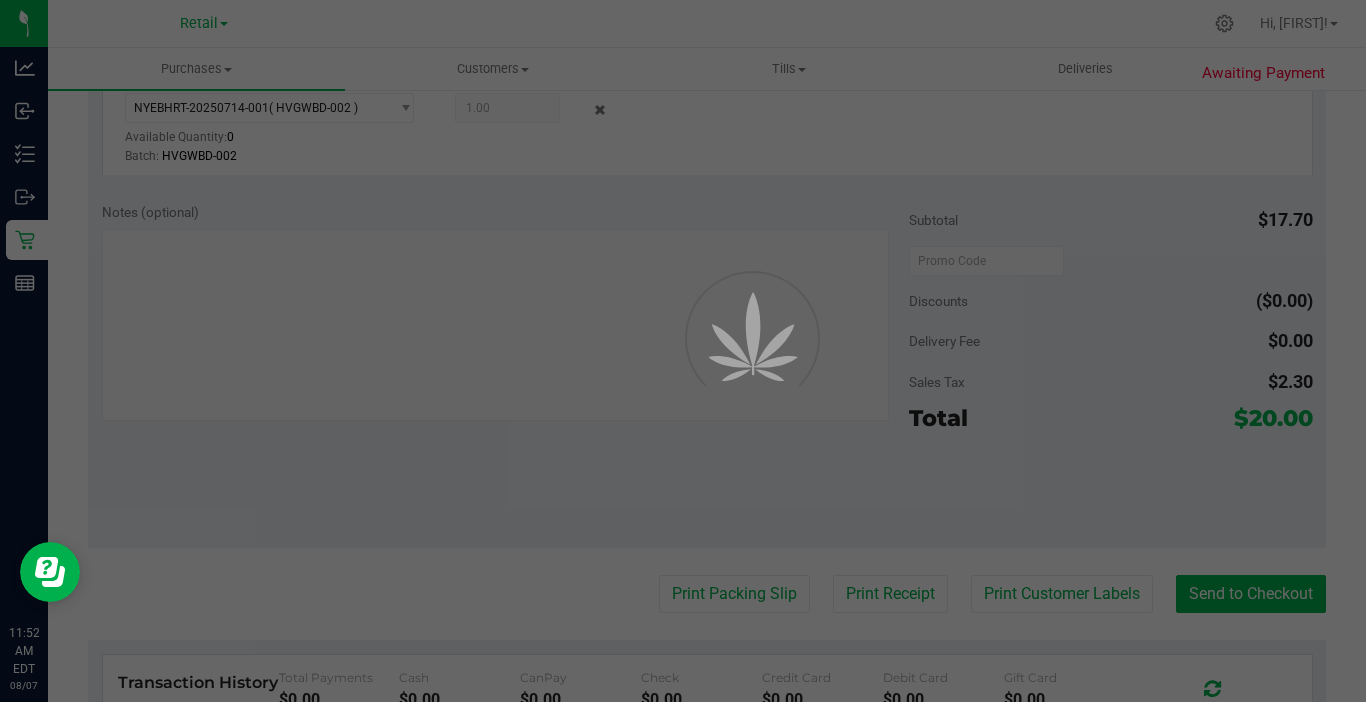 scroll, scrollTop: 0, scrollLeft: 0, axis: both 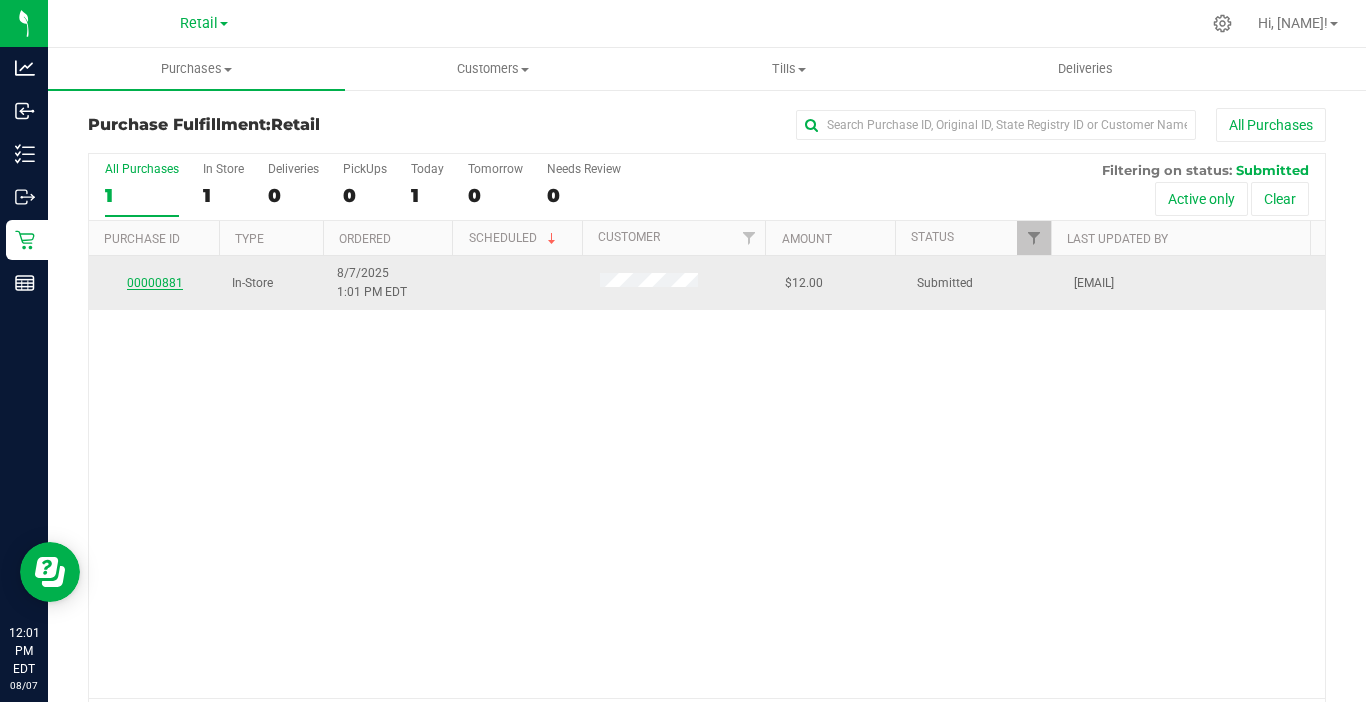 click on "00000881" at bounding box center [155, 283] 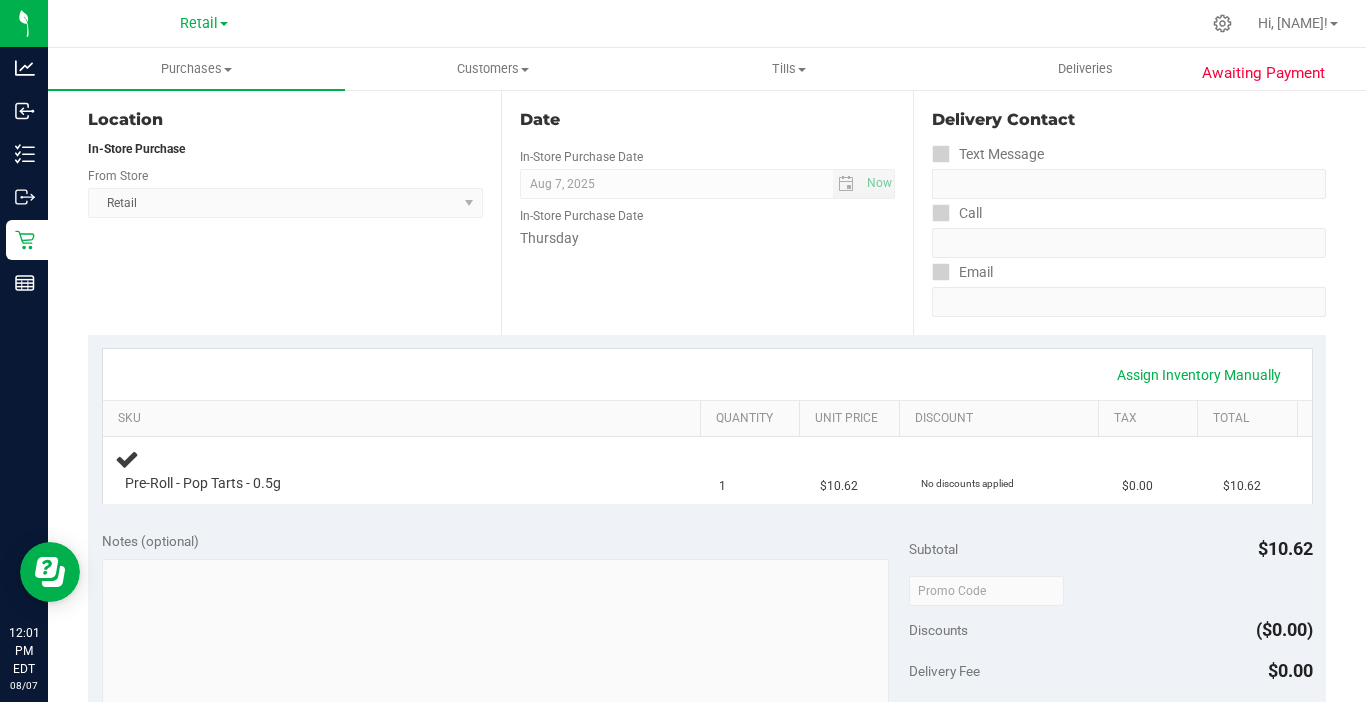 scroll, scrollTop: 200, scrollLeft: 0, axis: vertical 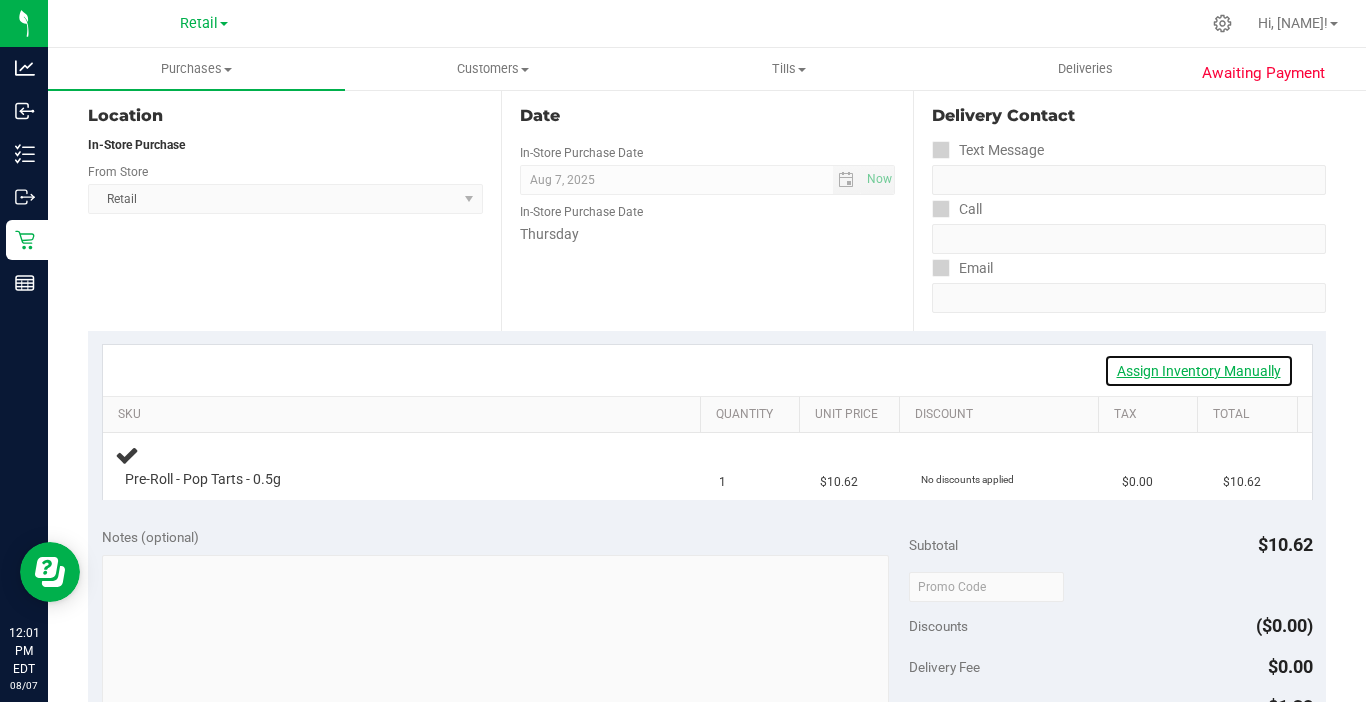 click on "Assign Inventory Manually" at bounding box center (1199, 371) 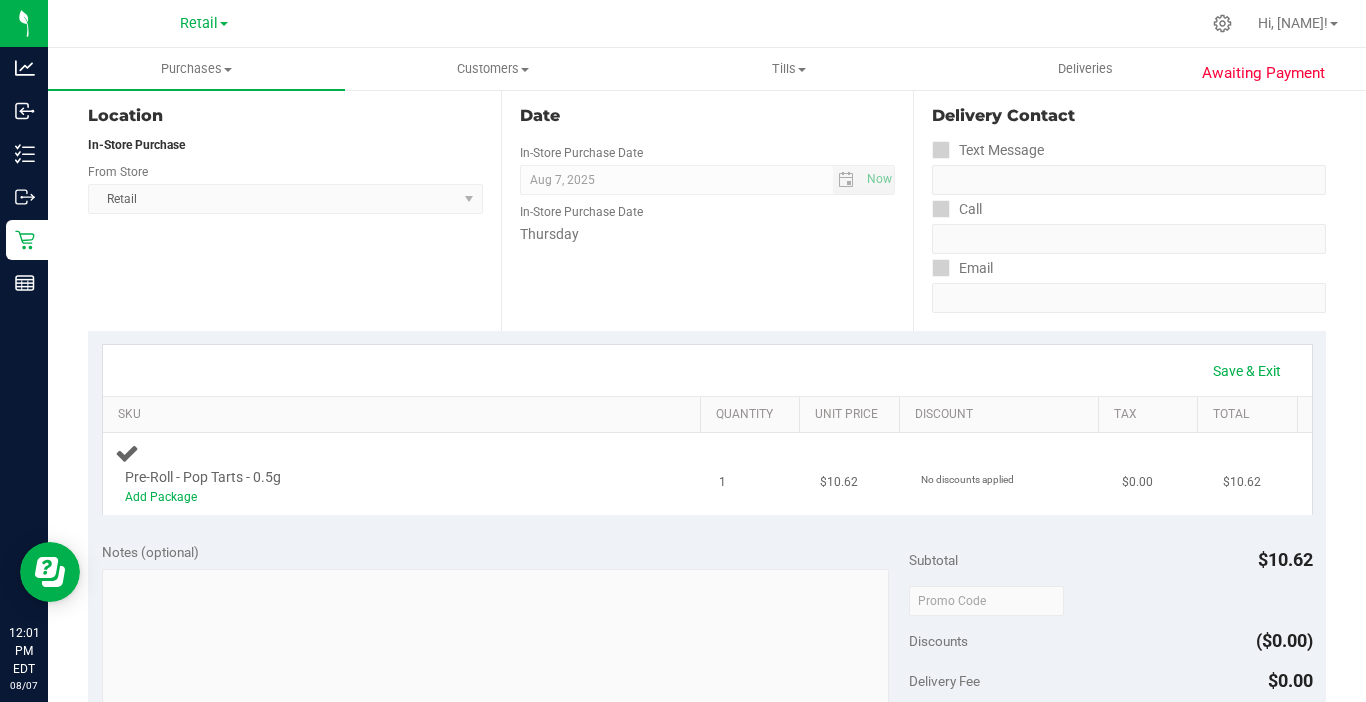 click on "Add Package" at bounding box center [386, 497] 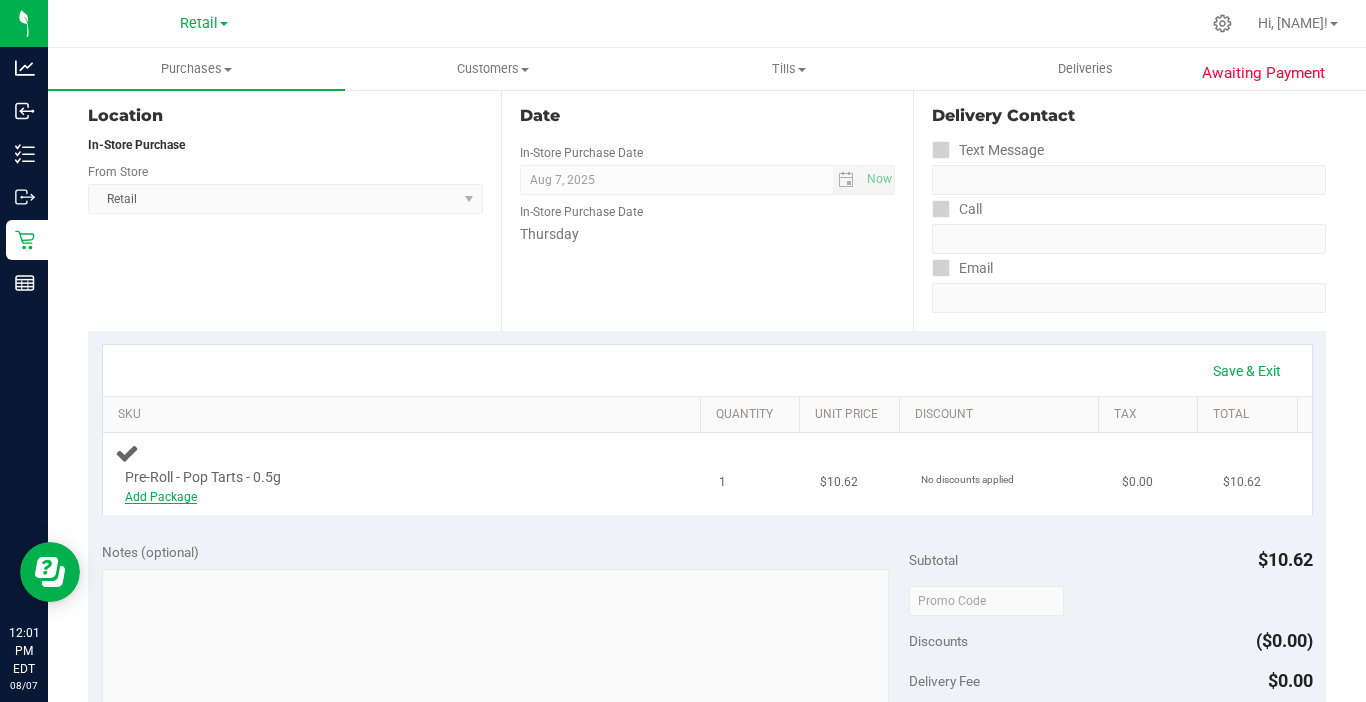 click on "Add Package" at bounding box center [161, 497] 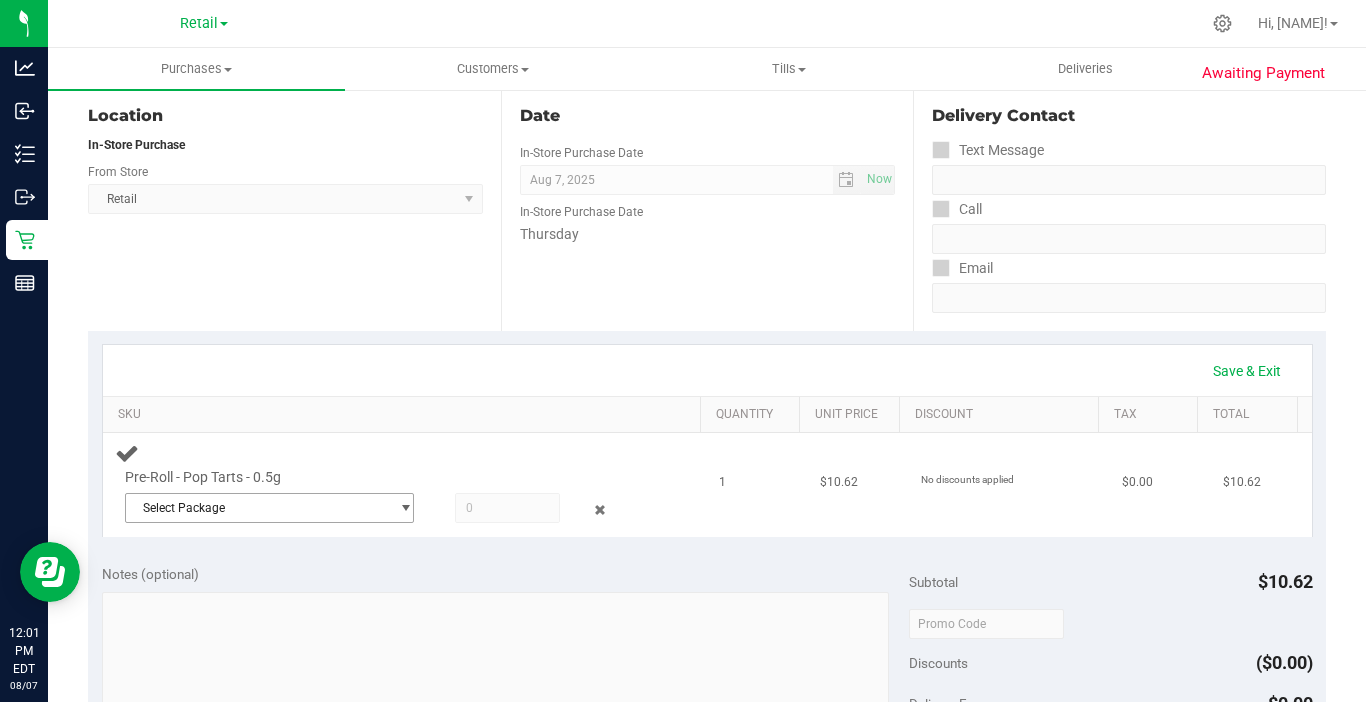 click on "Select Package" at bounding box center (257, 508) 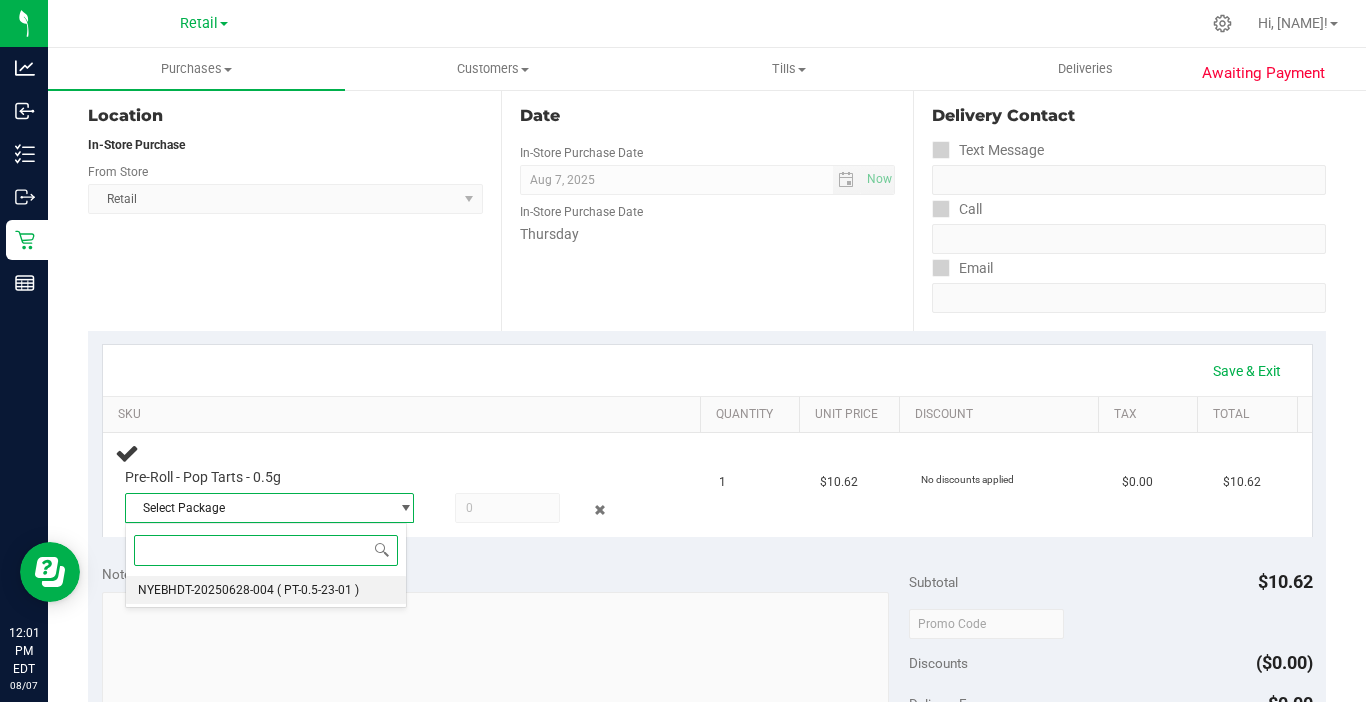 drag, startPoint x: 214, startPoint y: 589, endPoint x: 356, endPoint y: 534, distance: 152.27934 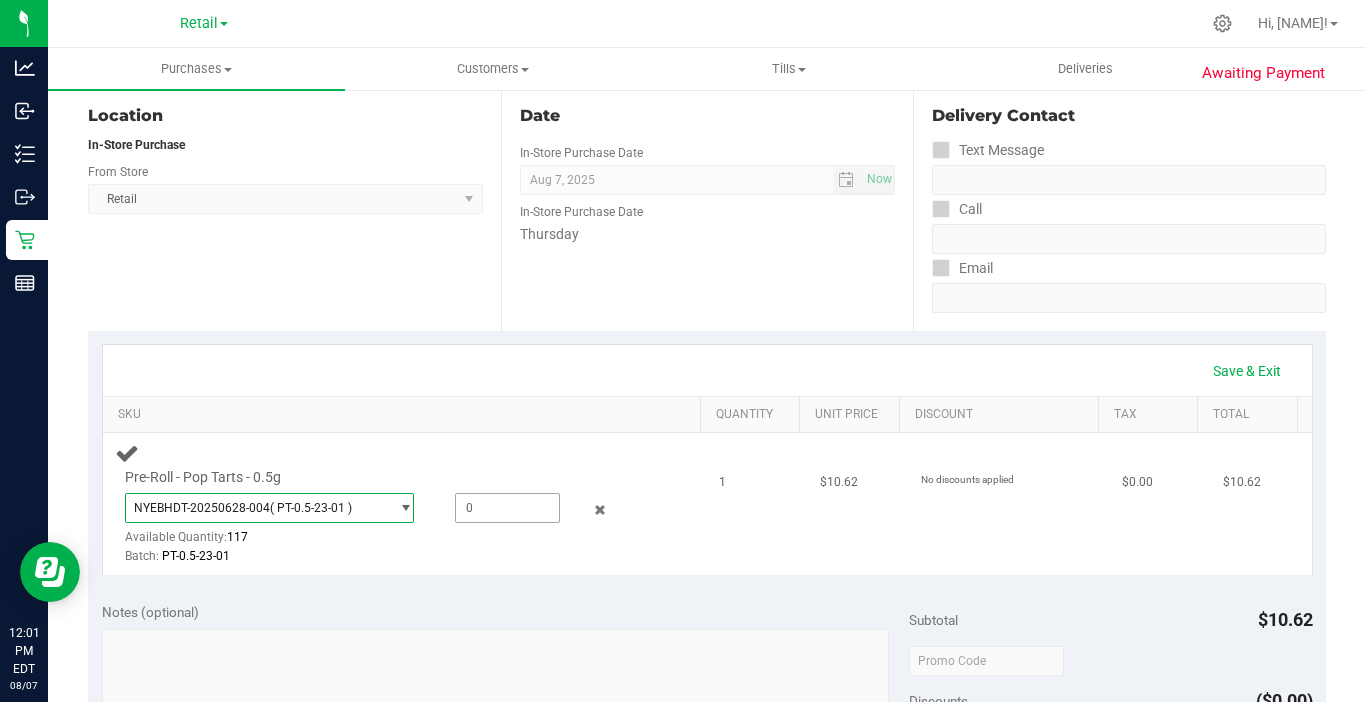 click at bounding box center (507, 508) 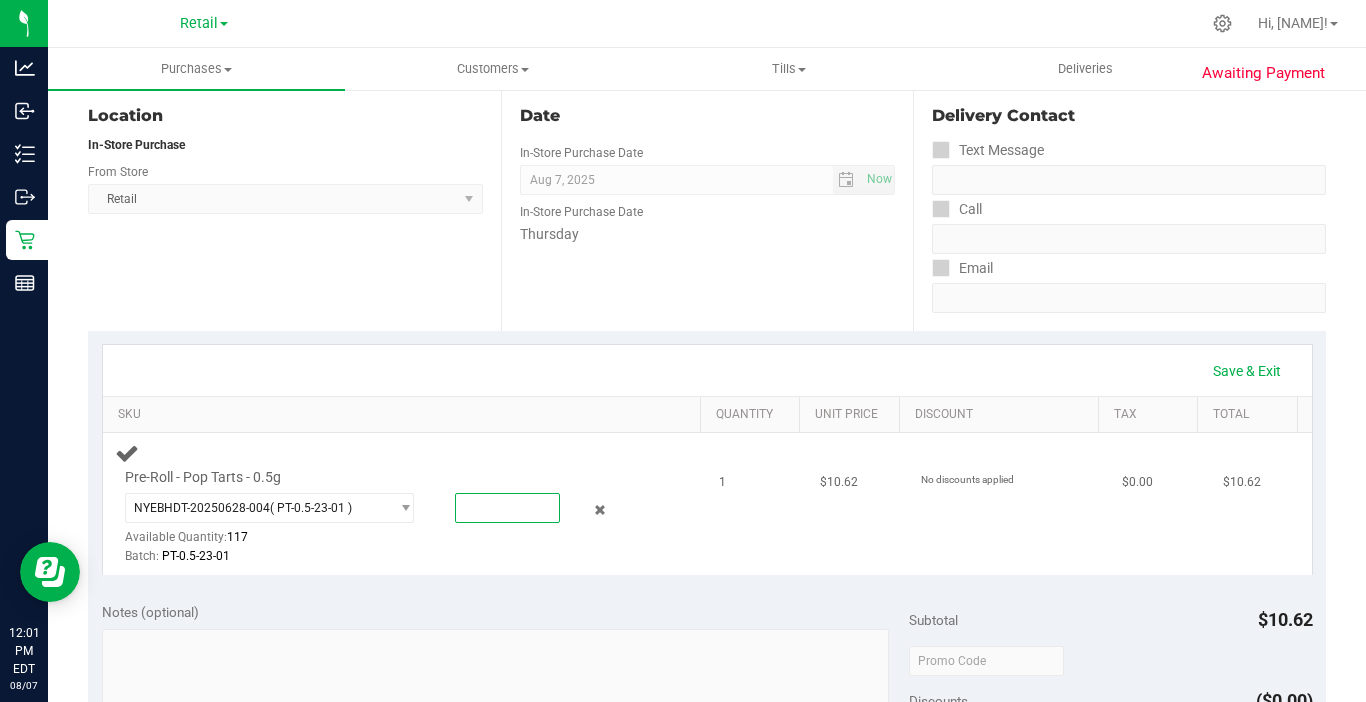 type on "1" 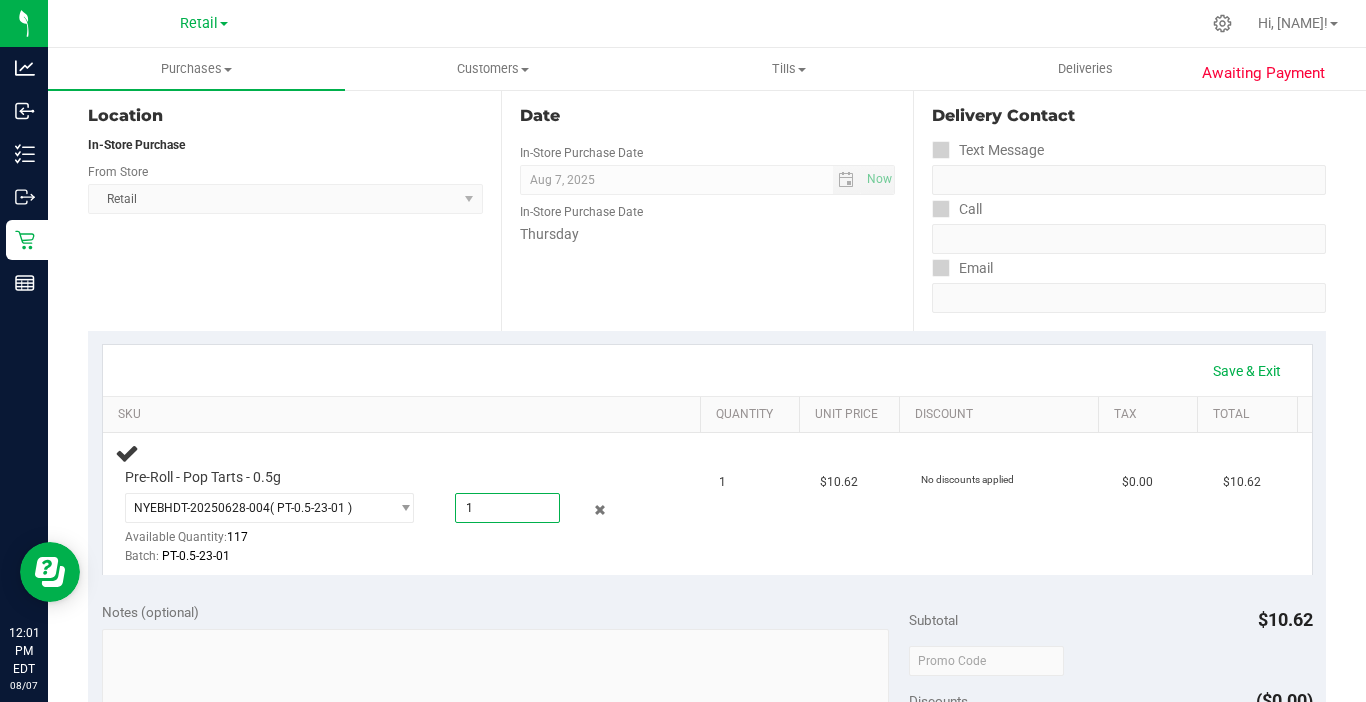 type on "1.0000" 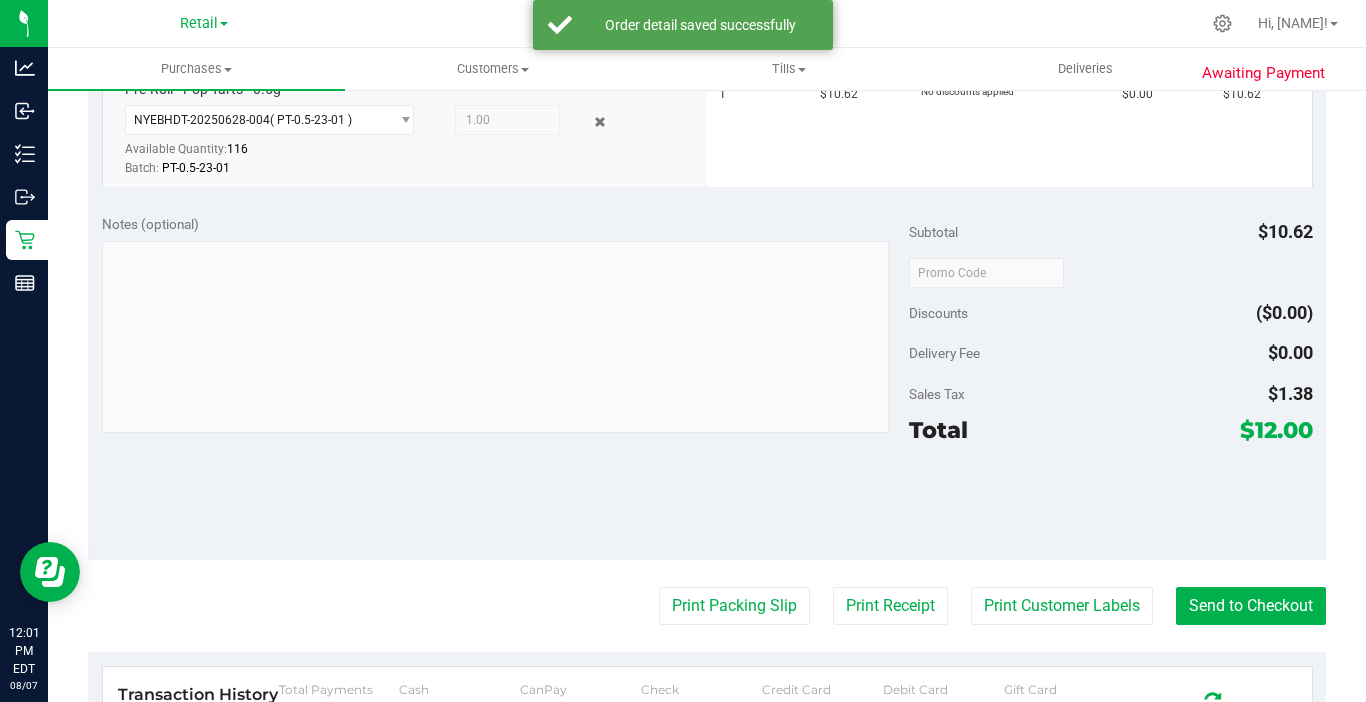 scroll, scrollTop: 600, scrollLeft: 0, axis: vertical 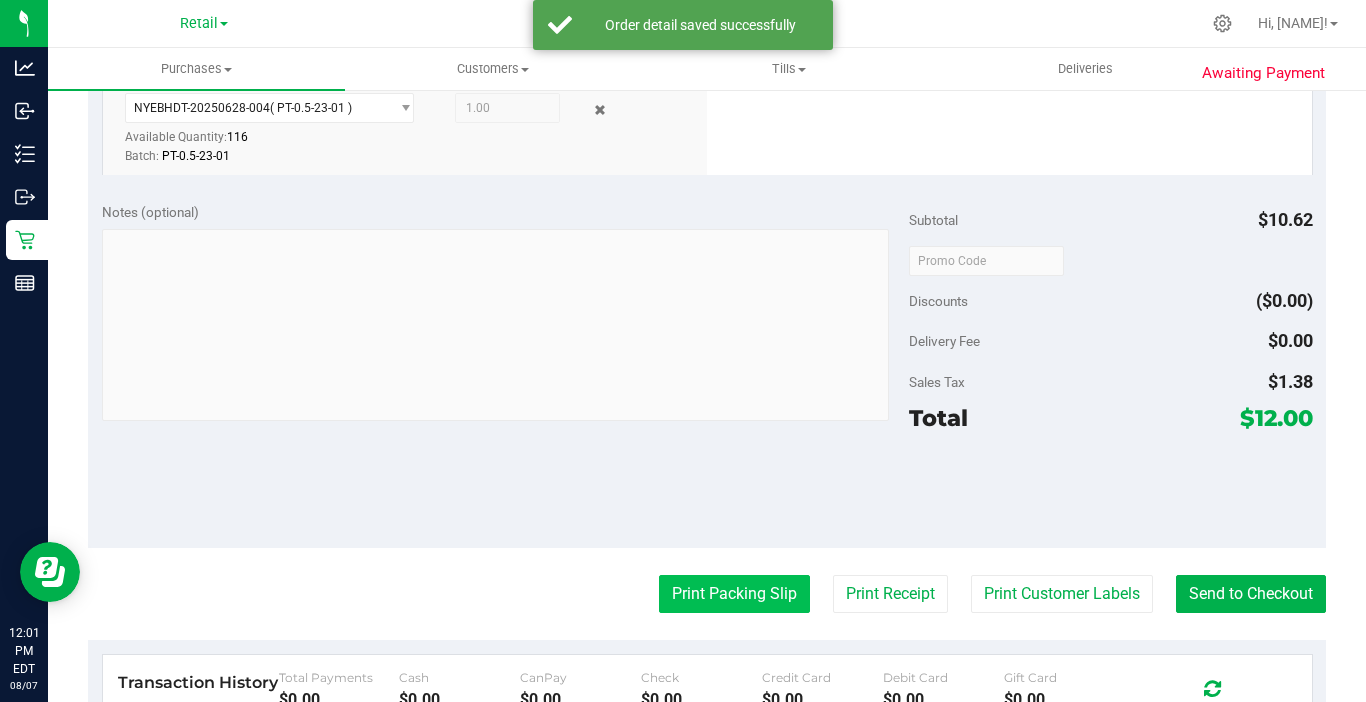 click on "Print Packing Slip" at bounding box center (734, 594) 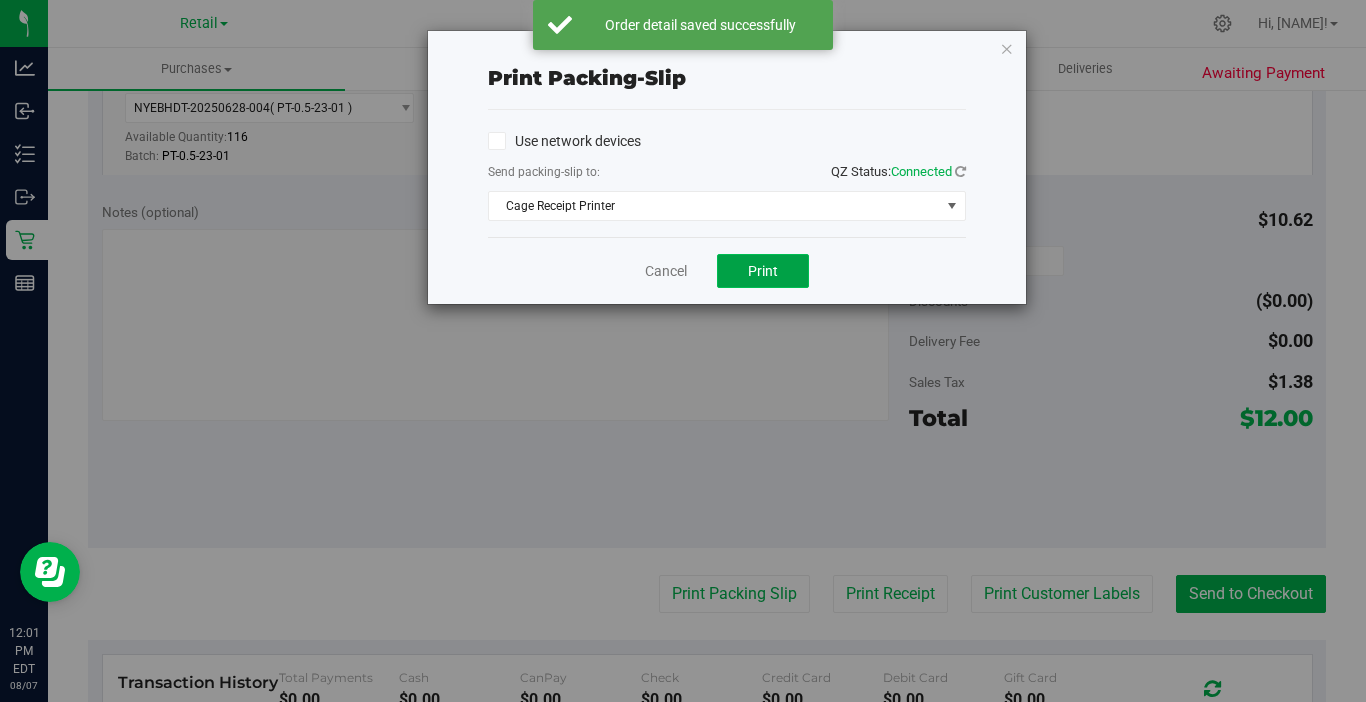 click on "Print" at bounding box center (763, 271) 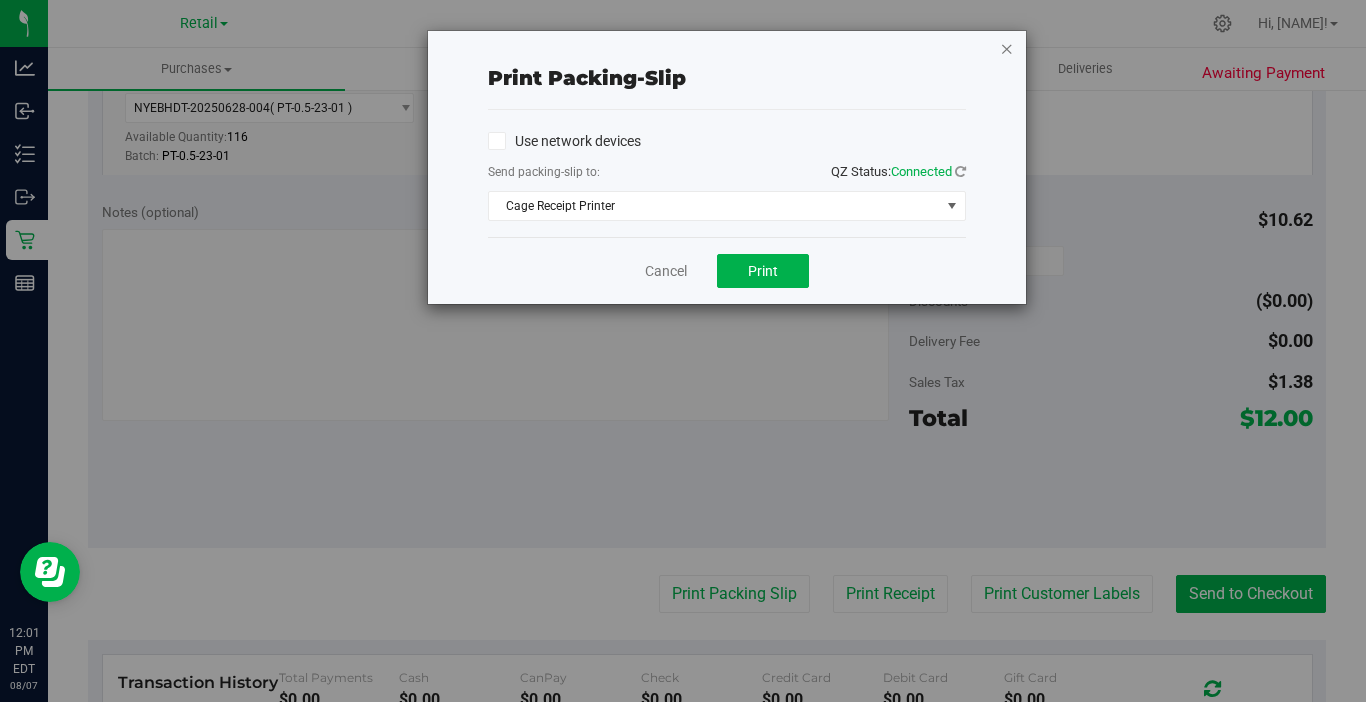 click at bounding box center [1007, 48] 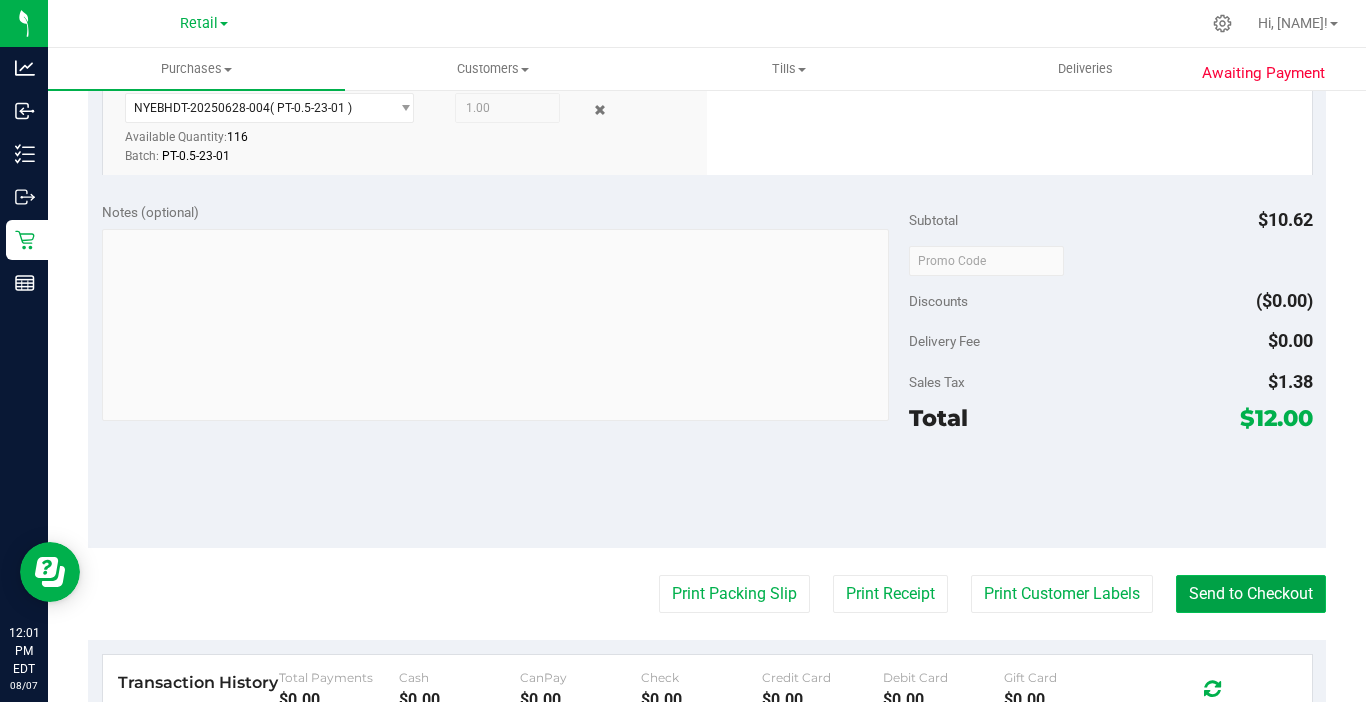 click on "Send to Checkout" at bounding box center [1251, 594] 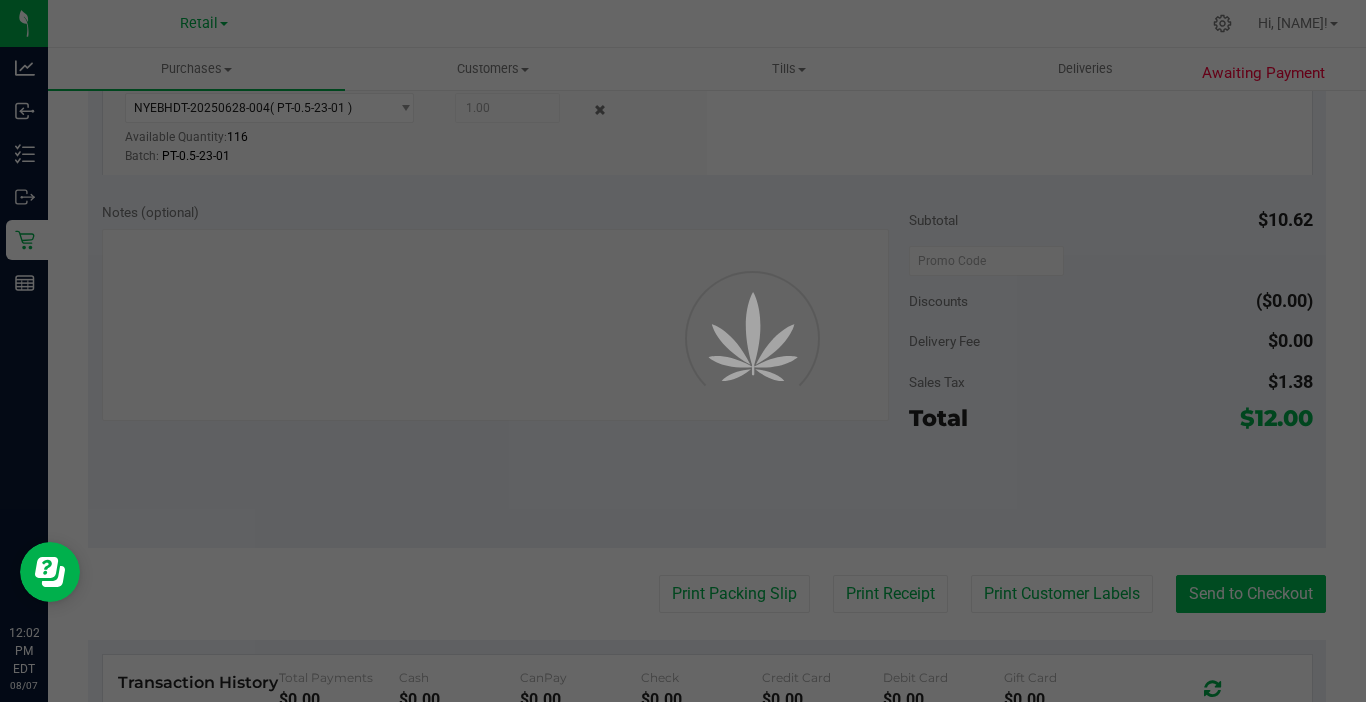 scroll, scrollTop: 0, scrollLeft: 0, axis: both 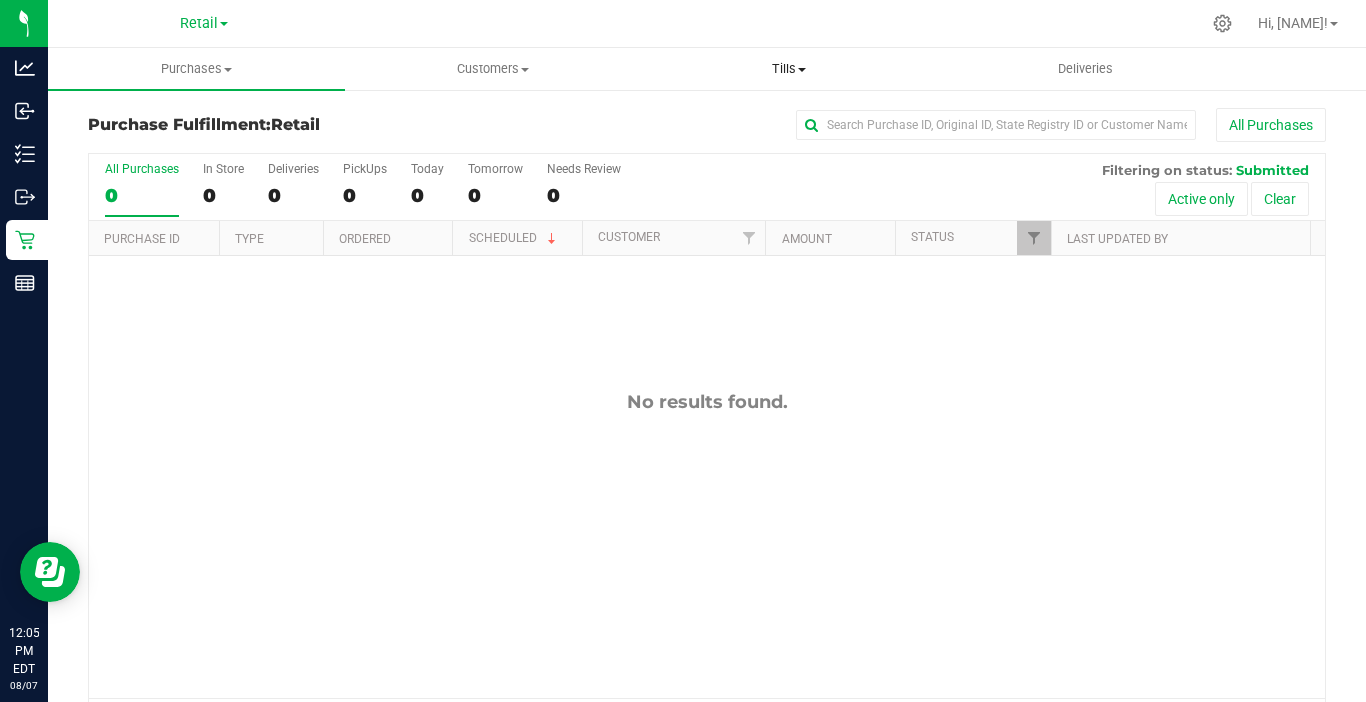 click on "Tills" at bounding box center [789, 69] 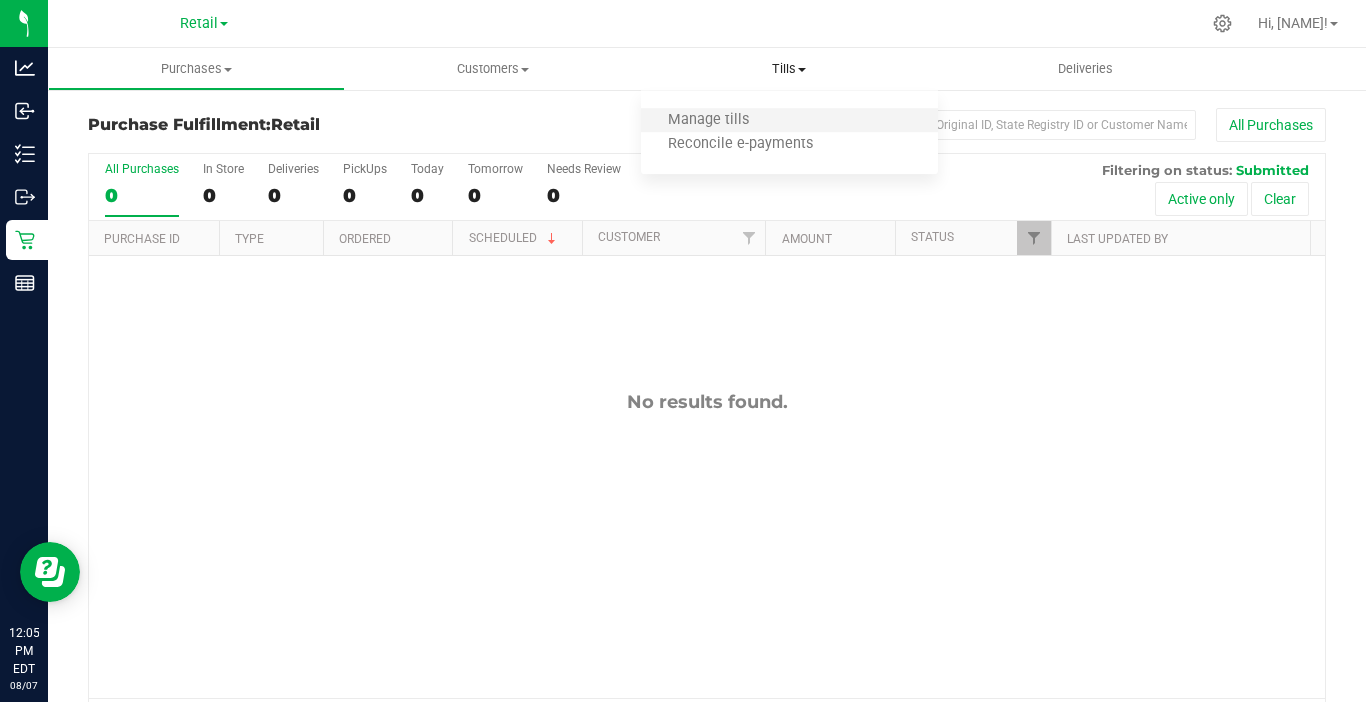 click on "Manage tills" at bounding box center [789, 121] 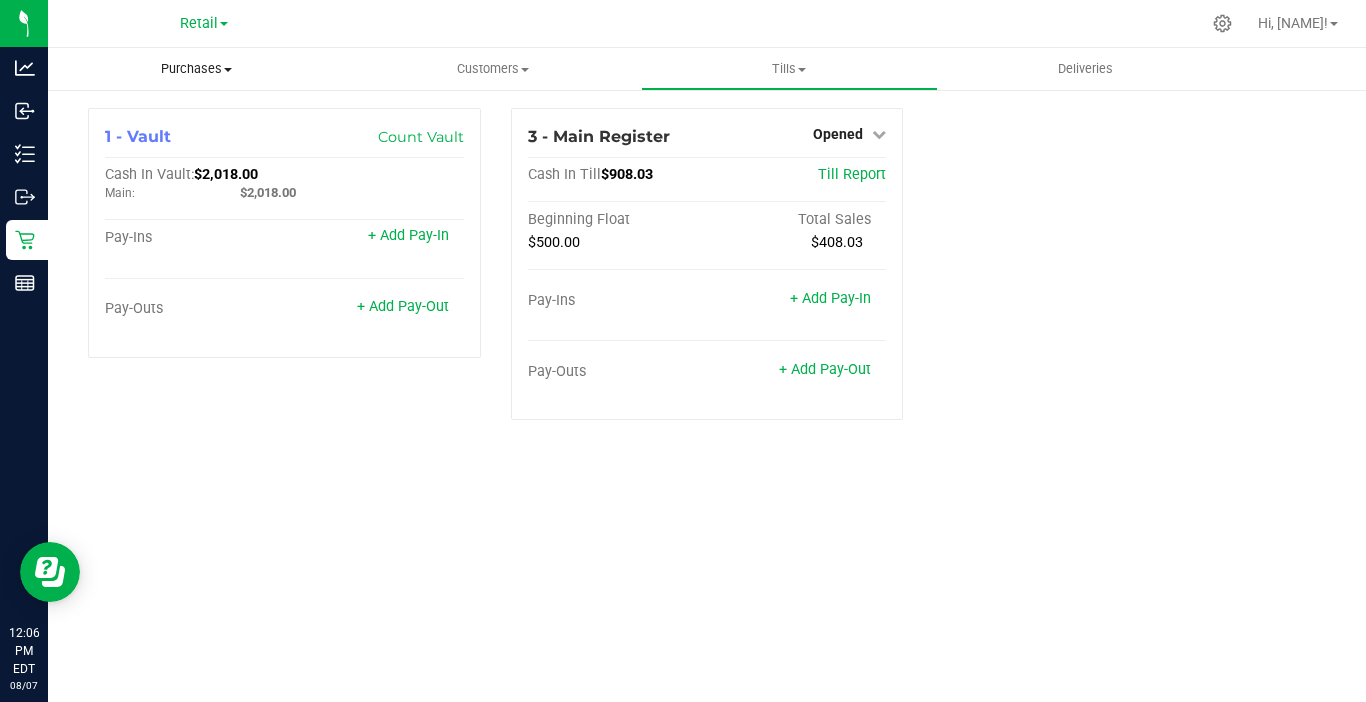 click on "Purchases" at bounding box center (196, 69) 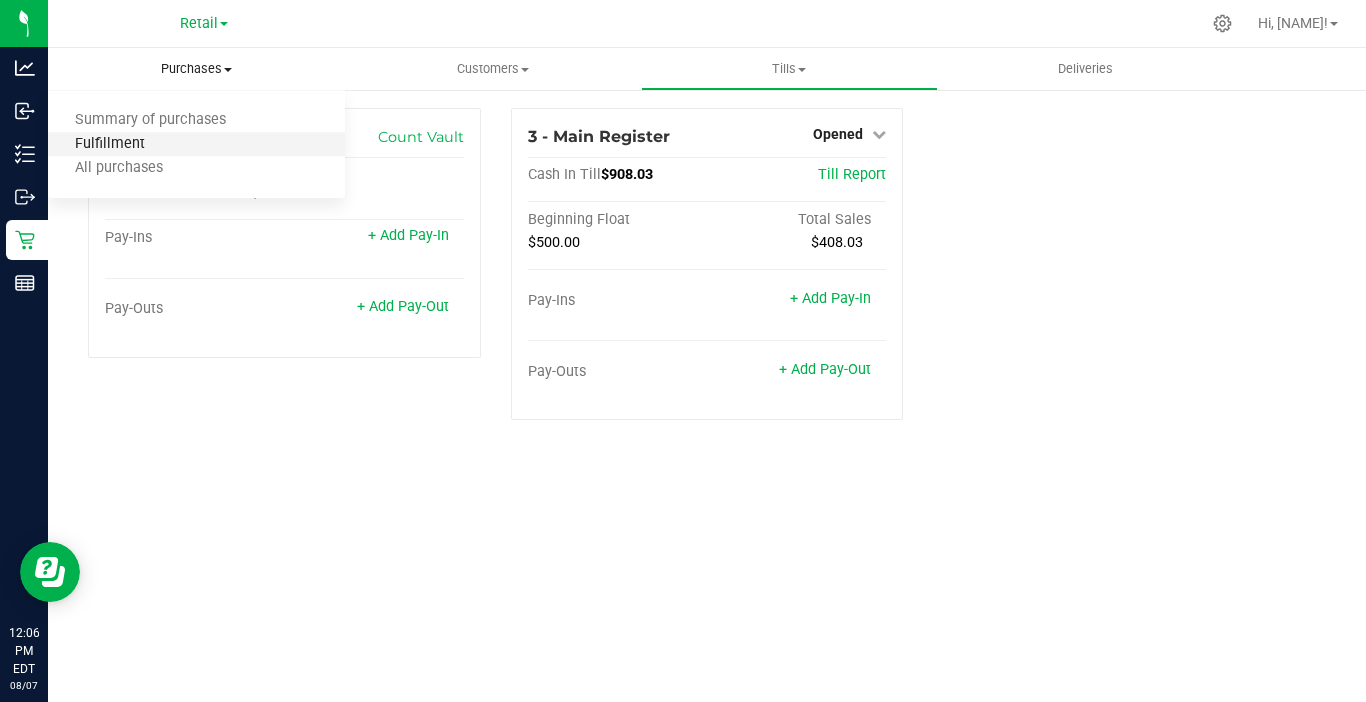 click on "Fulfillment" at bounding box center [110, 144] 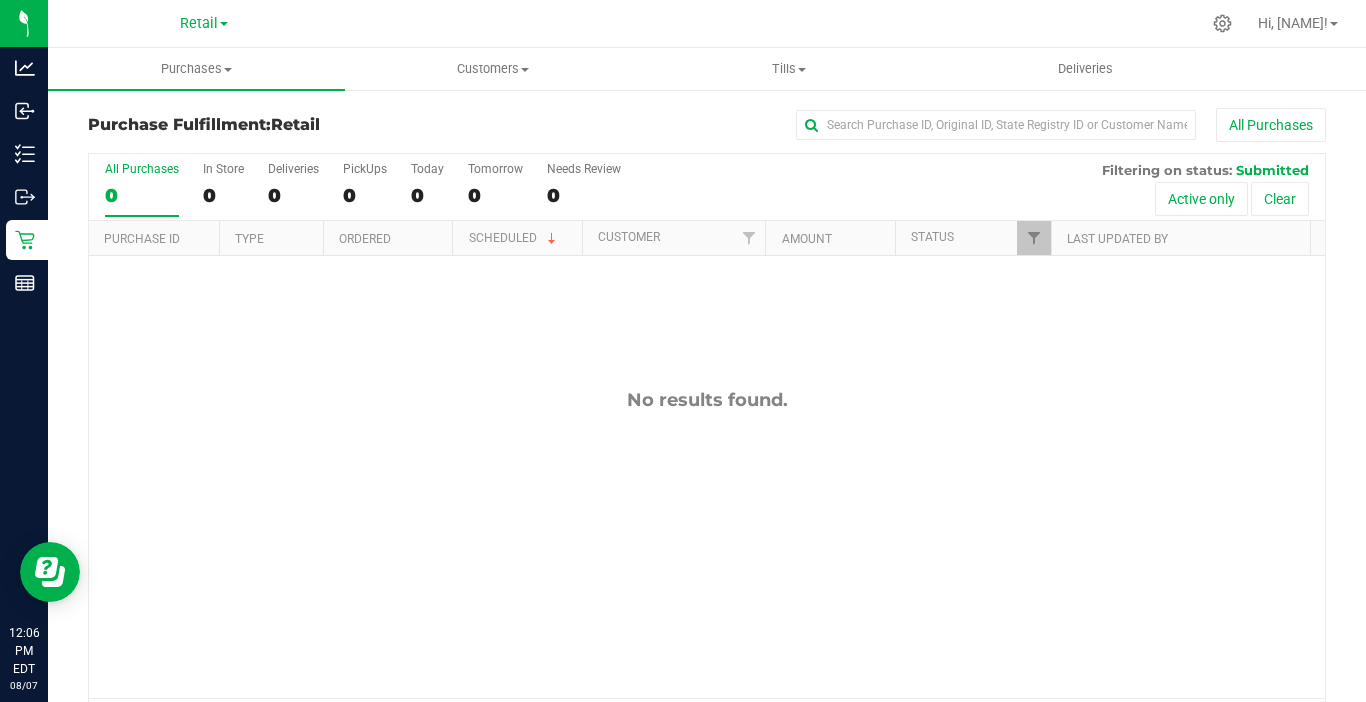 scroll, scrollTop: 0, scrollLeft: 0, axis: both 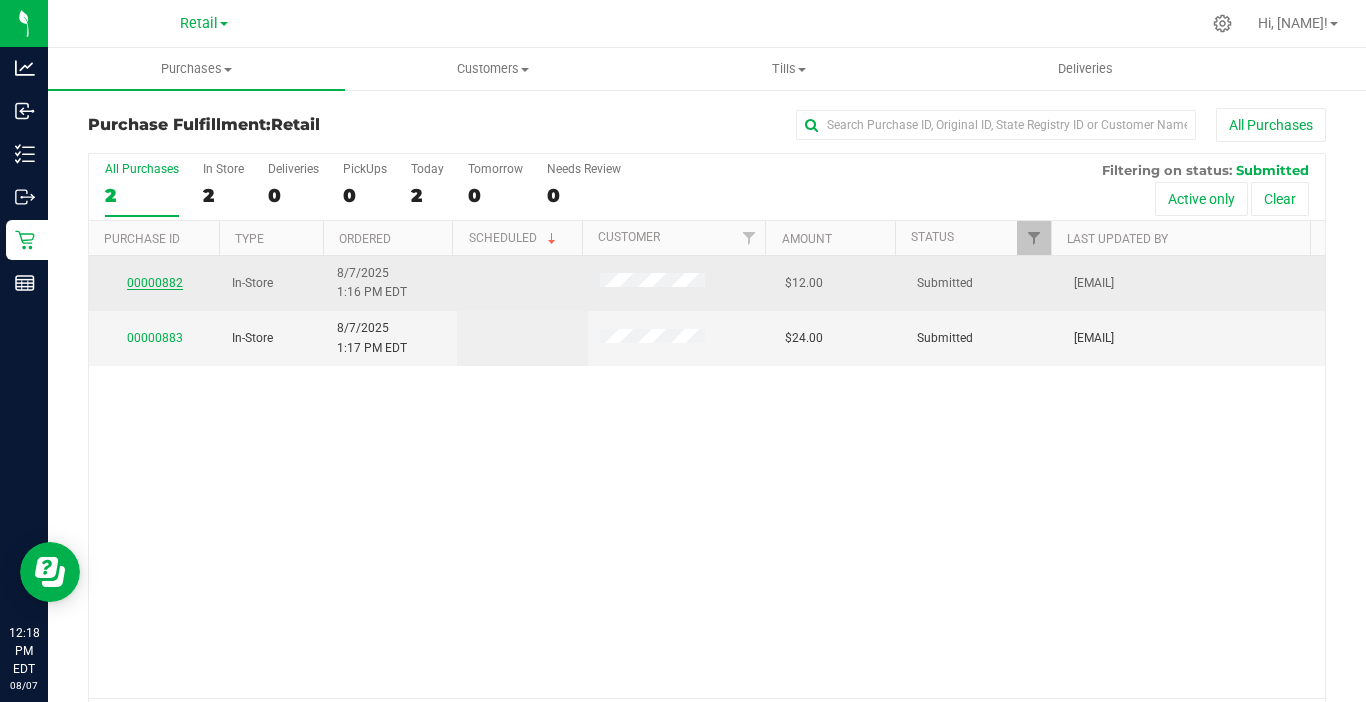click on "00000882" at bounding box center (155, 283) 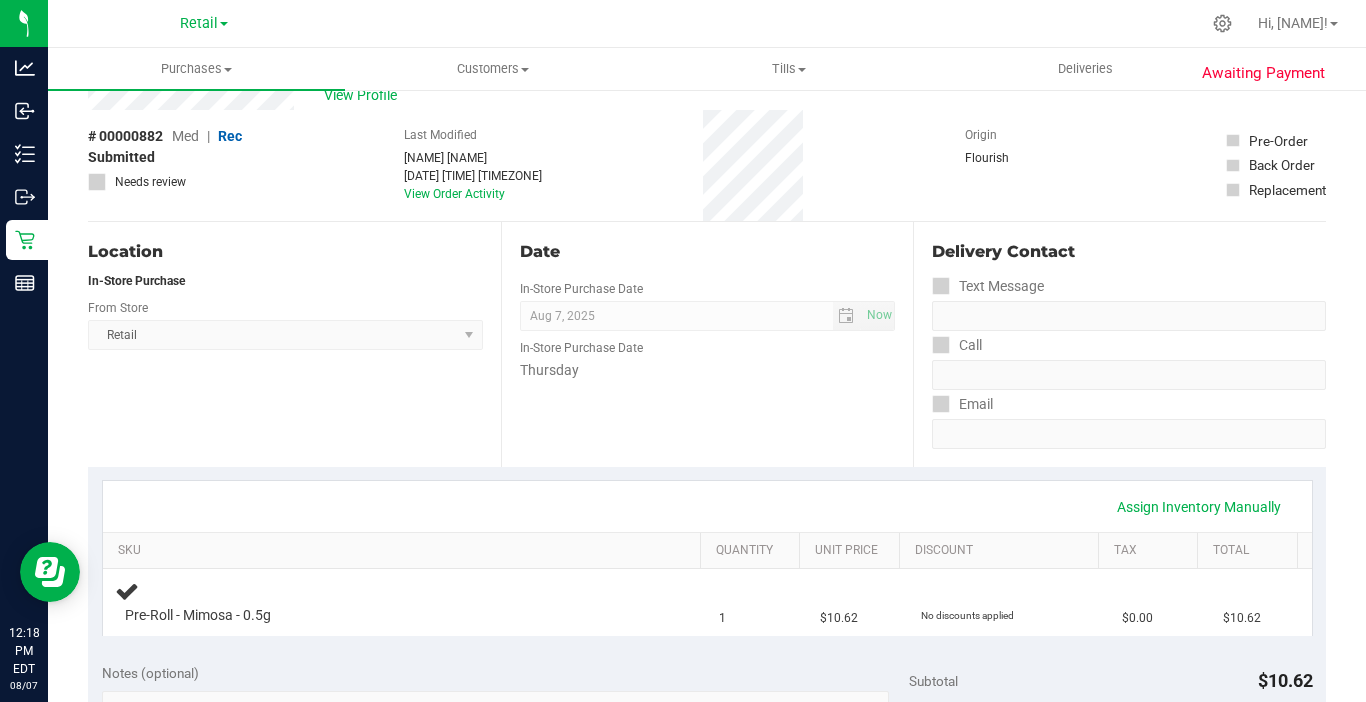 scroll, scrollTop: 300, scrollLeft: 0, axis: vertical 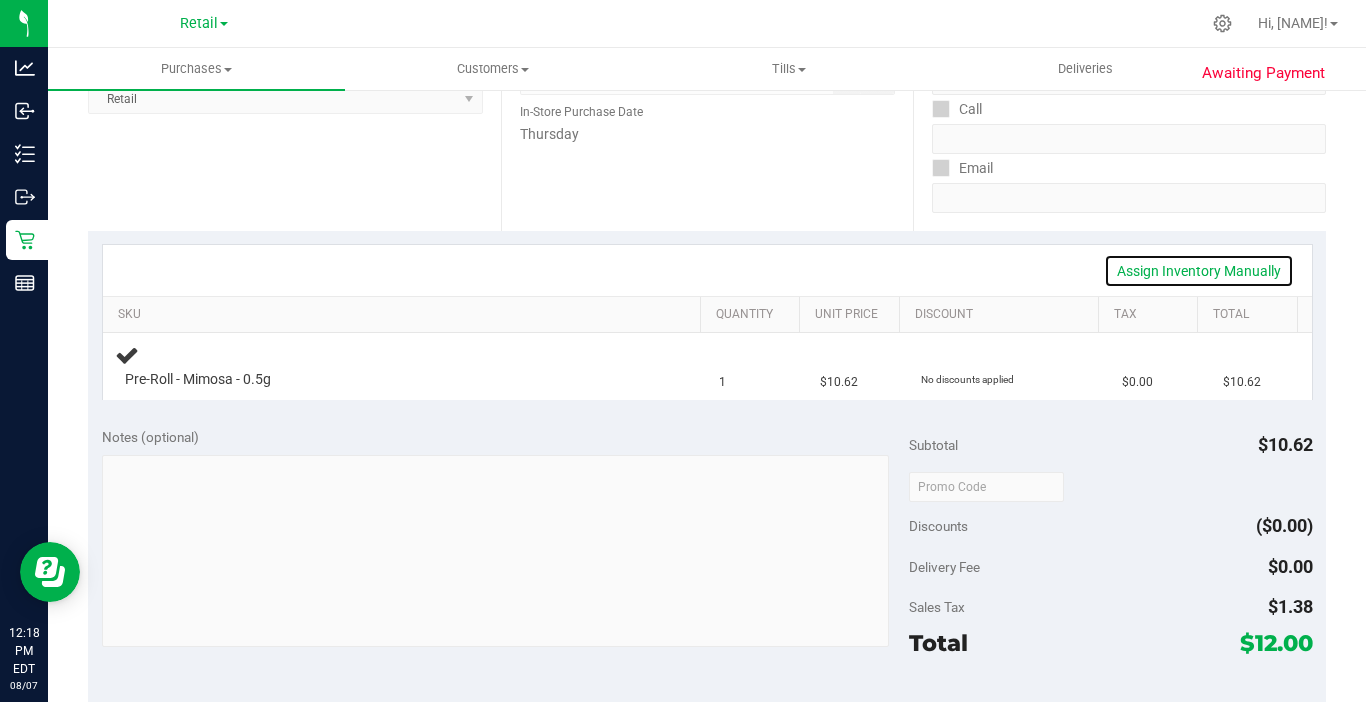 click on "Assign Inventory Manually" at bounding box center [1199, 271] 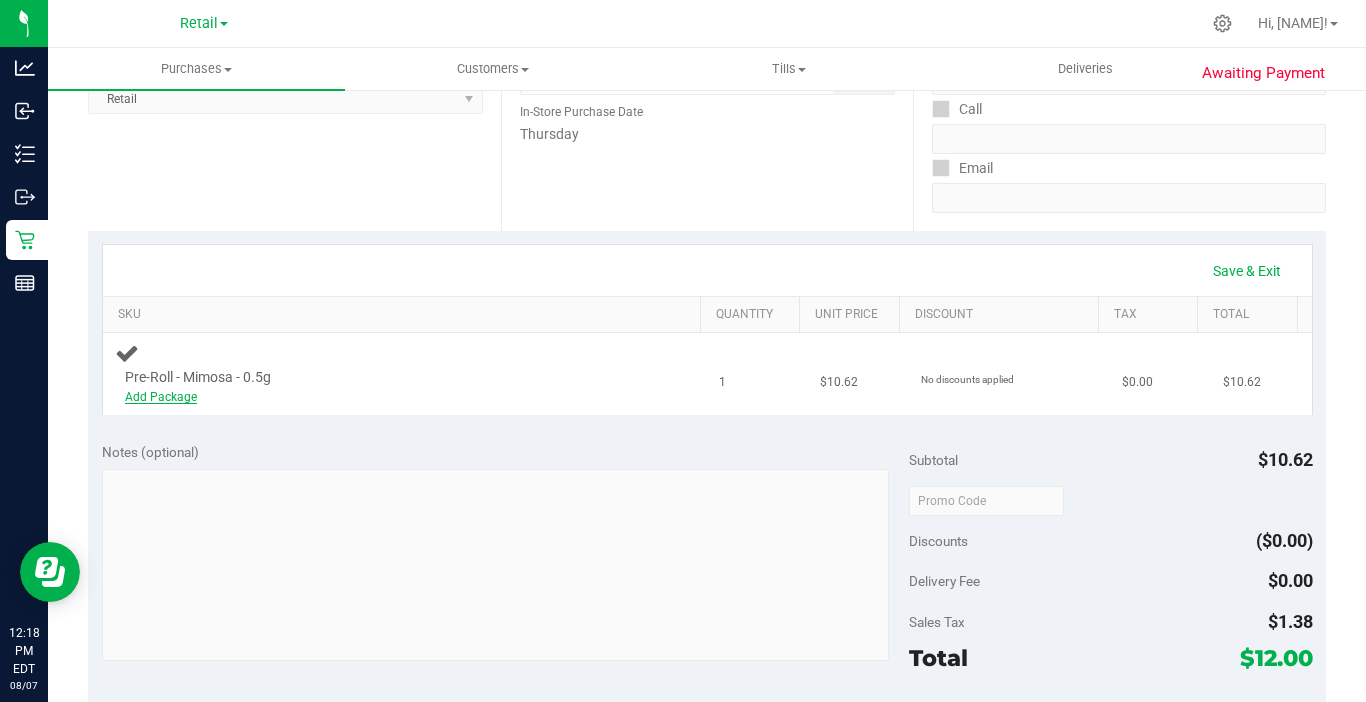 click on "Add Package" at bounding box center (161, 397) 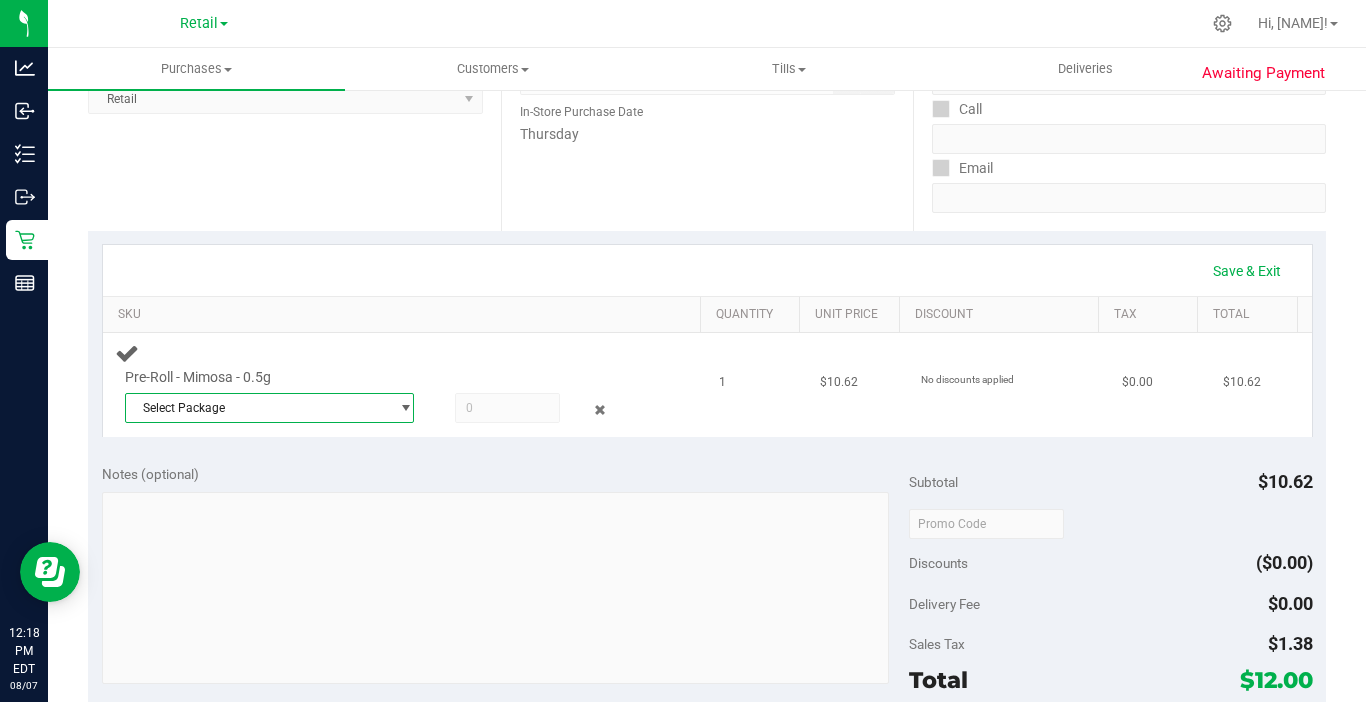 click on "Select Package" at bounding box center [257, 408] 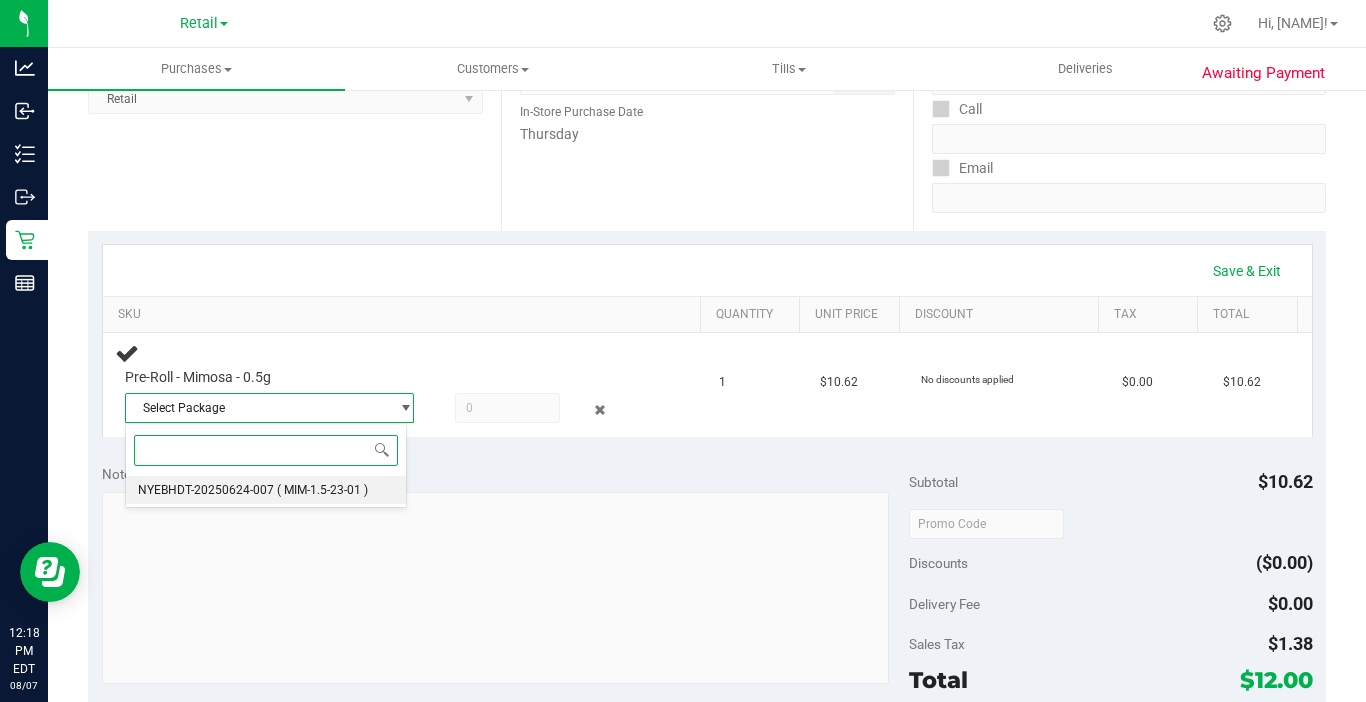 drag, startPoint x: 184, startPoint y: 493, endPoint x: 195, endPoint y: 488, distance: 12.083046 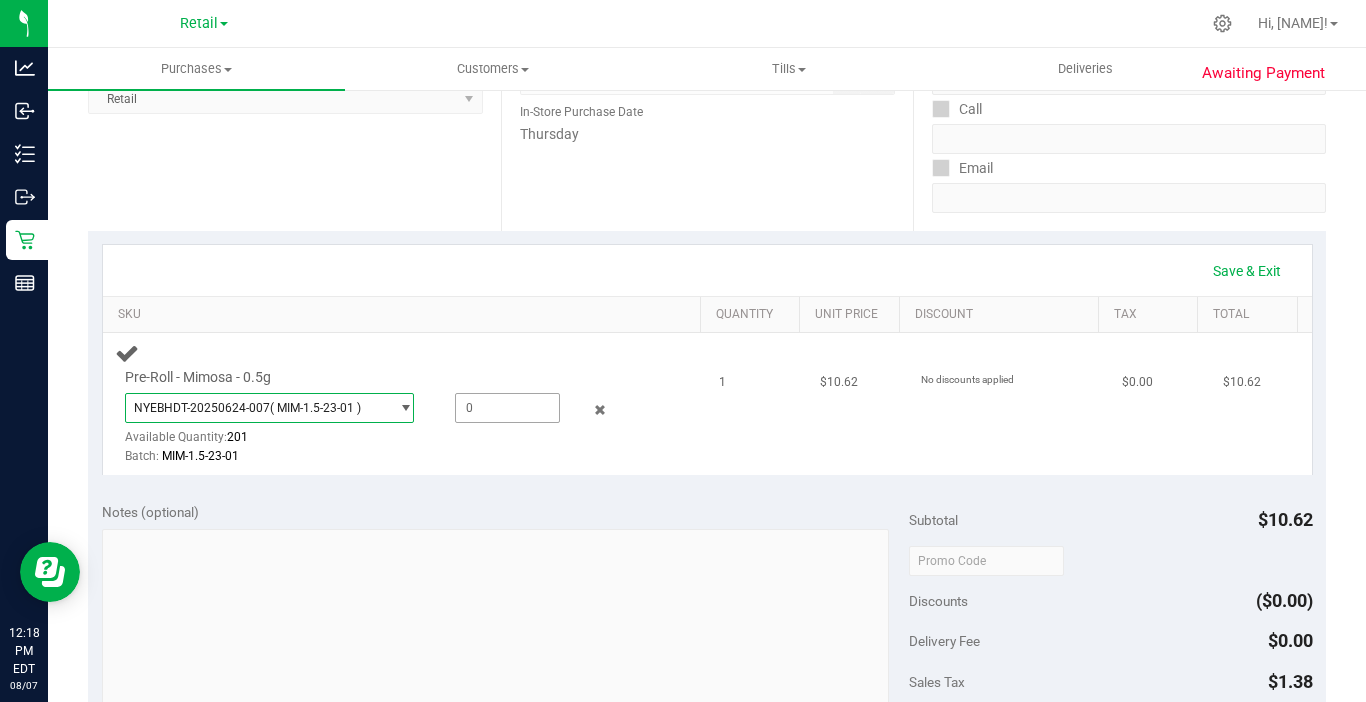 click at bounding box center (507, 408) 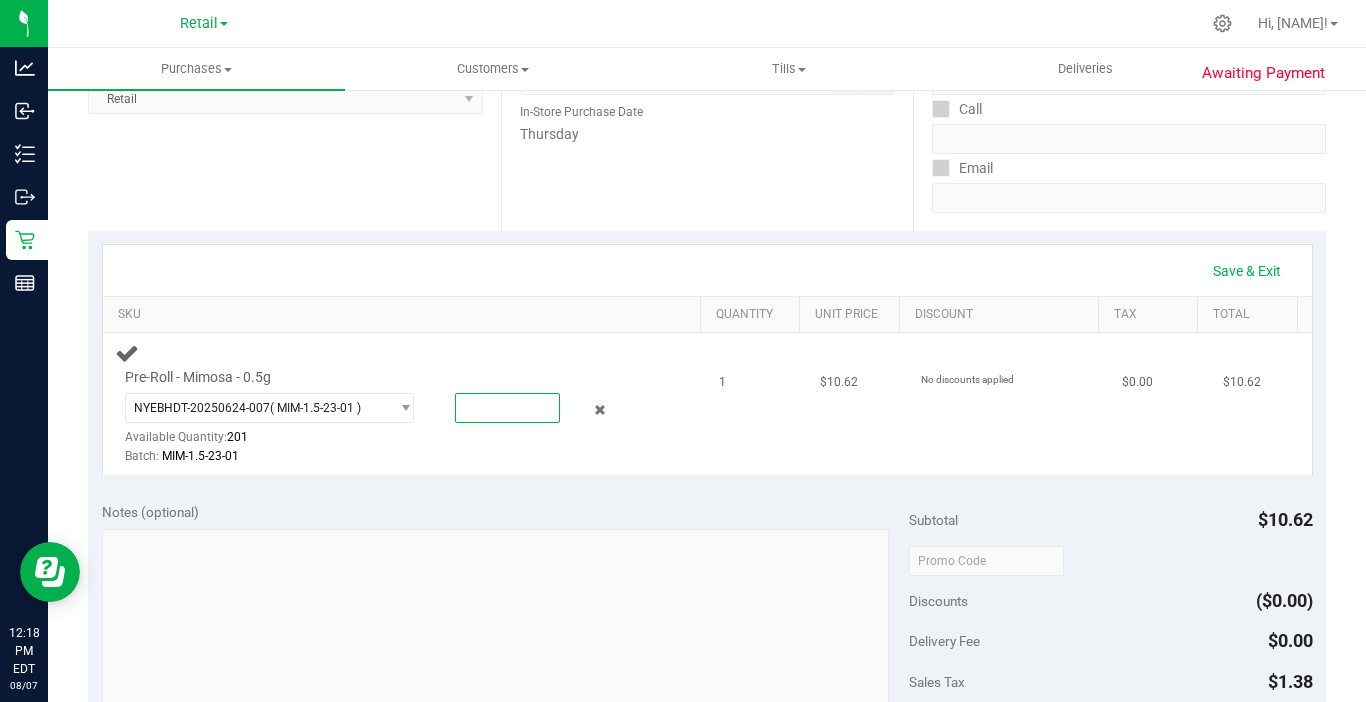 type on "1" 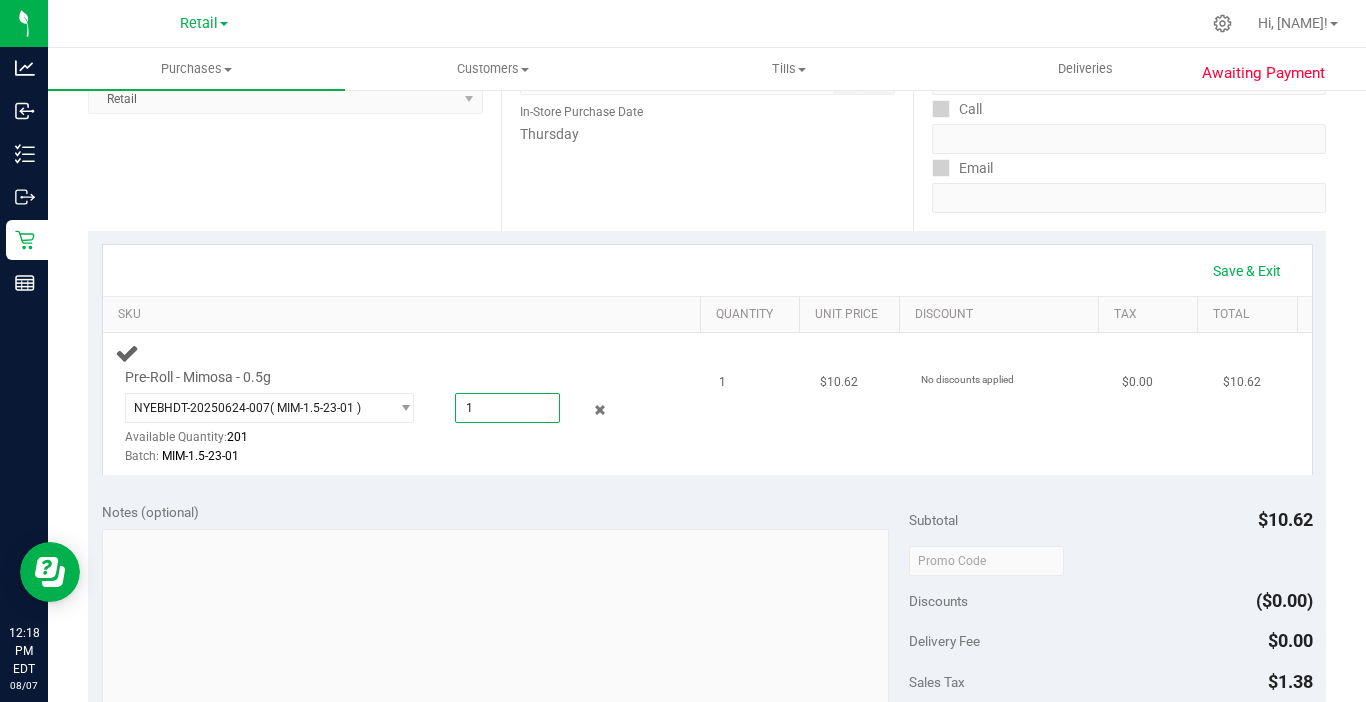 type on "1.0000" 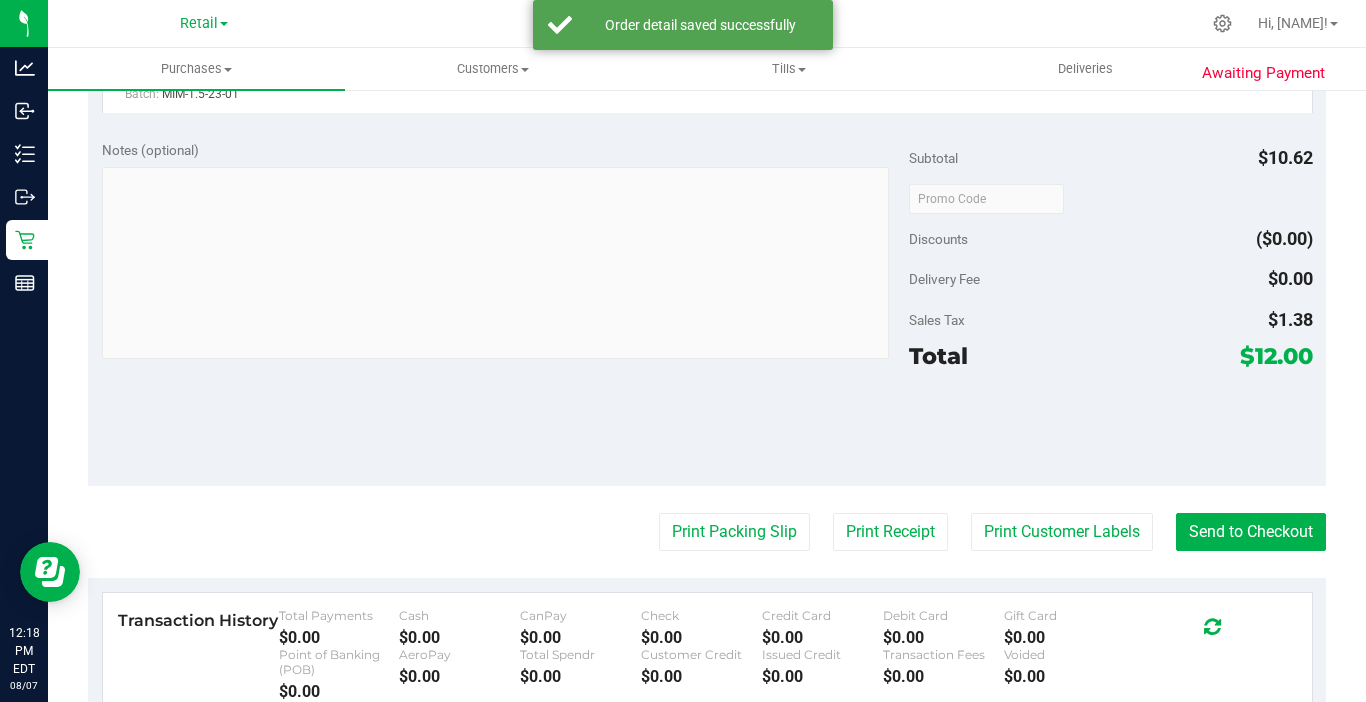 scroll, scrollTop: 743, scrollLeft: 0, axis: vertical 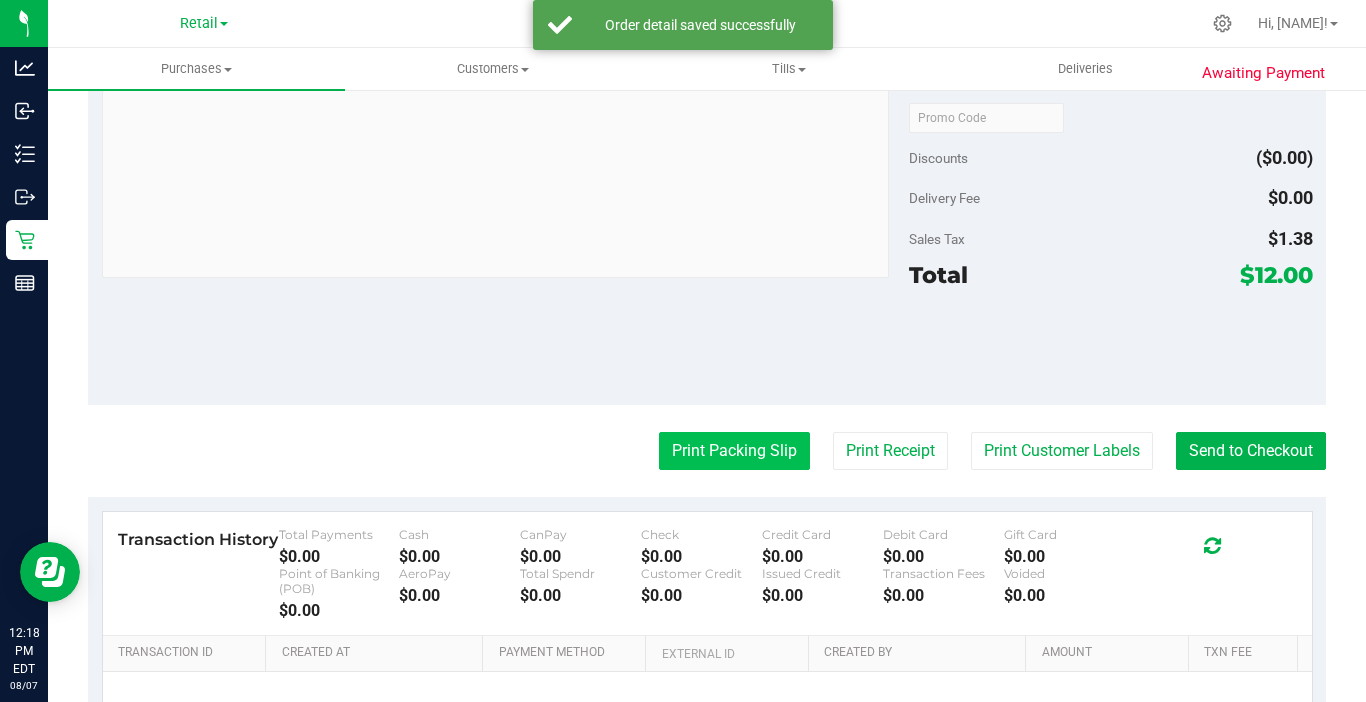 click on "Print Packing Slip" at bounding box center [734, 451] 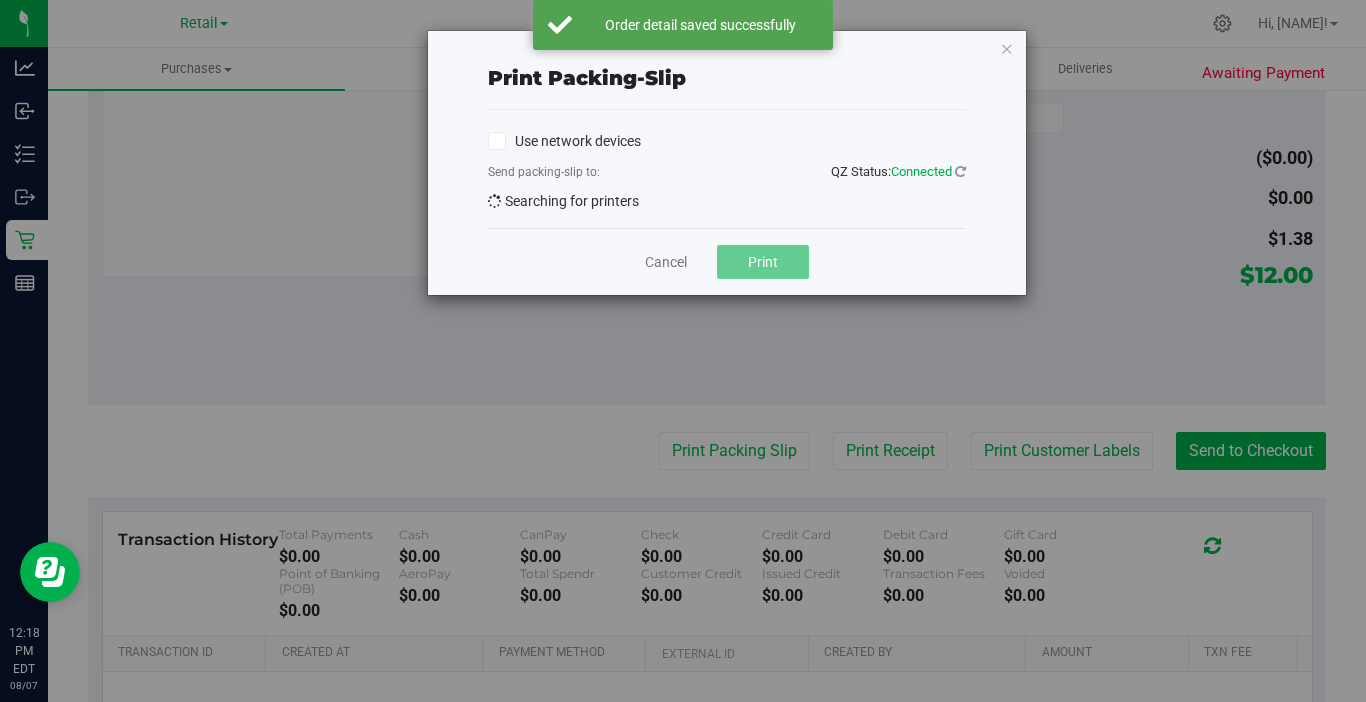 click on "Print" at bounding box center (763, 262) 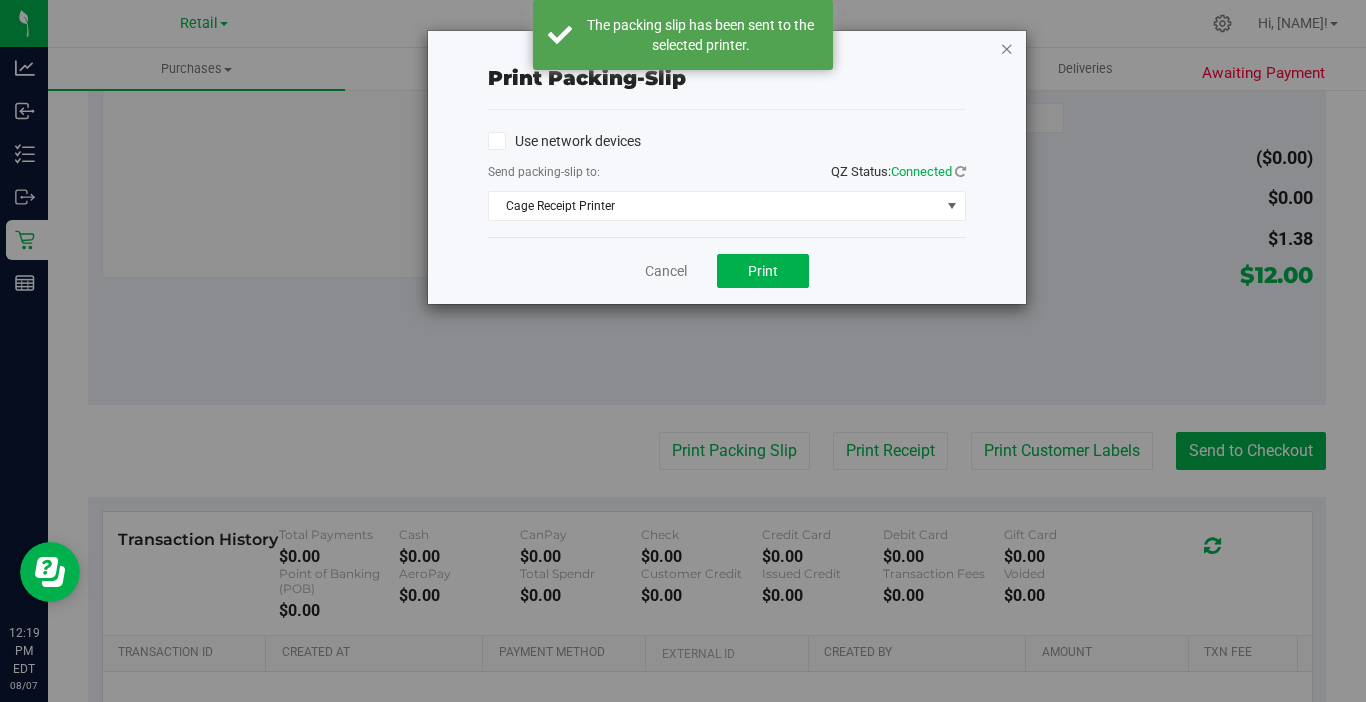 click at bounding box center (1007, 48) 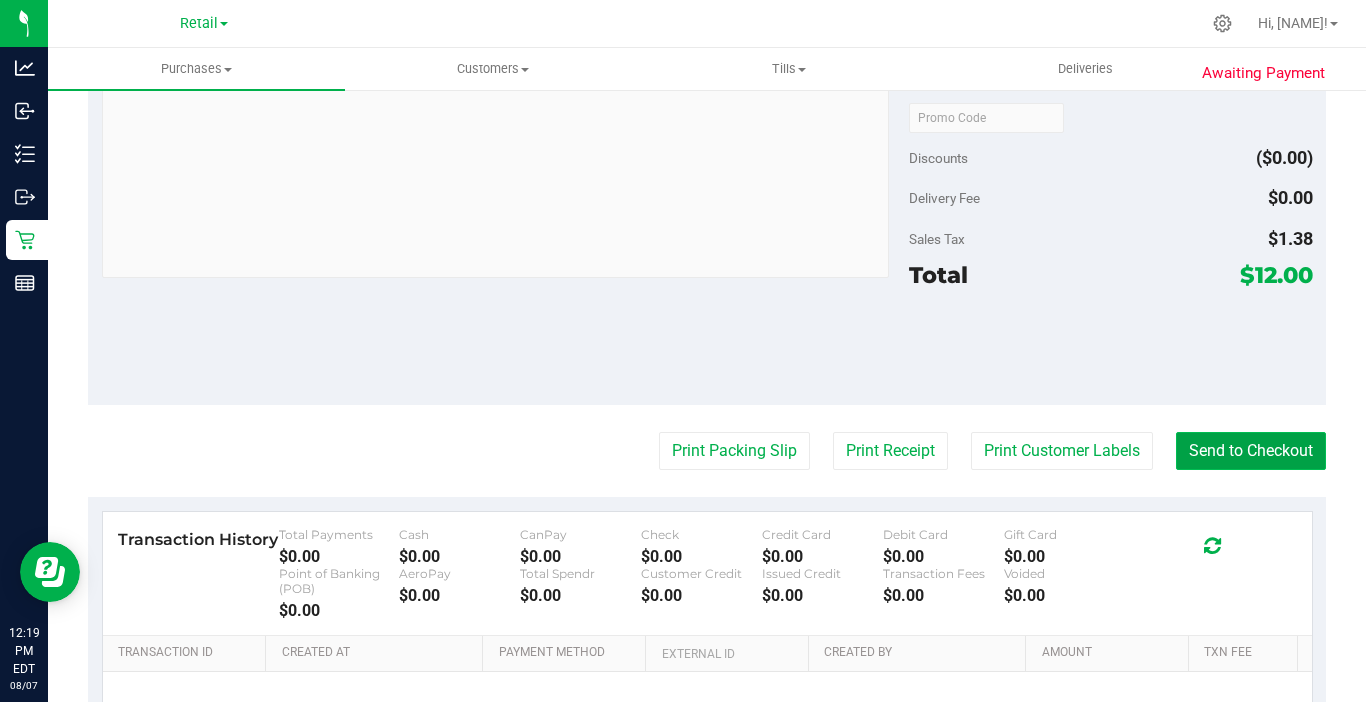 click on "Send to Checkout" at bounding box center (1251, 451) 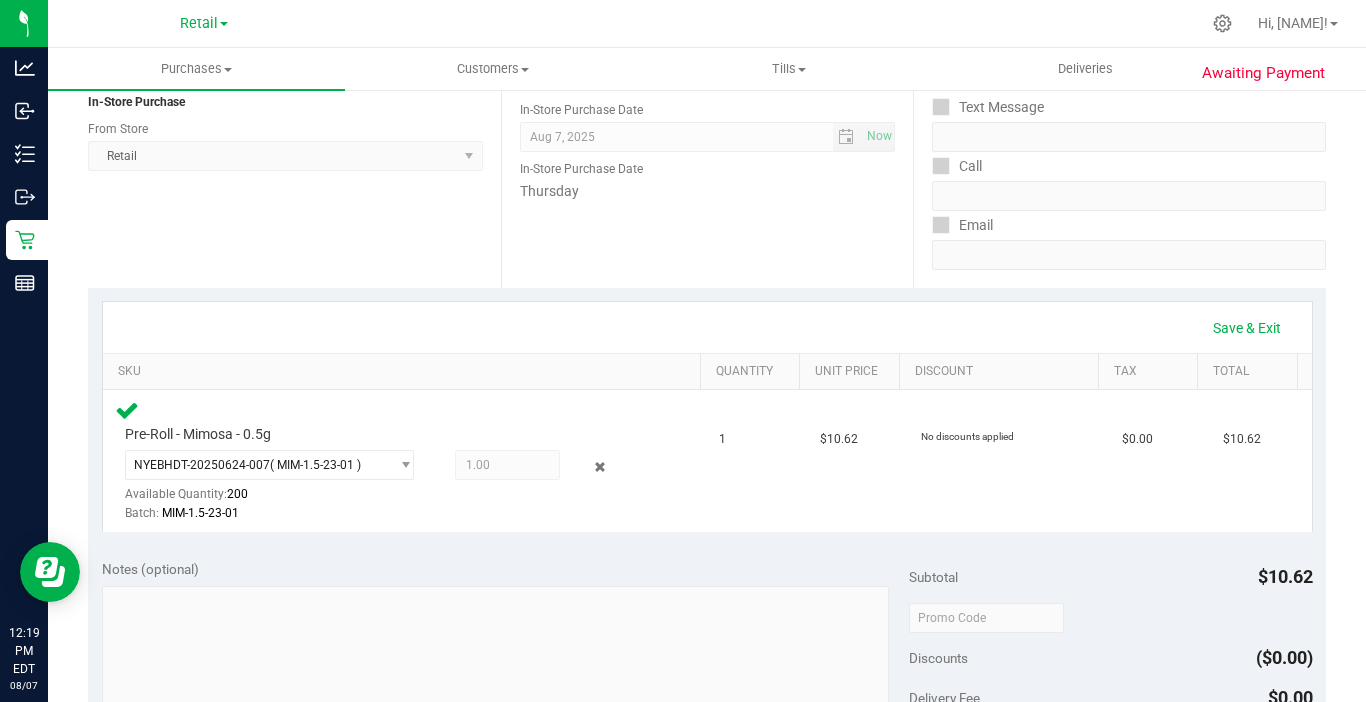 scroll, scrollTop: 143, scrollLeft: 0, axis: vertical 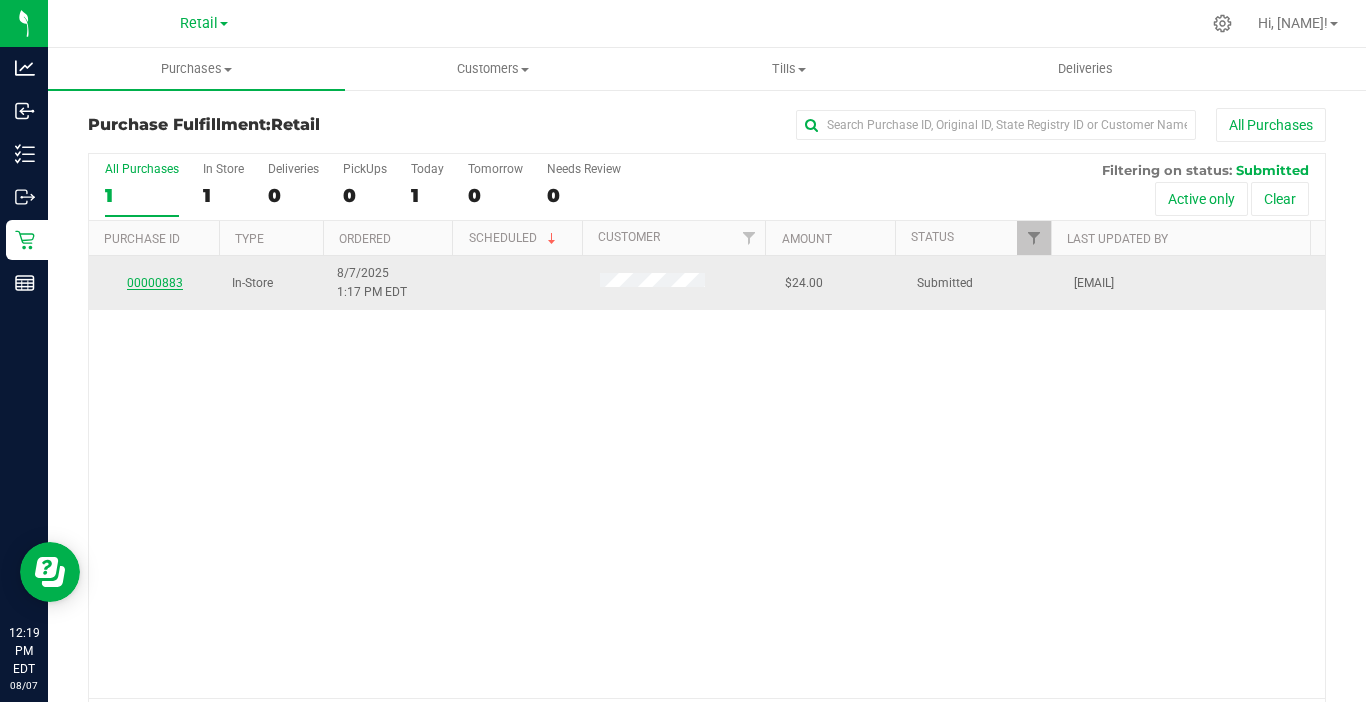 click on "00000883" at bounding box center [155, 283] 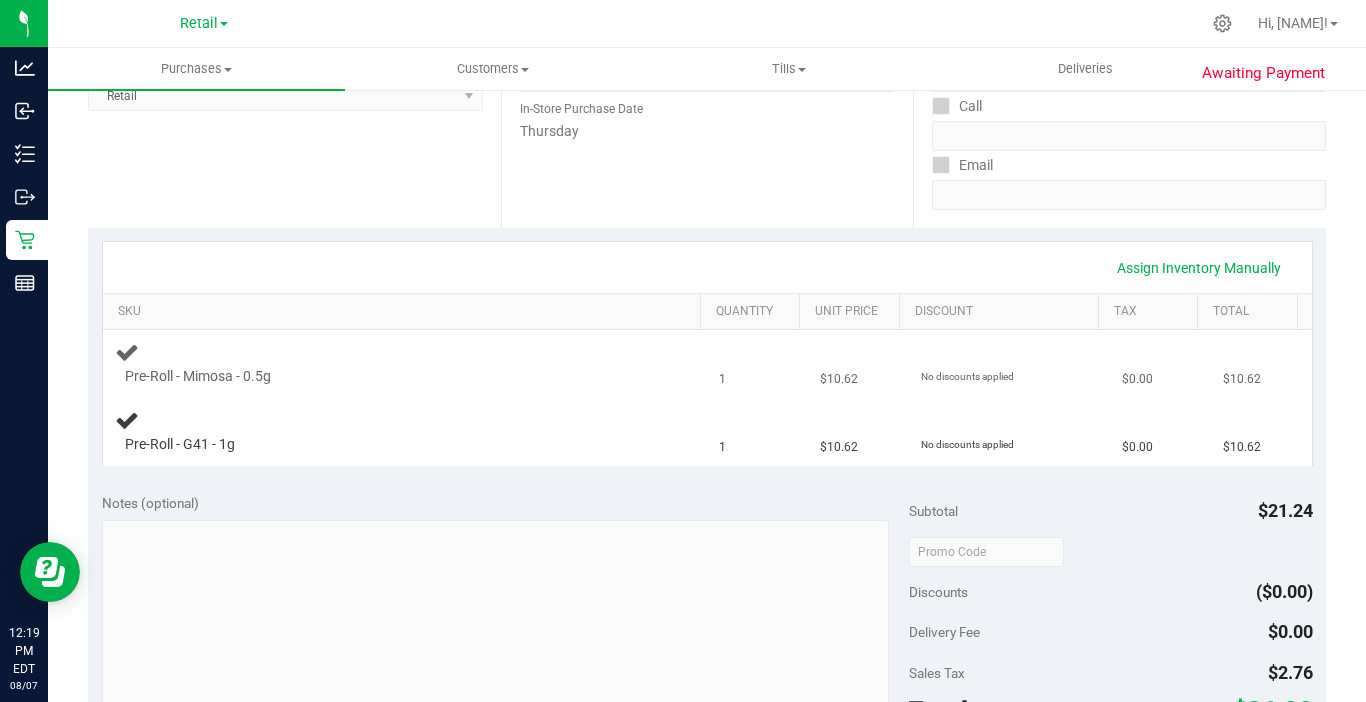 scroll, scrollTop: 400, scrollLeft: 0, axis: vertical 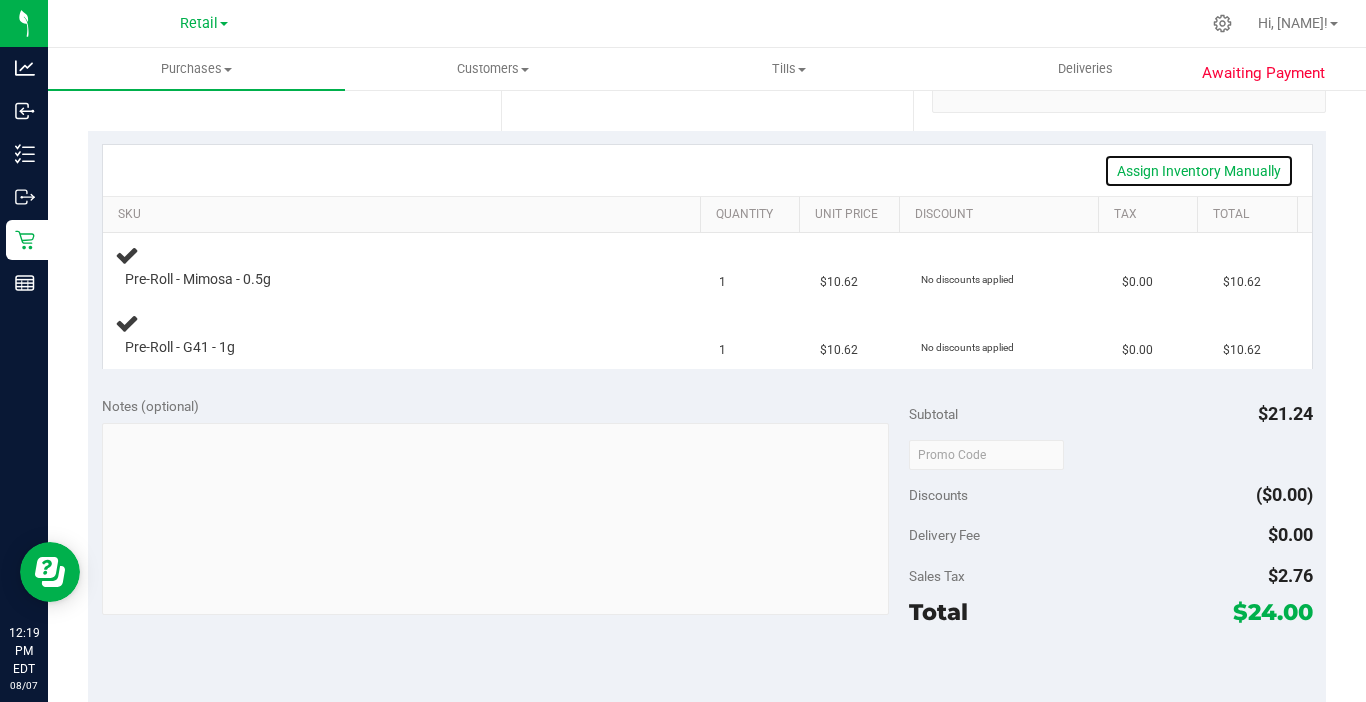 click on "Assign Inventory Manually" at bounding box center [1199, 171] 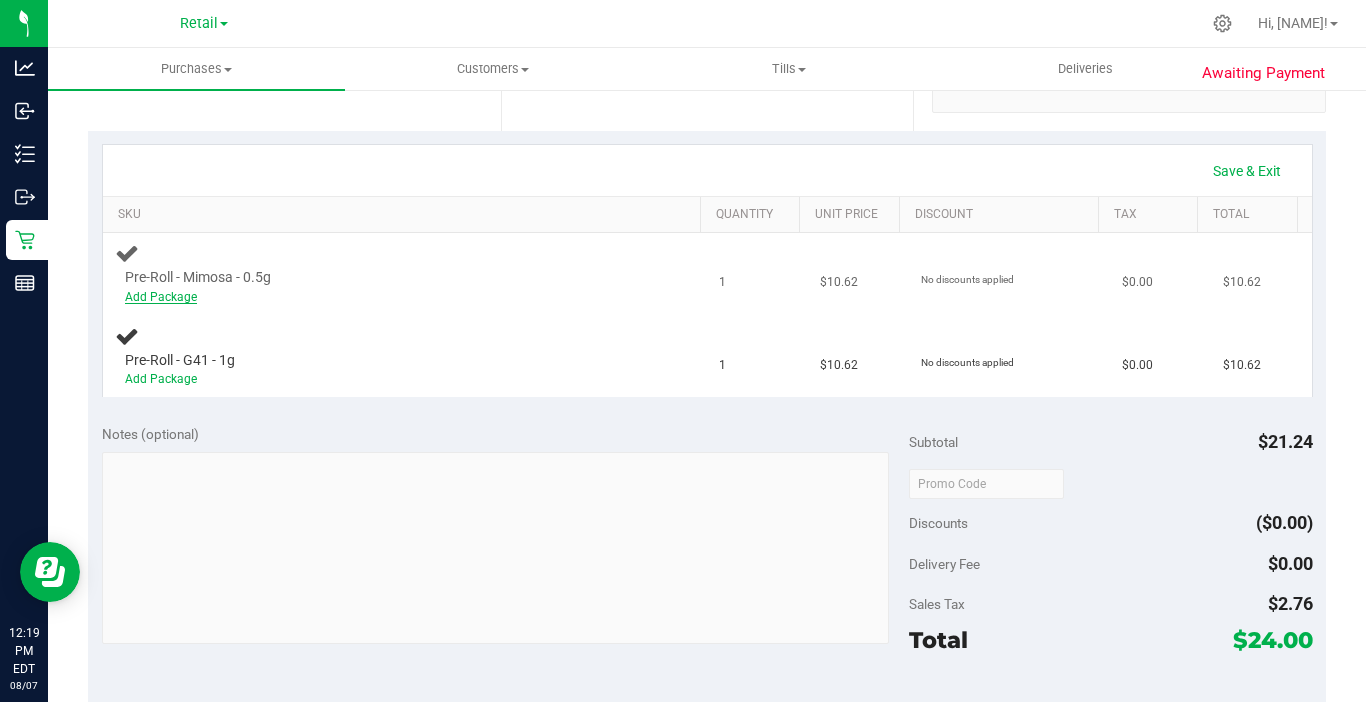 click on "Add Package" at bounding box center [161, 297] 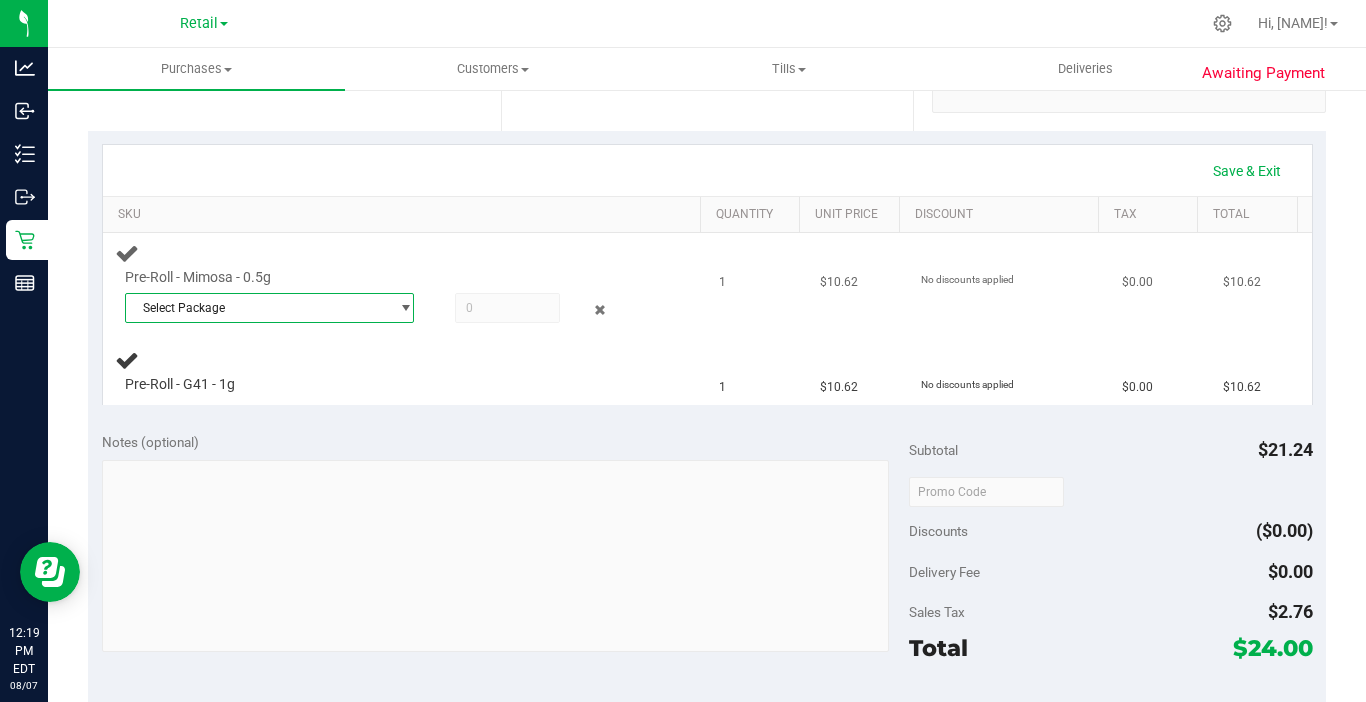 click on "Select Package" at bounding box center [257, 308] 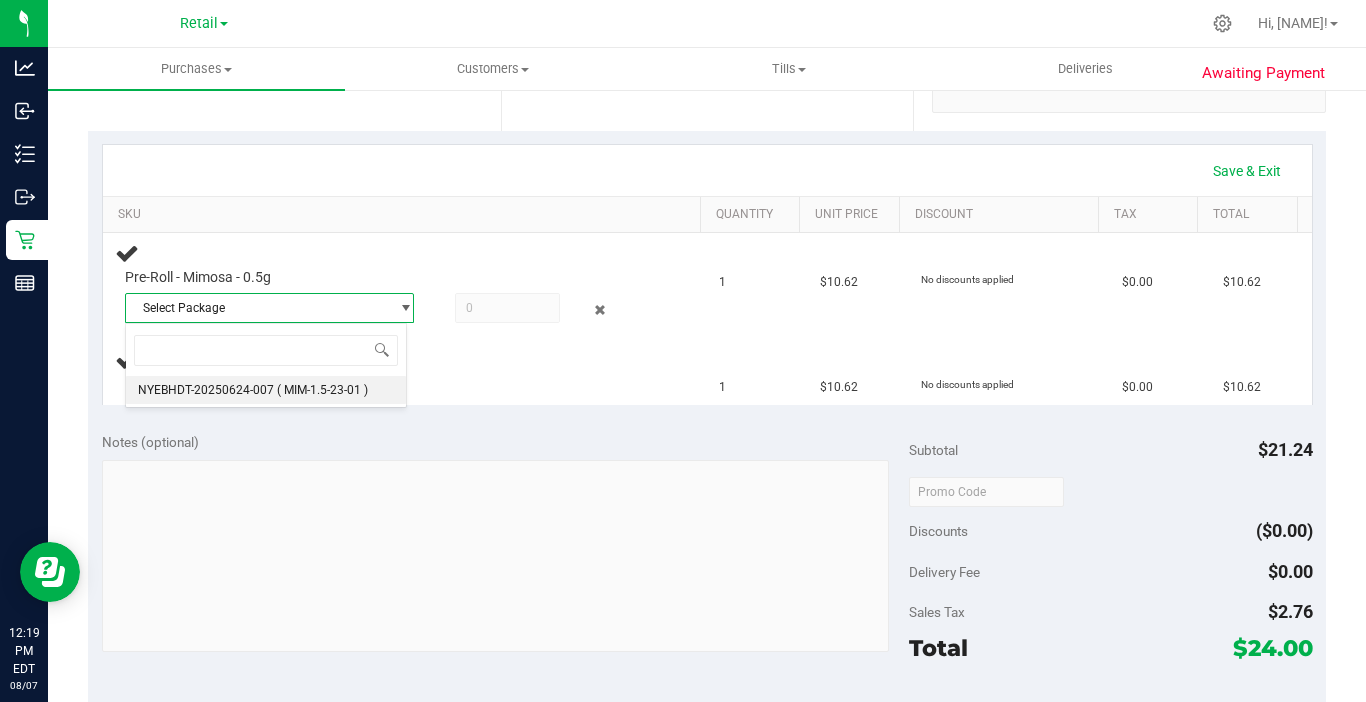 drag, startPoint x: 190, startPoint y: 386, endPoint x: 373, endPoint y: 333, distance: 190.52034 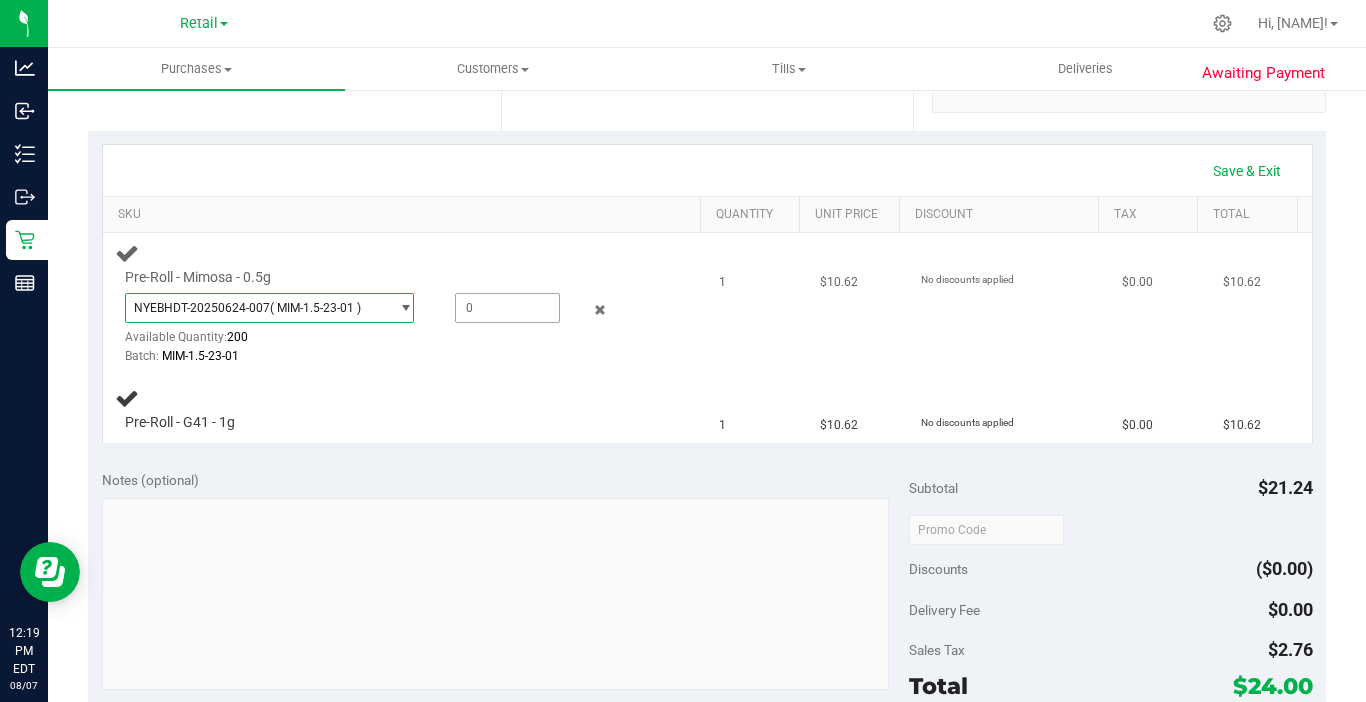 click at bounding box center (507, 308) 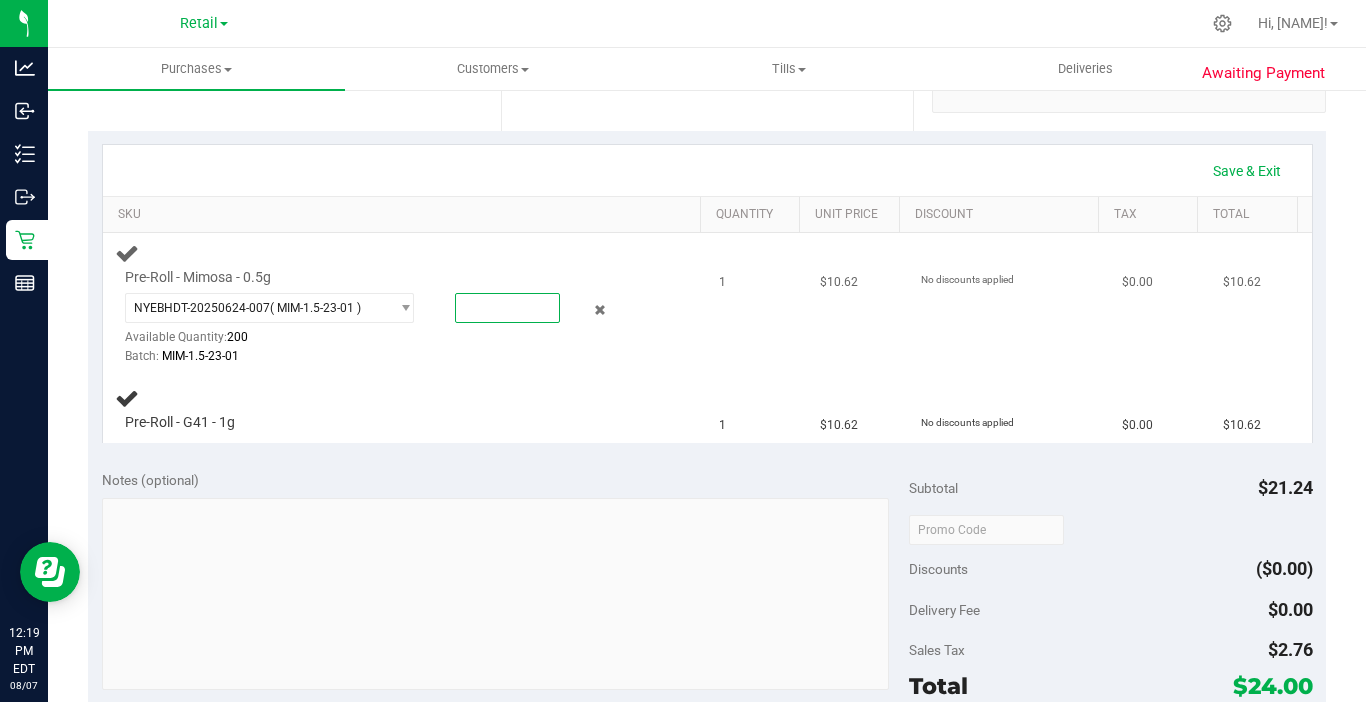 type on "1" 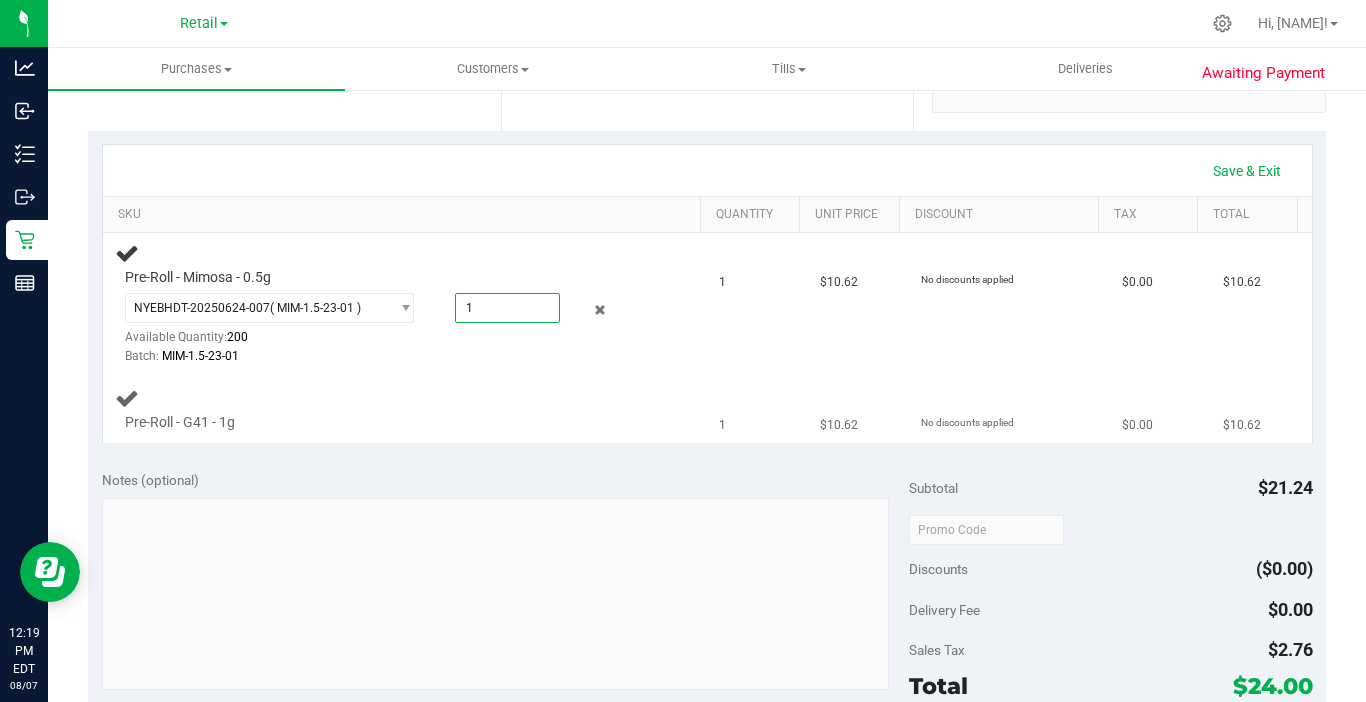 type on "1.0000" 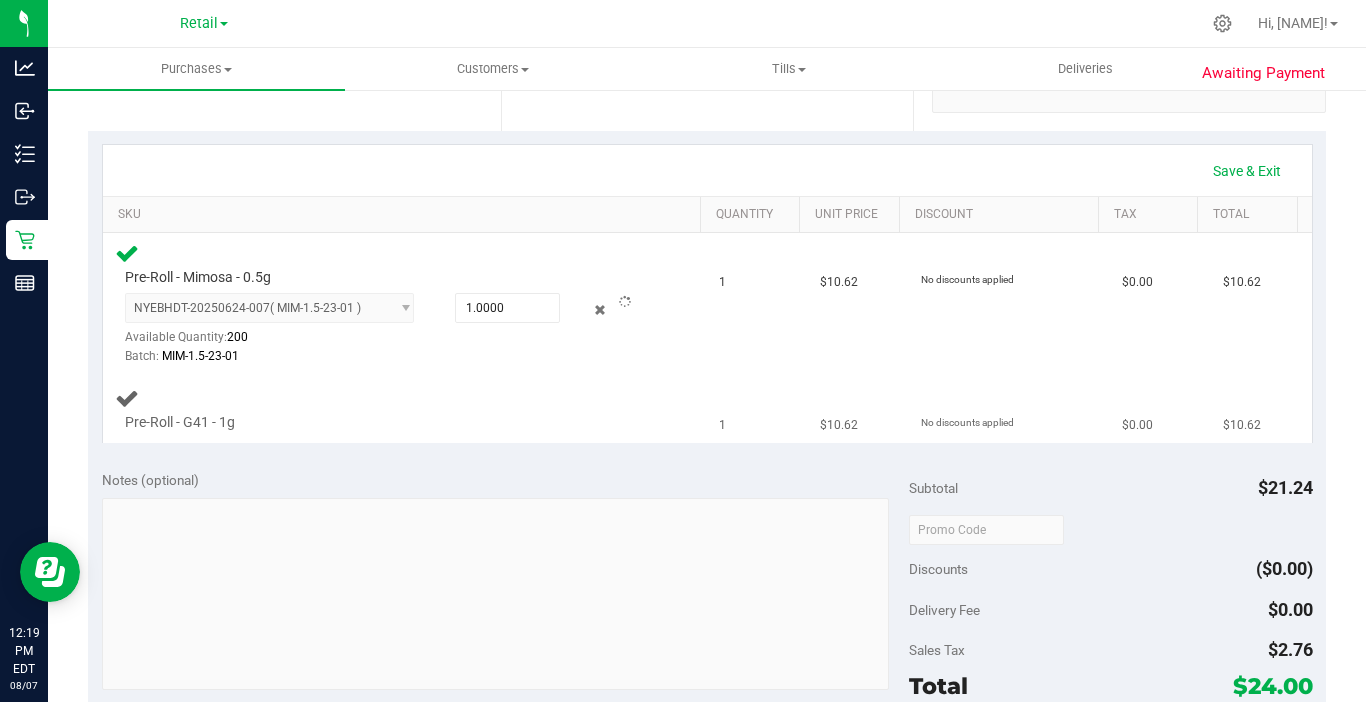 click on "Pre-Roll - G41 - 1g" at bounding box center (405, 409) 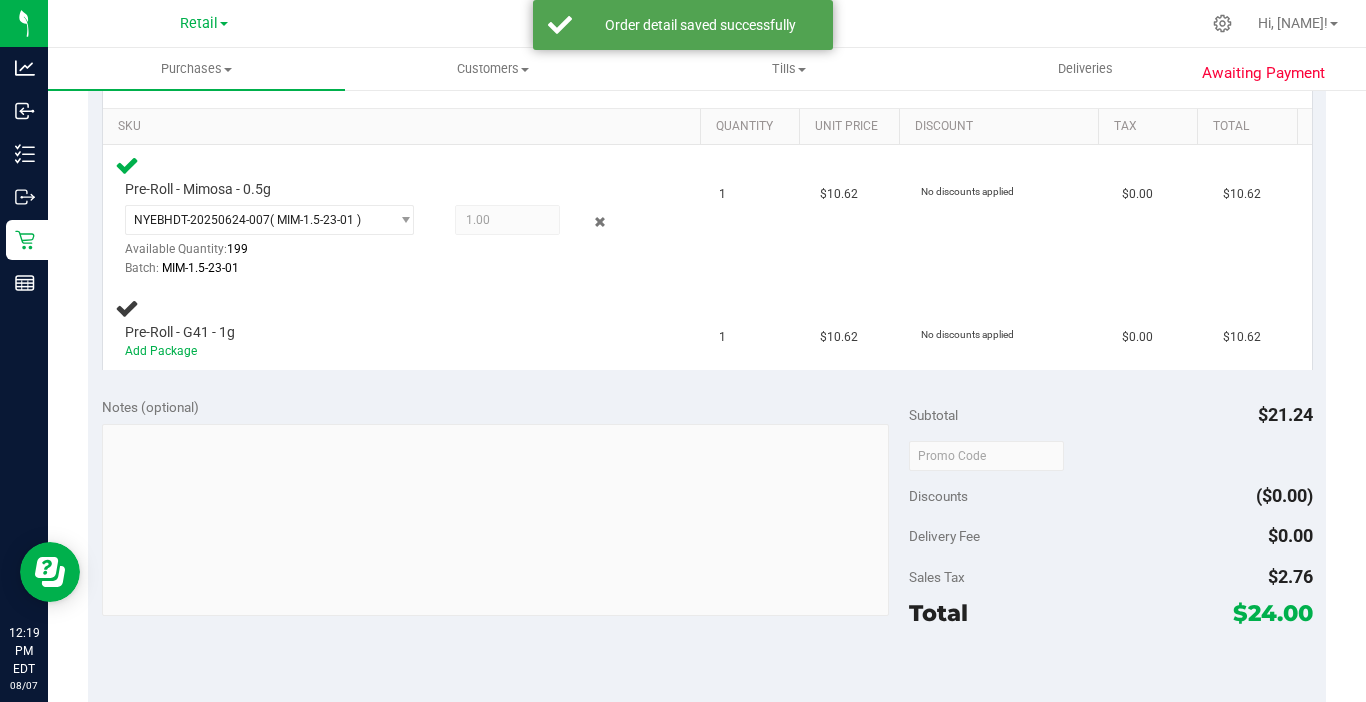 scroll, scrollTop: 600, scrollLeft: 0, axis: vertical 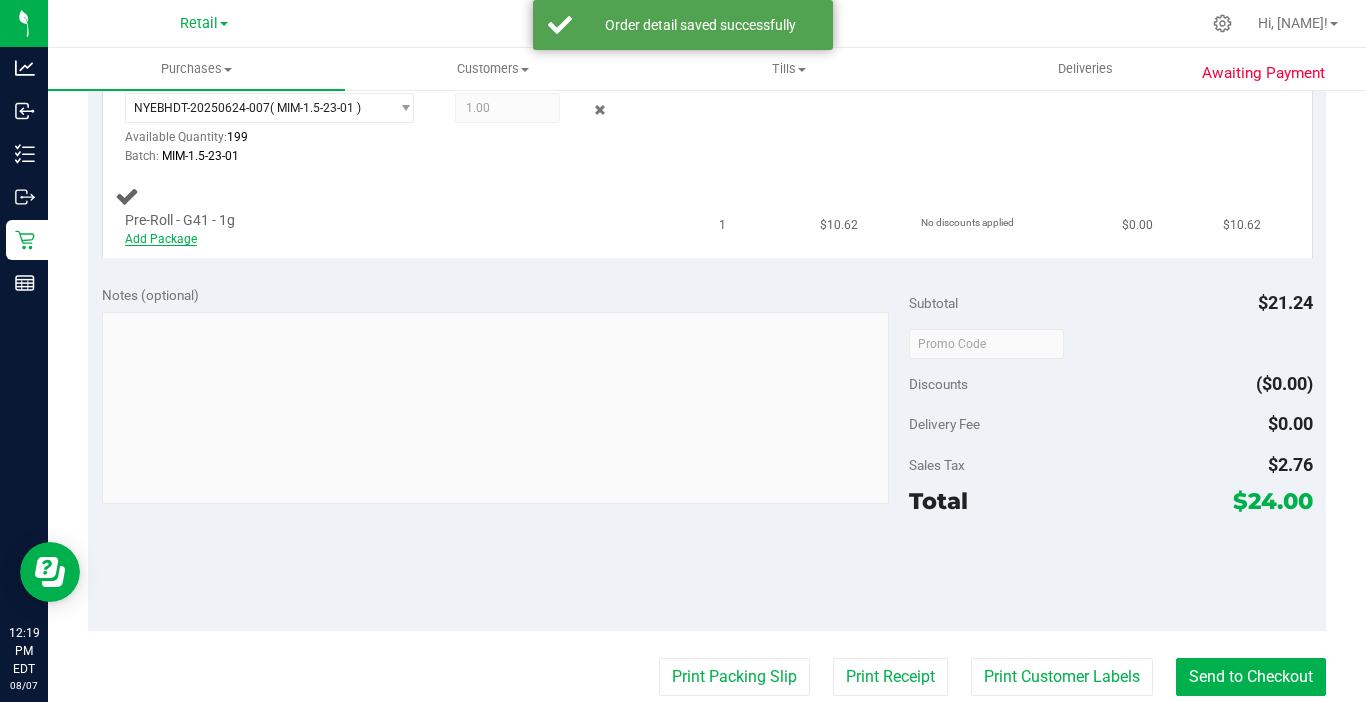 click on "Add Package" at bounding box center (161, 239) 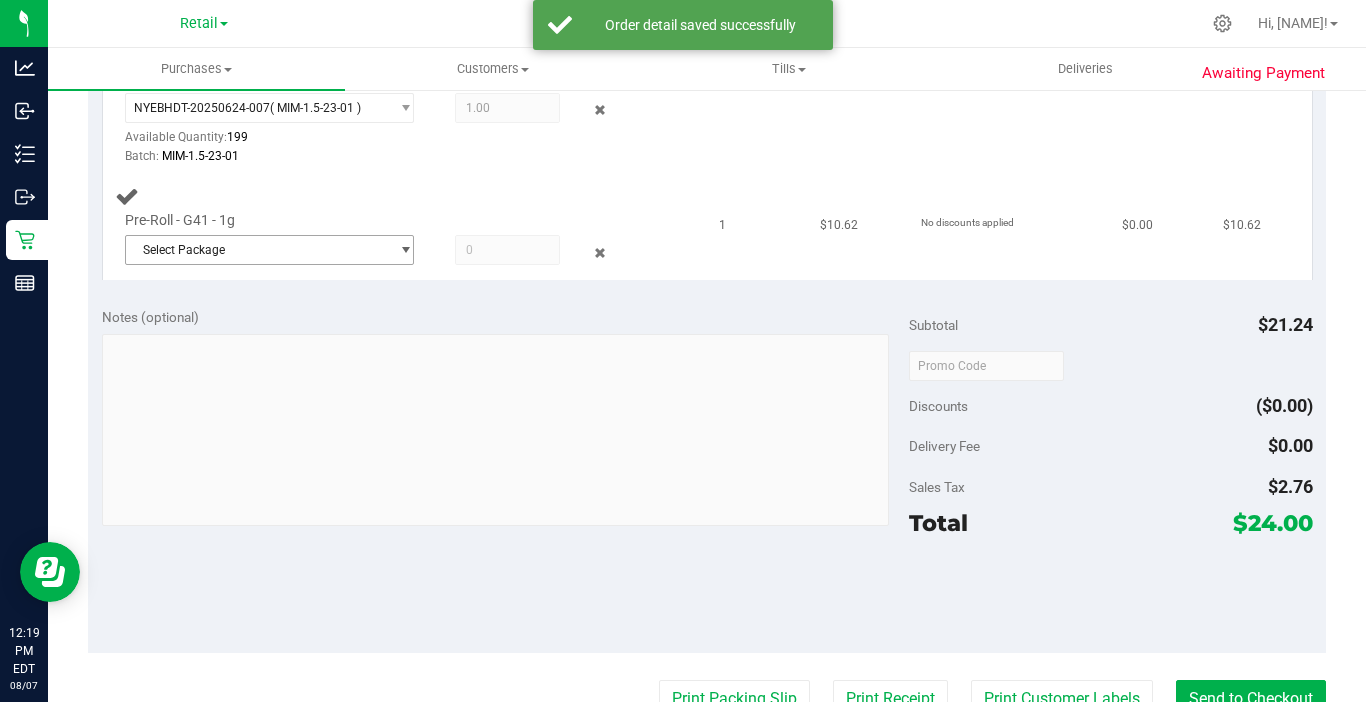 click on "Select Package" at bounding box center [257, 250] 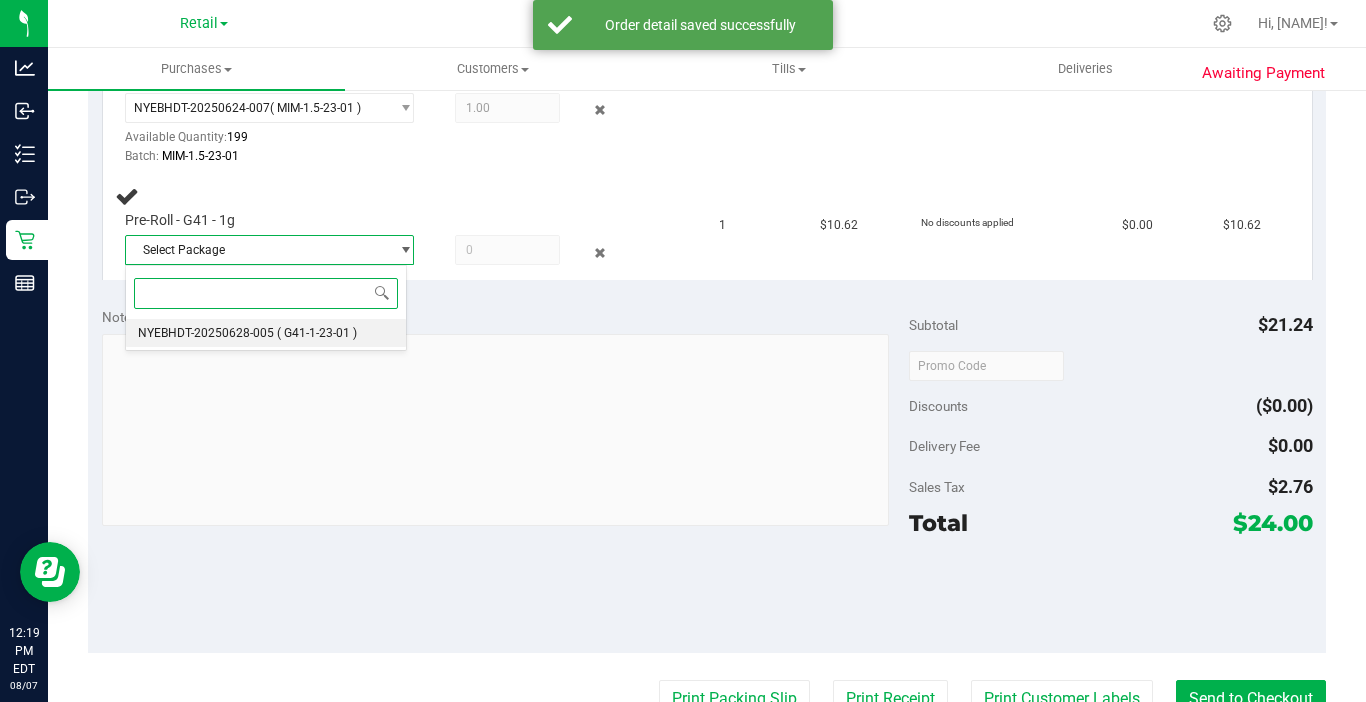 click on "NYEBHDT-20250628-005
(
G41-1-23-01
)" at bounding box center [266, 333] 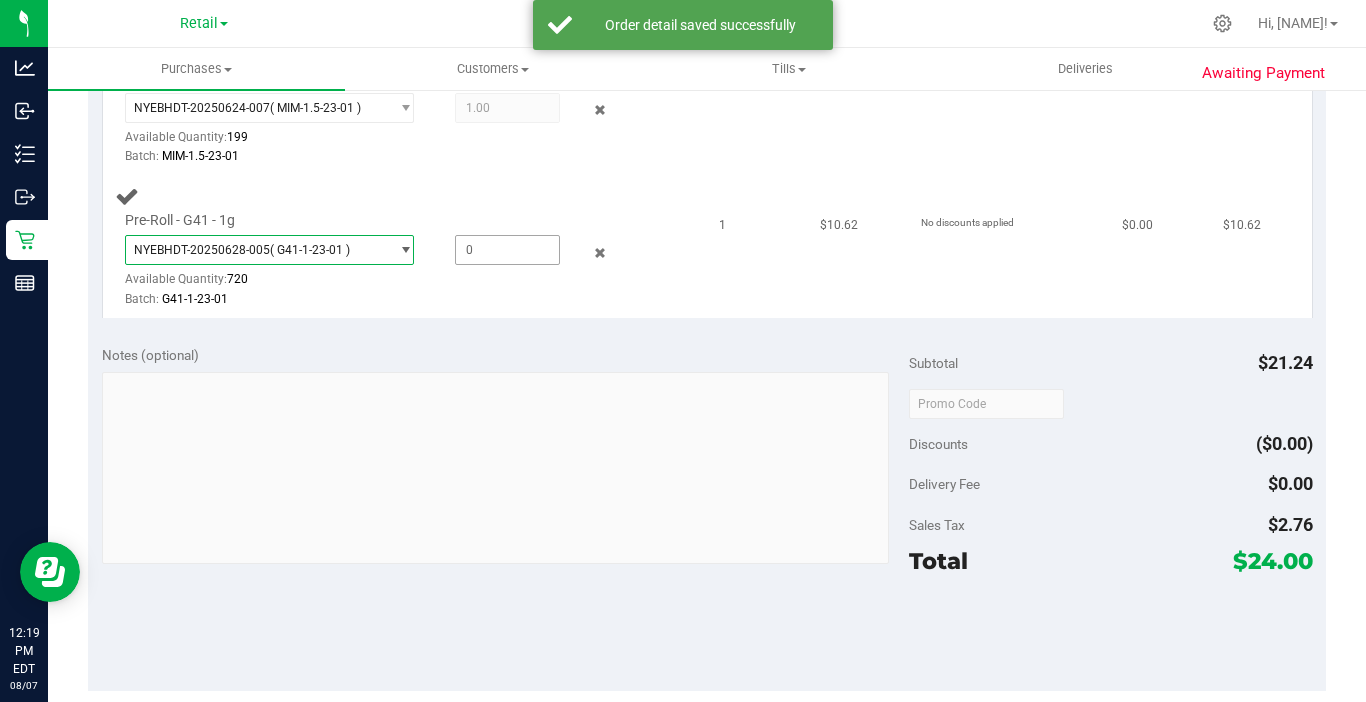 click at bounding box center (507, 250) 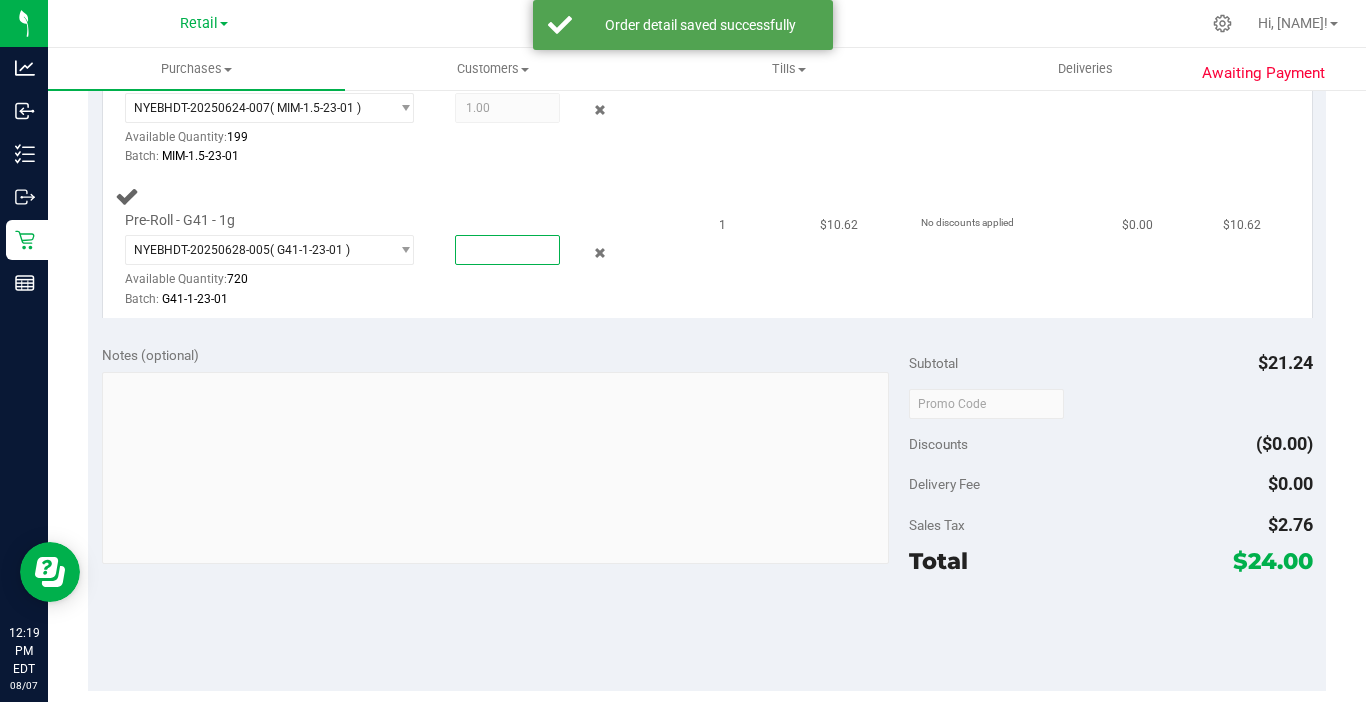 type on "1" 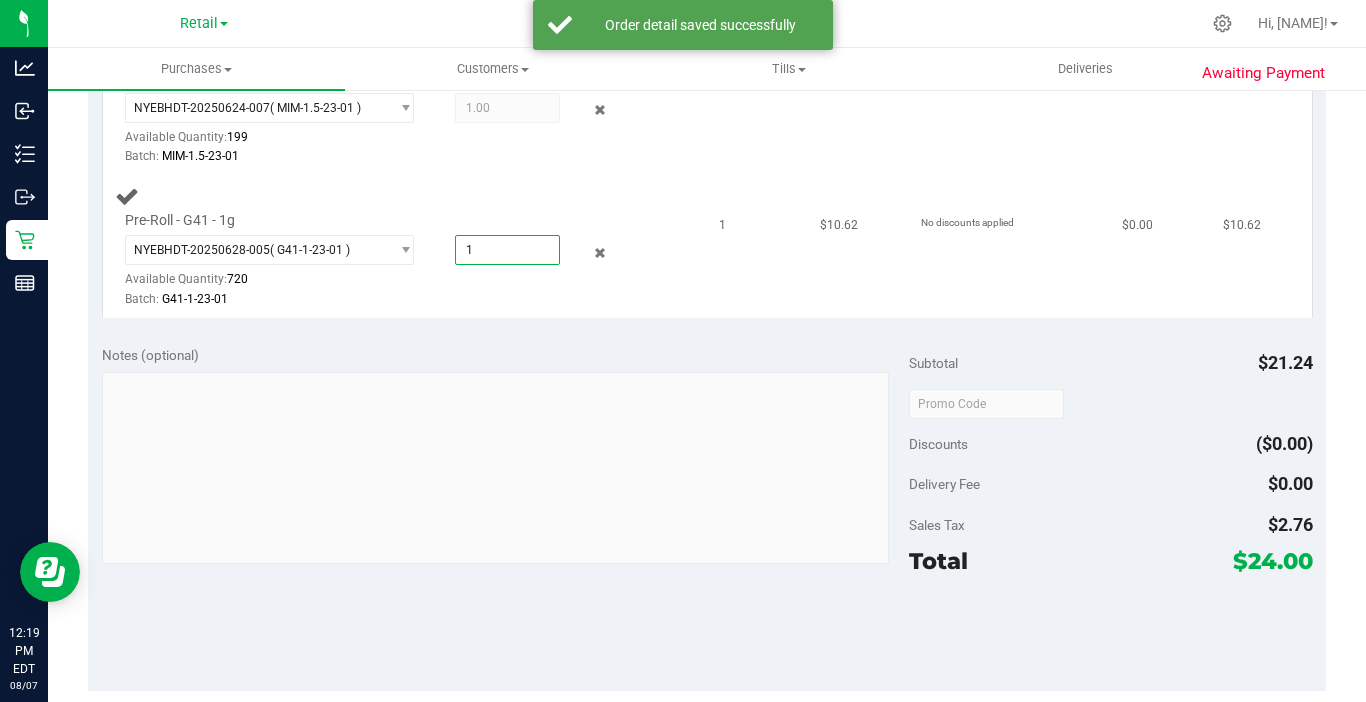 type on "1.0000" 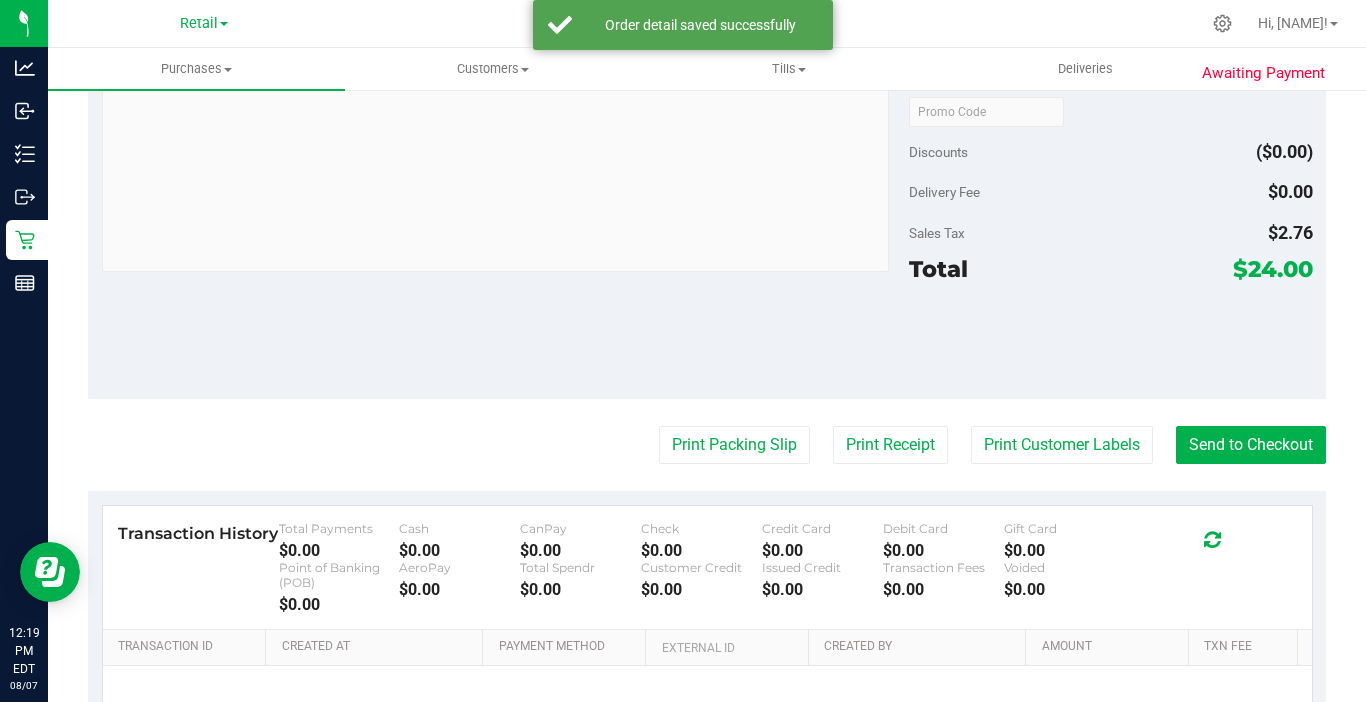 scroll, scrollTop: 900, scrollLeft: 0, axis: vertical 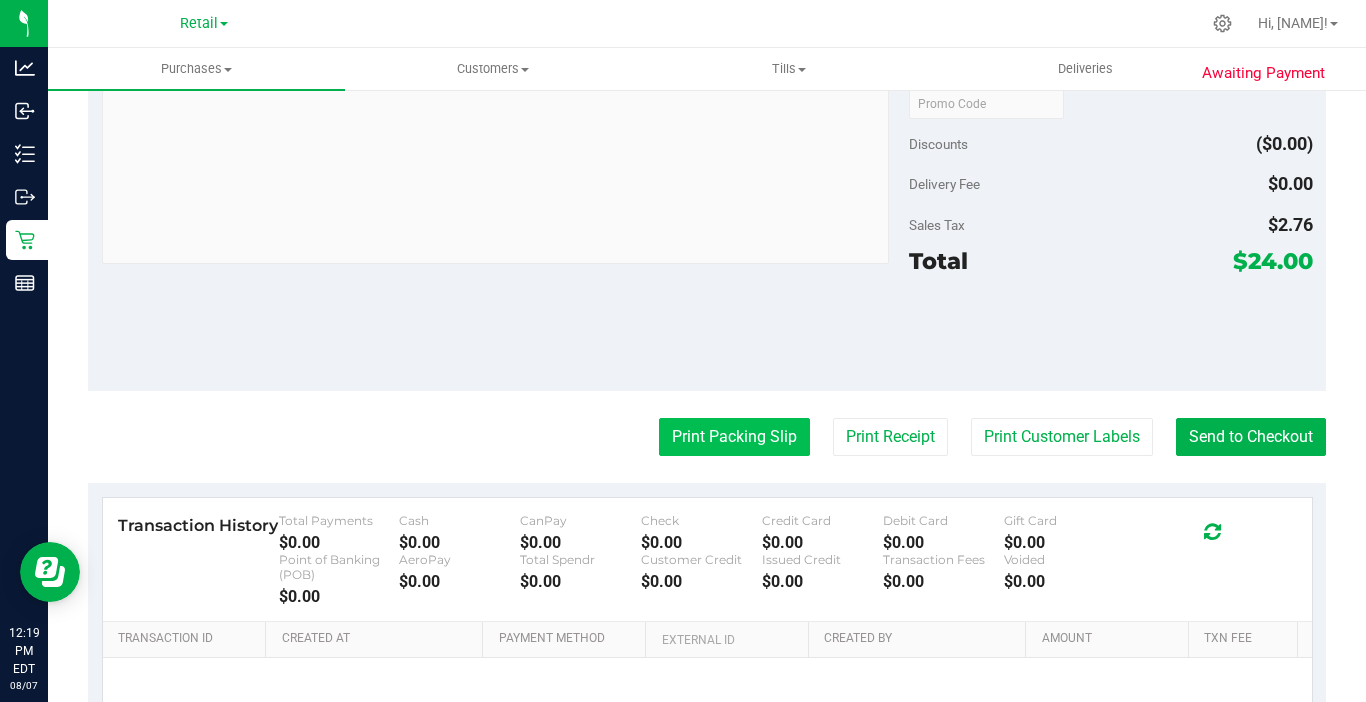 click on "Print Packing Slip" at bounding box center [734, 437] 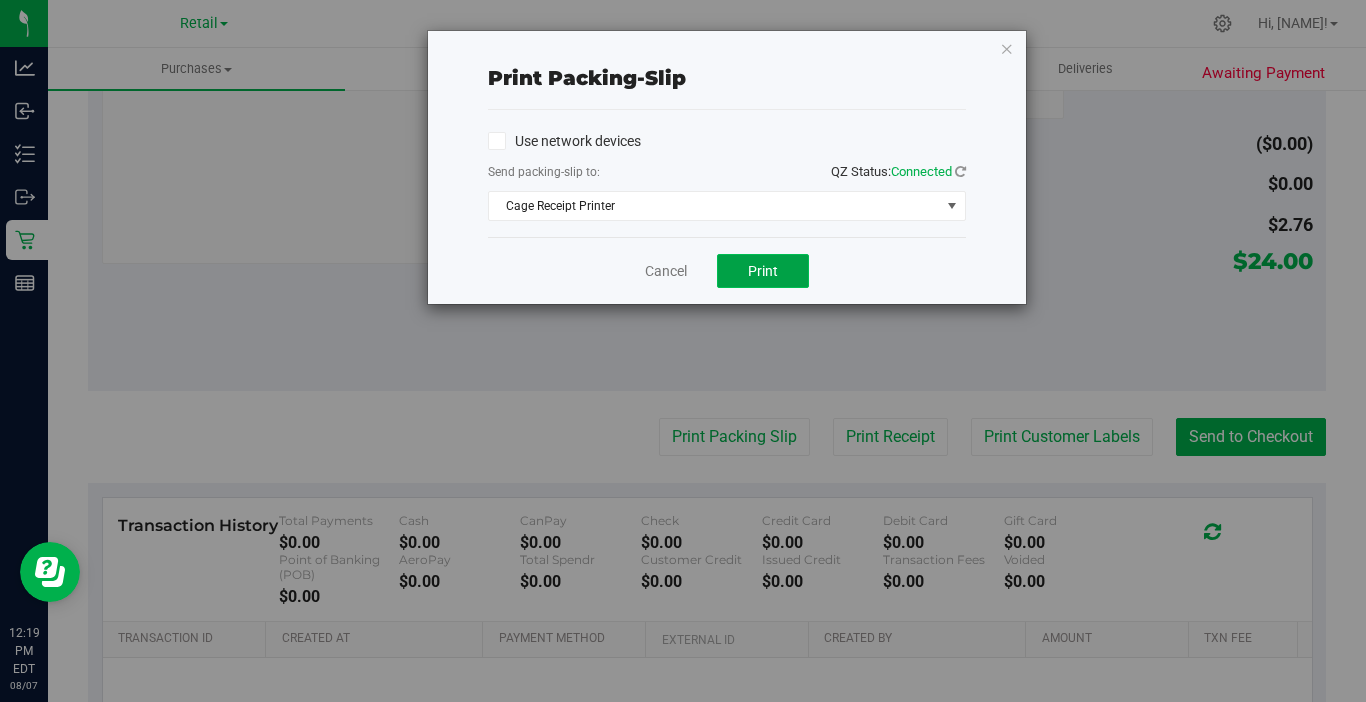 click on "Print" at bounding box center (763, 271) 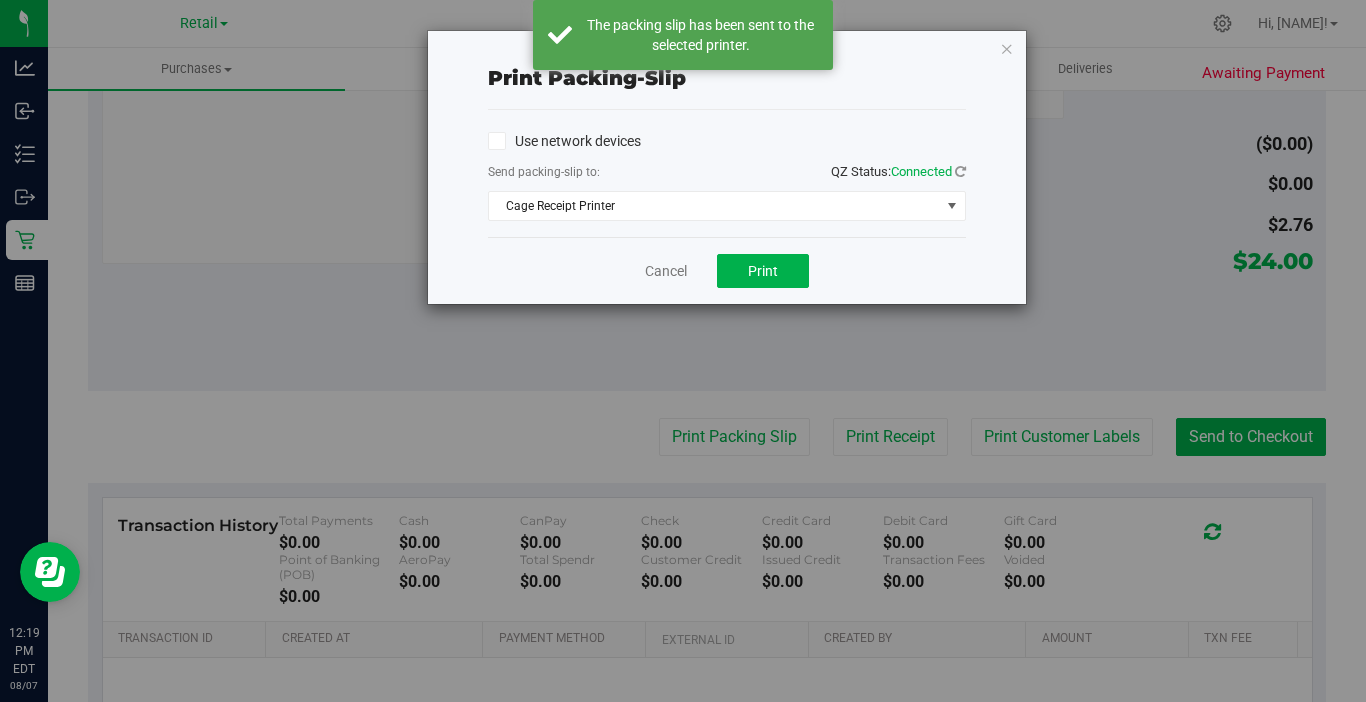 click on "Print packing-slip
Use network devices
Send packing-slip to:
QZ Status:   Connected
Cage Receipt Printer Choose printer Cage Receipt Printer EPSON WF-2960 Series Fax Microsoft Print to PDF Microsoft XPS Document Writer OneNote for Windows 10 POS Receipt Printer T310 Printer (LAN) Trading Post Receipt
Cancel
Print" at bounding box center (690, 351) 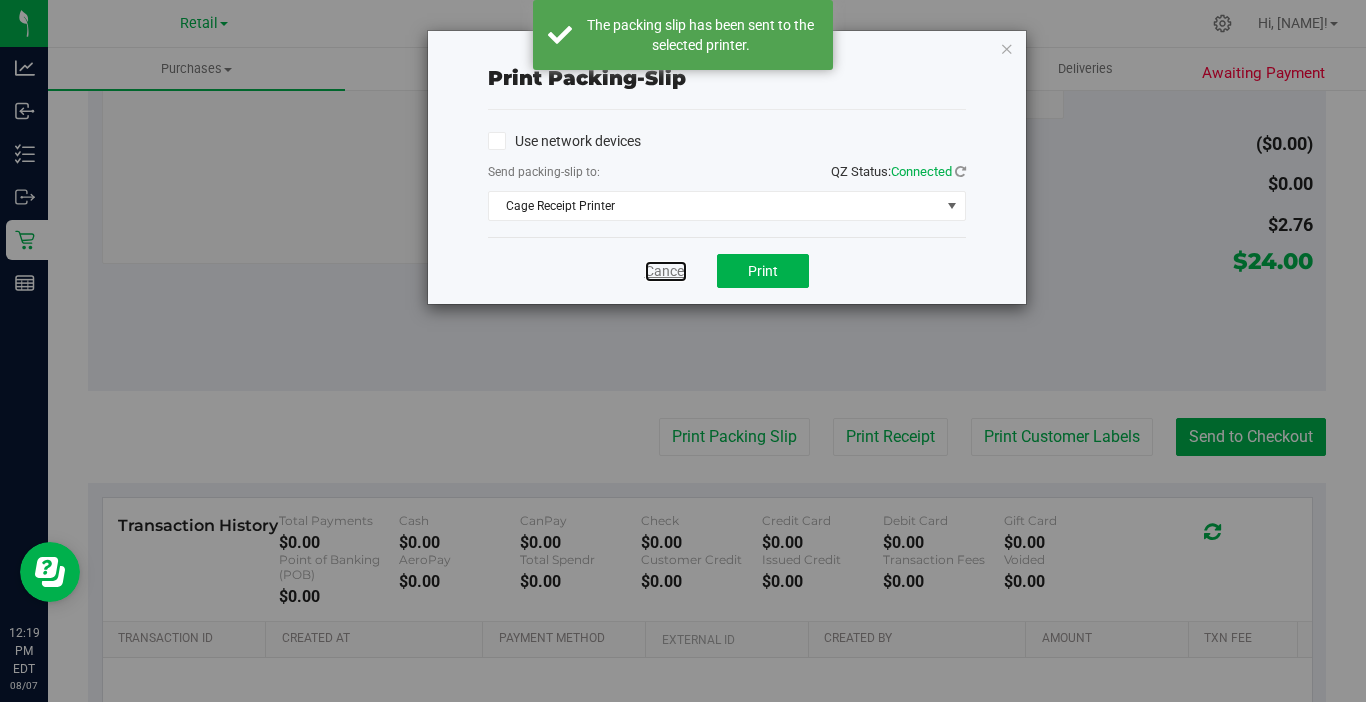 drag, startPoint x: 681, startPoint y: 275, endPoint x: 745, endPoint y: 287, distance: 65.11528 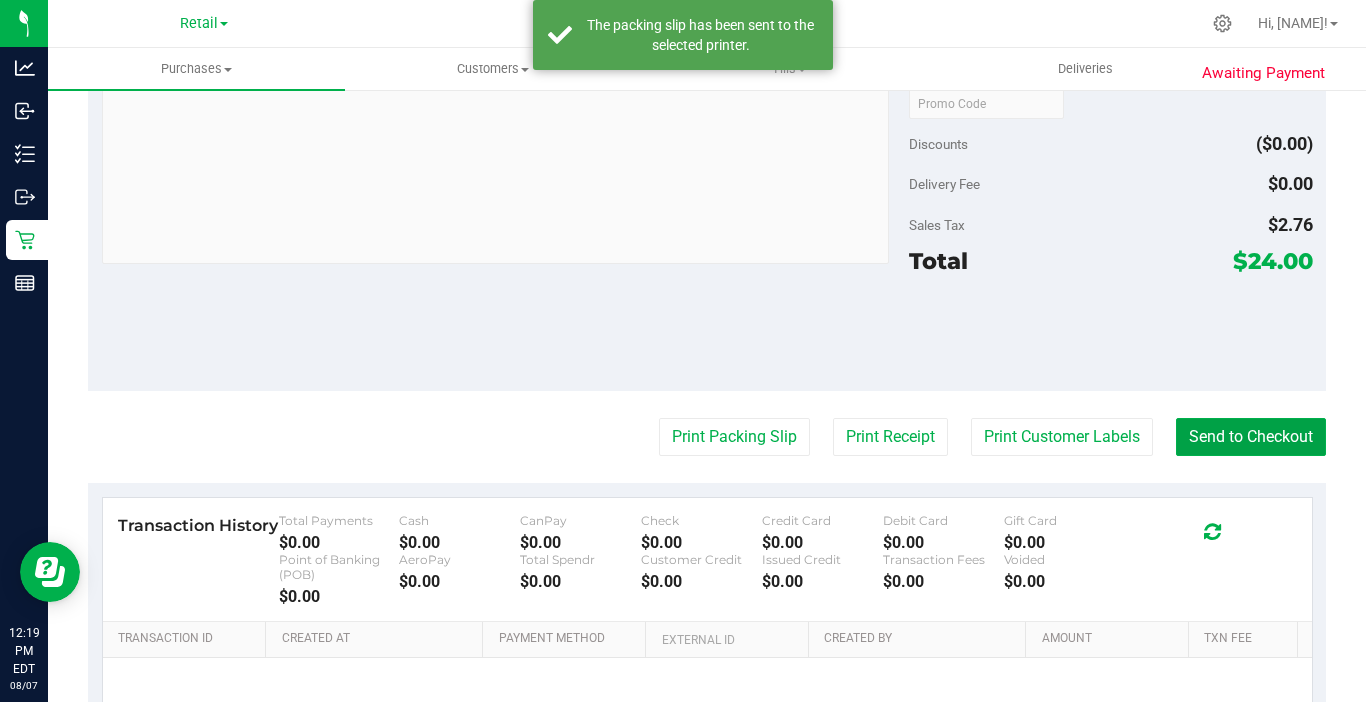 drag, startPoint x: 1297, startPoint y: 435, endPoint x: 1294, endPoint y: 415, distance: 20.22375 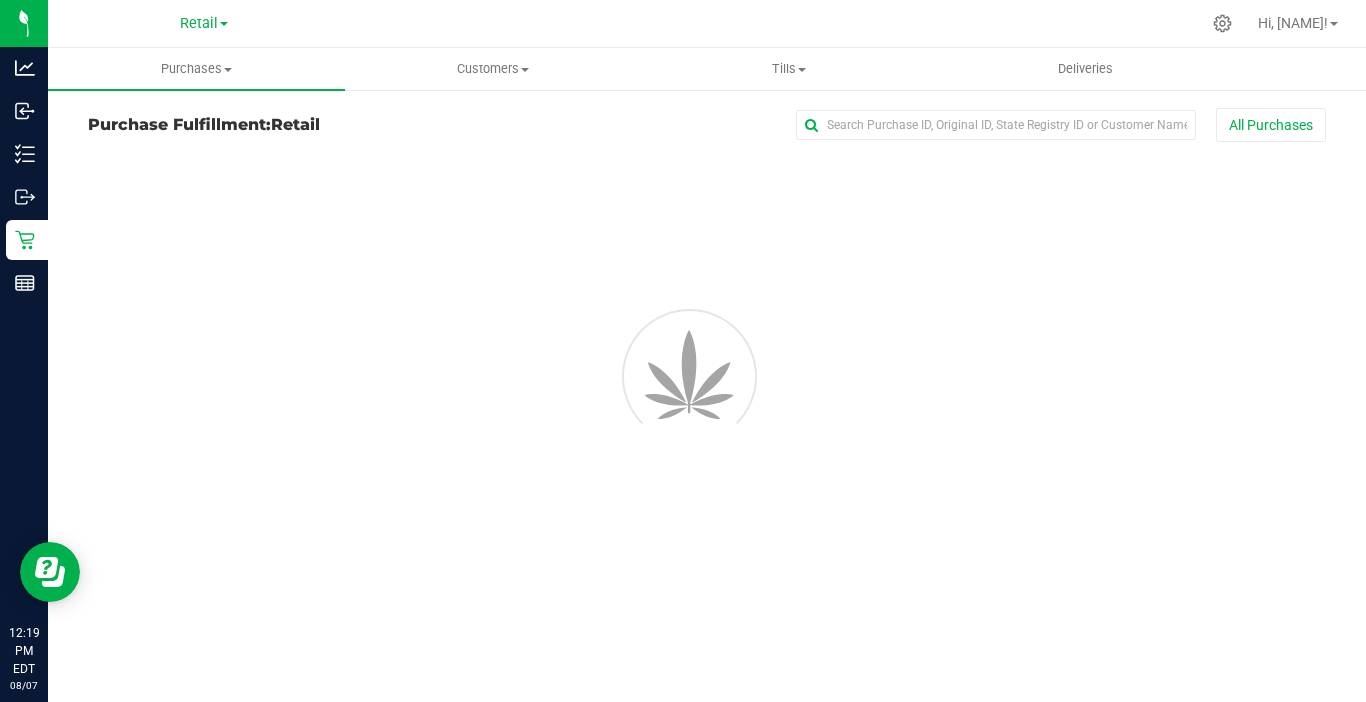 scroll, scrollTop: 0, scrollLeft: 0, axis: both 